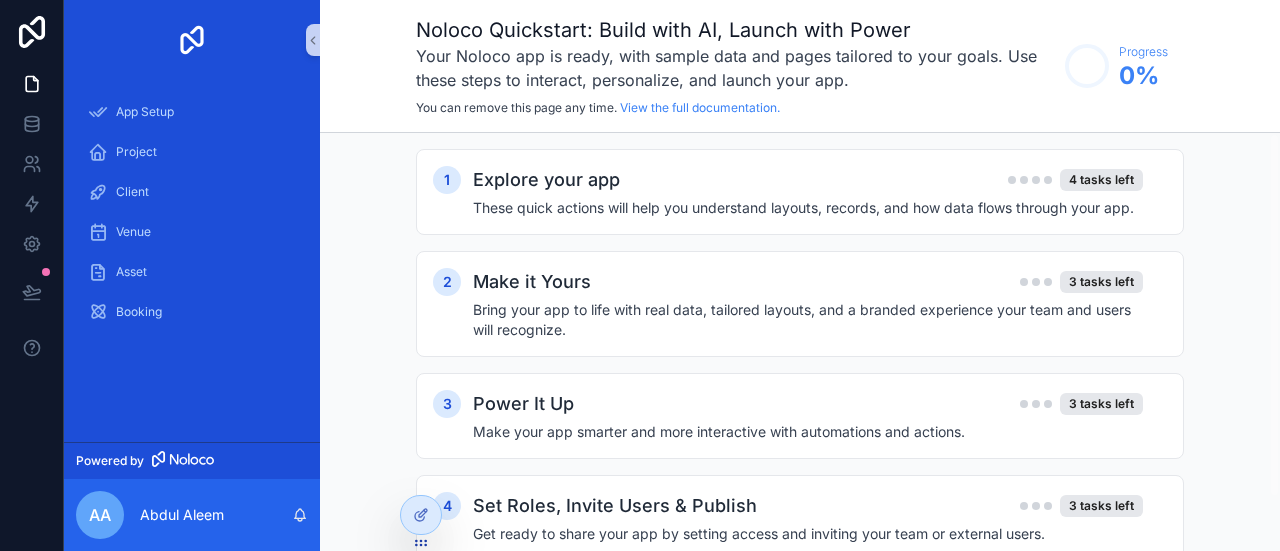 scroll, scrollTop: 0, scrollLeft: 0, axis: both 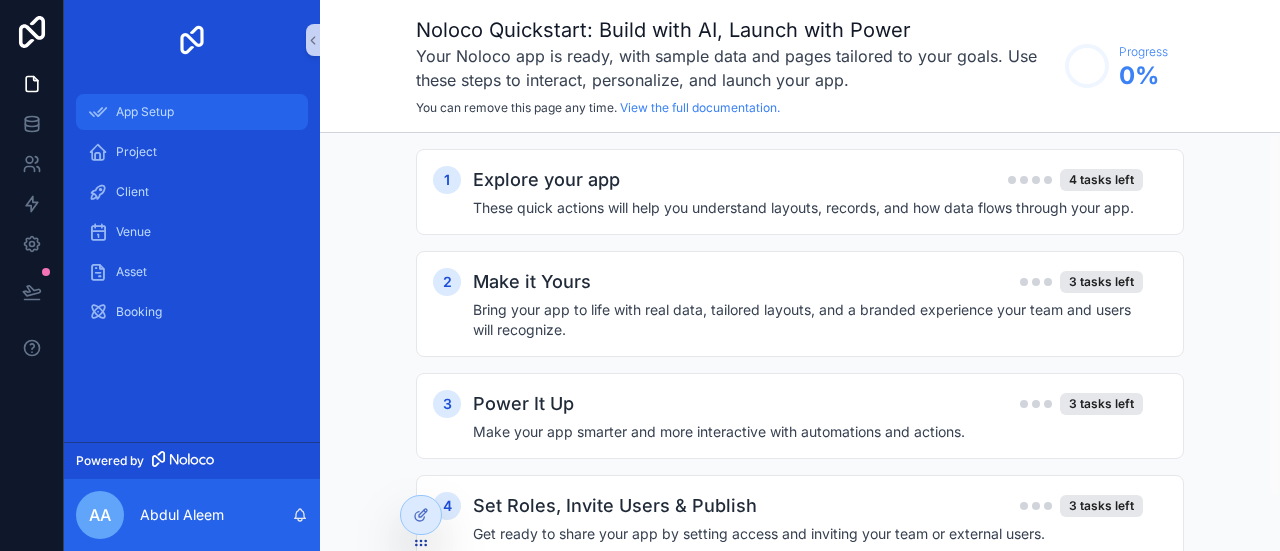 click on "App Setup" at bounding box center [145, 112] 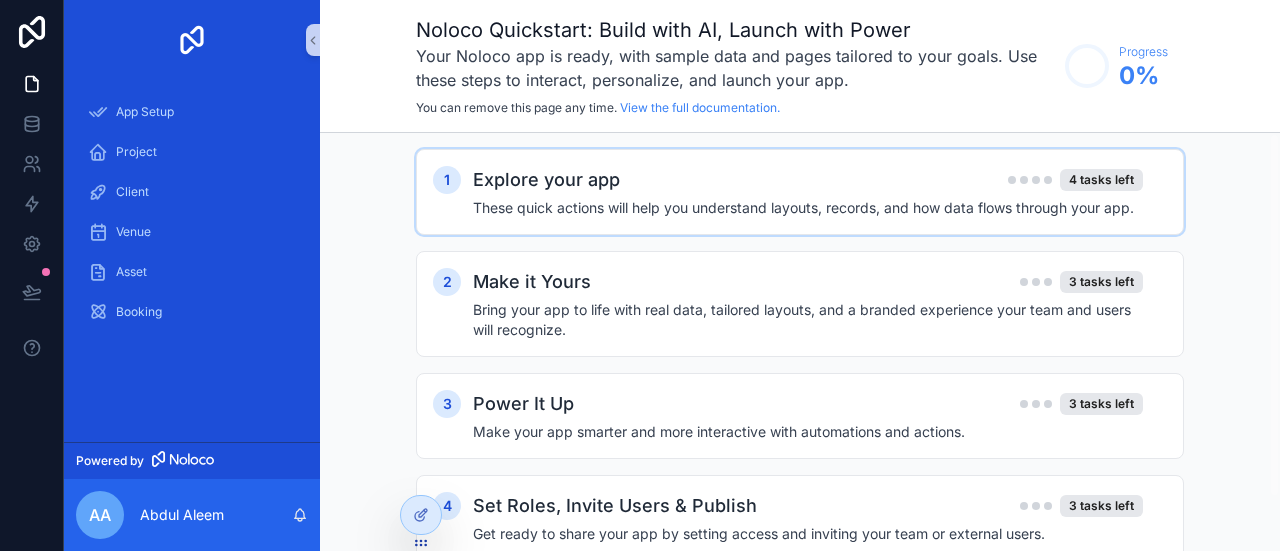 click on "These quick actions will help you understand layouts, records, and how data flows through your app." at bounding box center (808, 208) 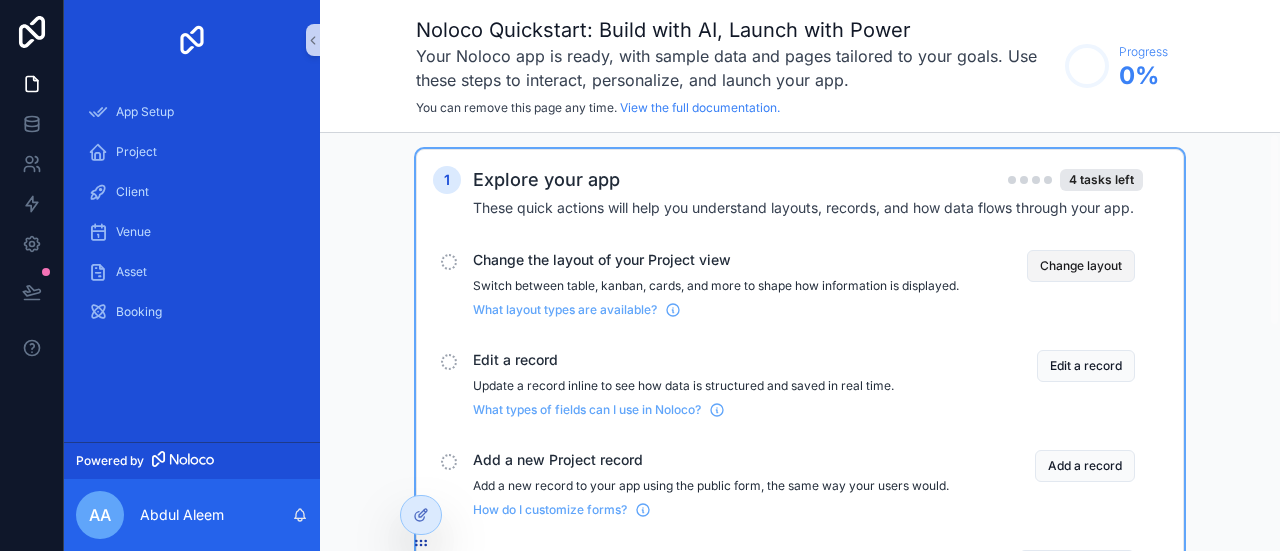 click on "Change layout" at bounding box center (1081, 266) 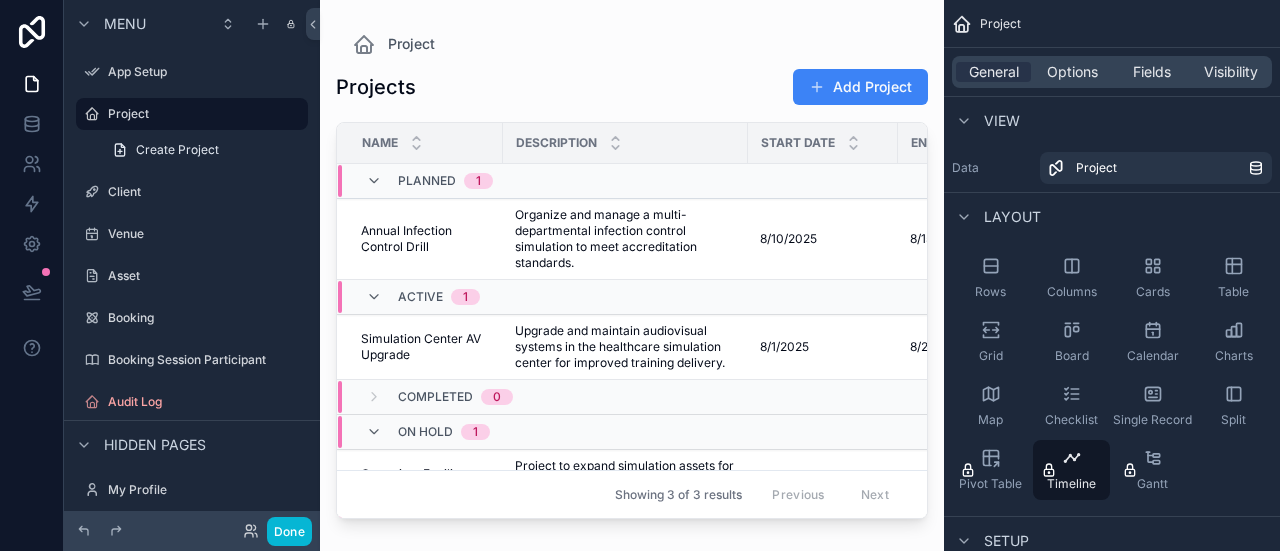 click at bounding box center (632, 263) 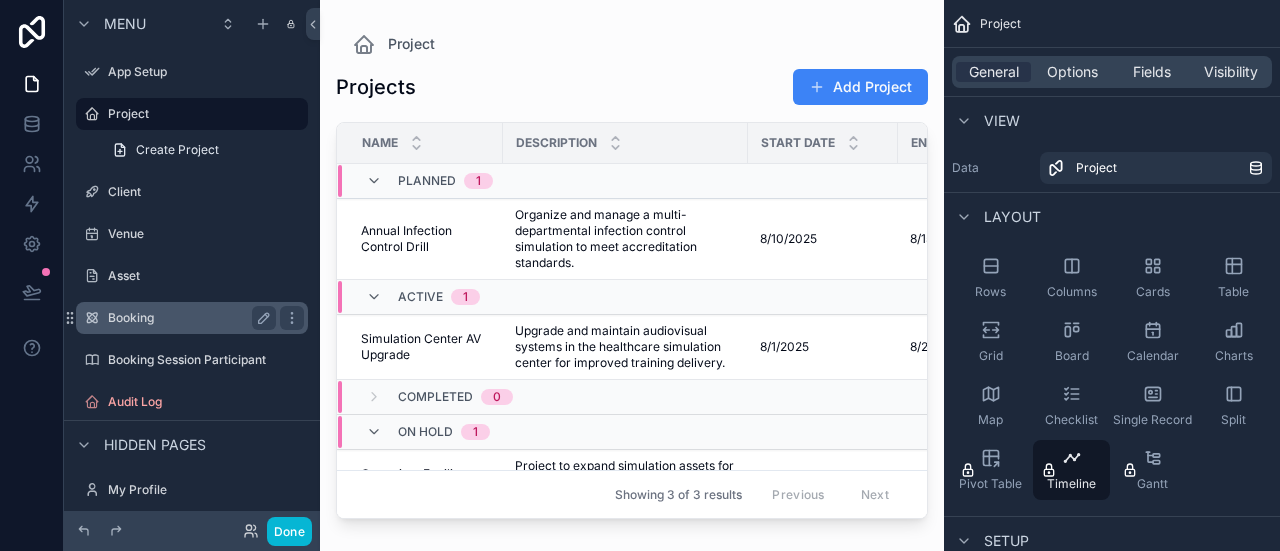 click on "Booking" at bounding box center (188, 318) 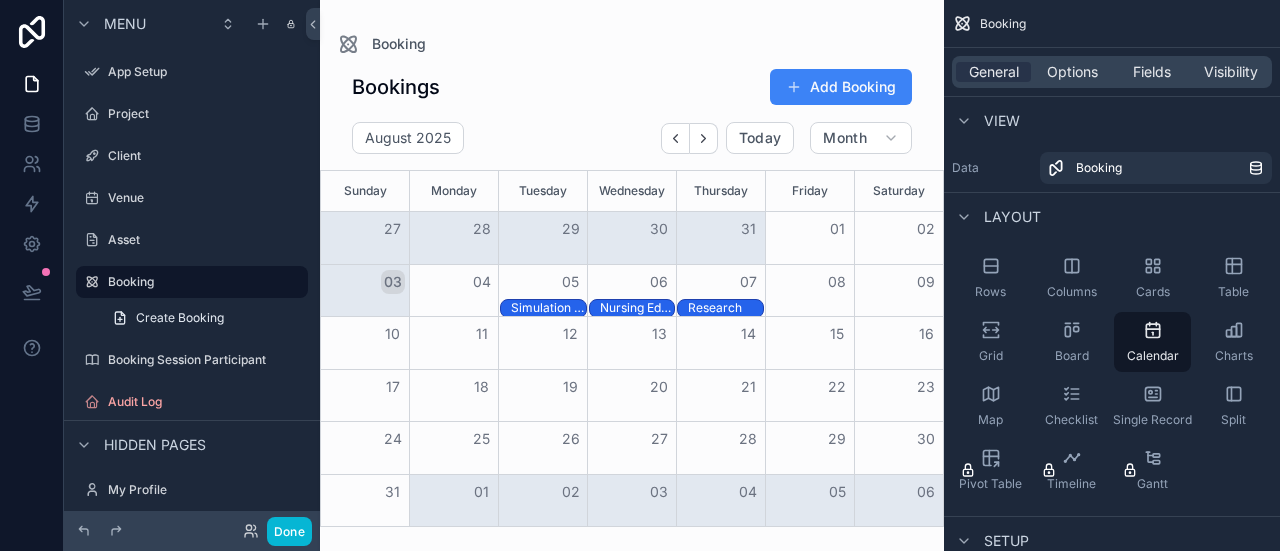 click at bounding box center (632, 275) 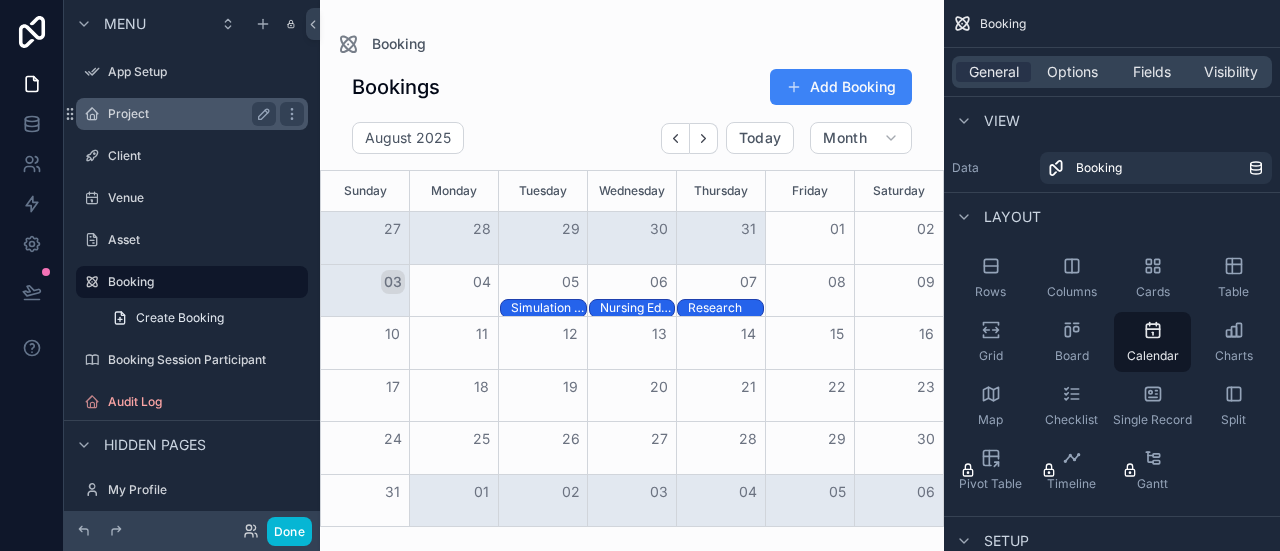 click on "Project" at bounding box center [188, 114] 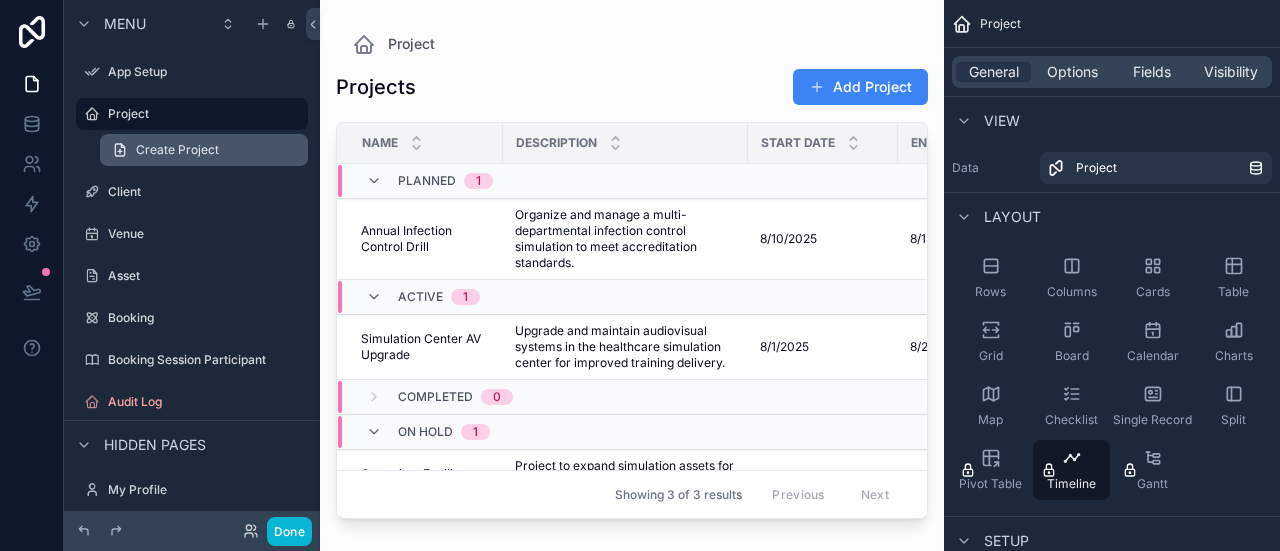 click 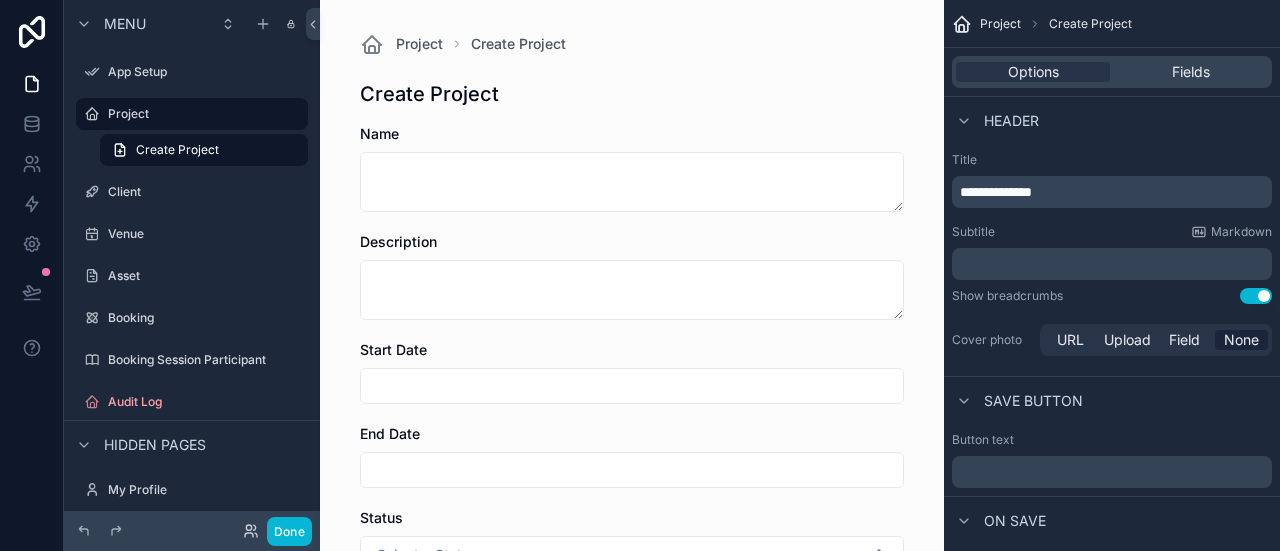click at bounding box center [962, 24] 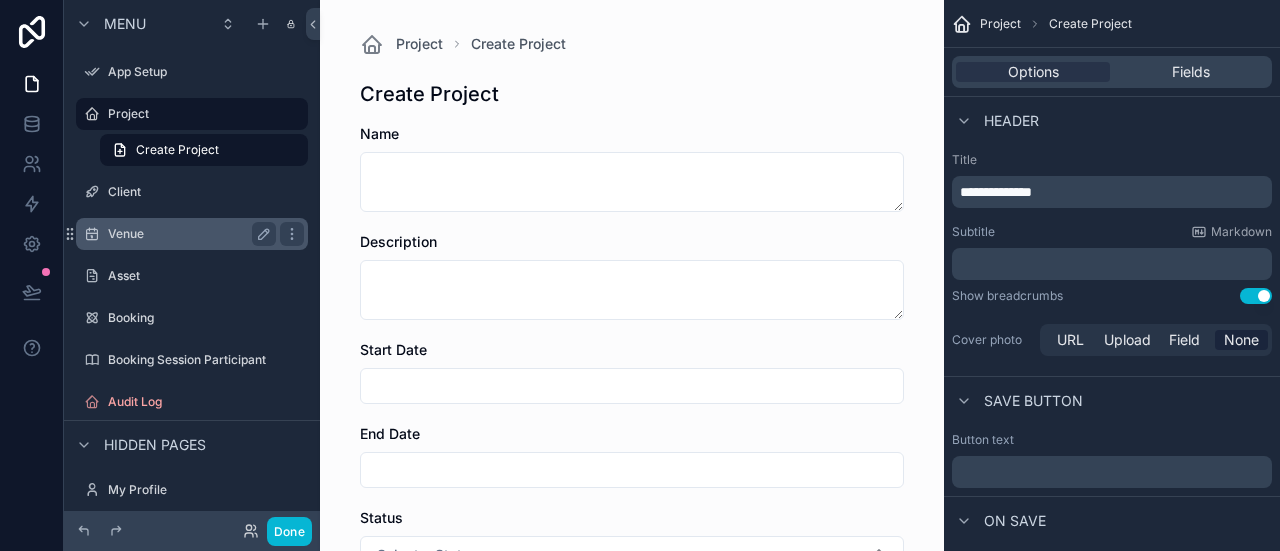 click on "Venue" at bounding box center [188, 234] 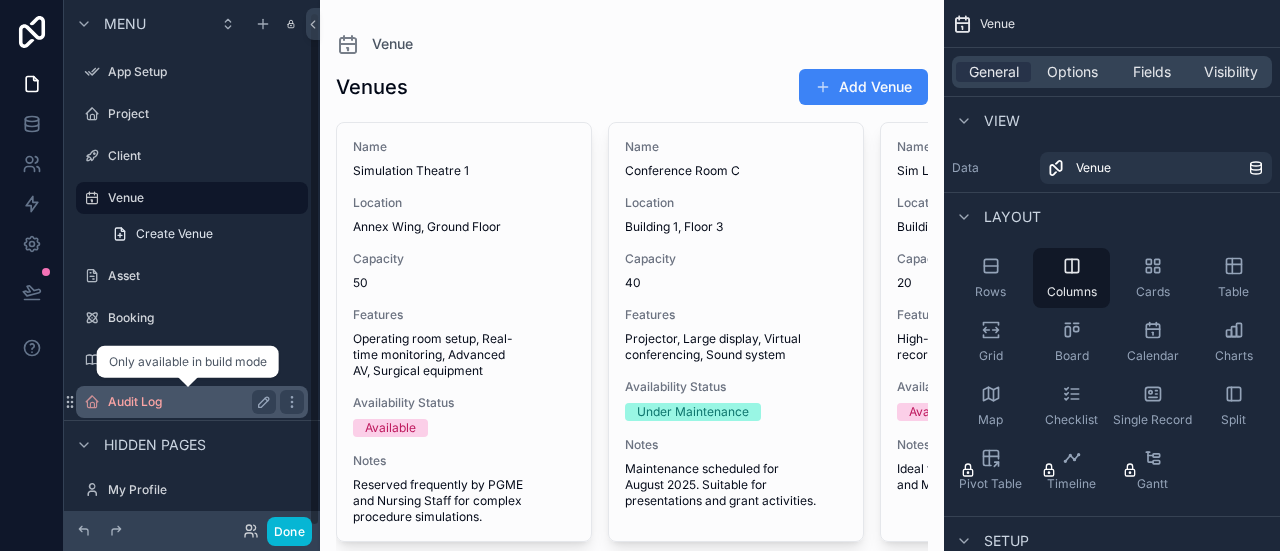 scroll, scrollTop: 12, scrollLeft: 0, axis: vertical 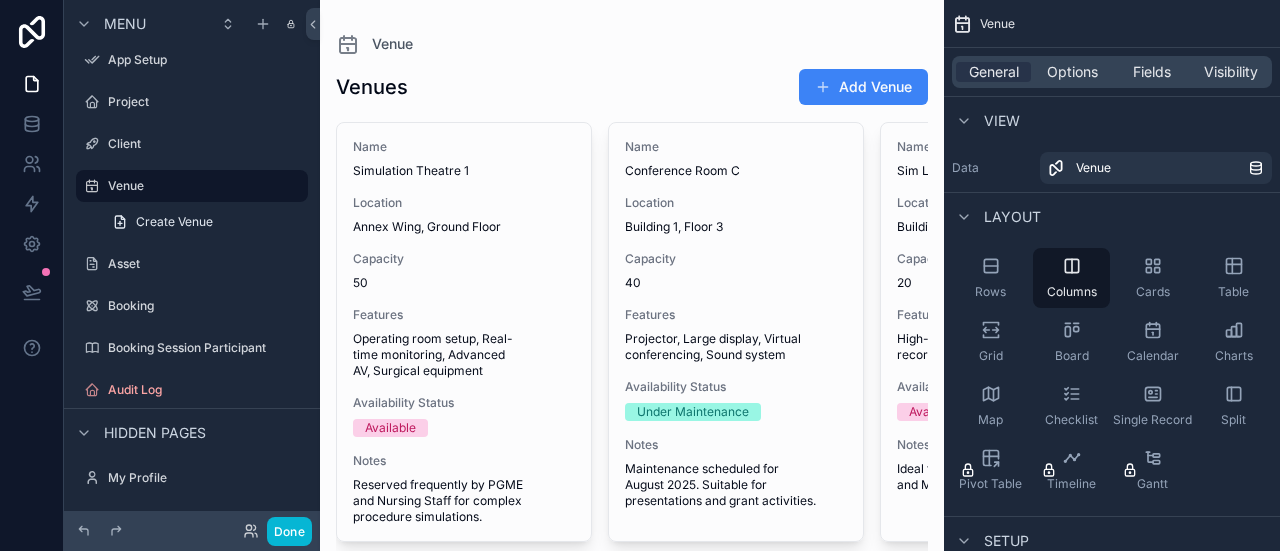 click on "Hidden pages" at bounding box center (155, 433) 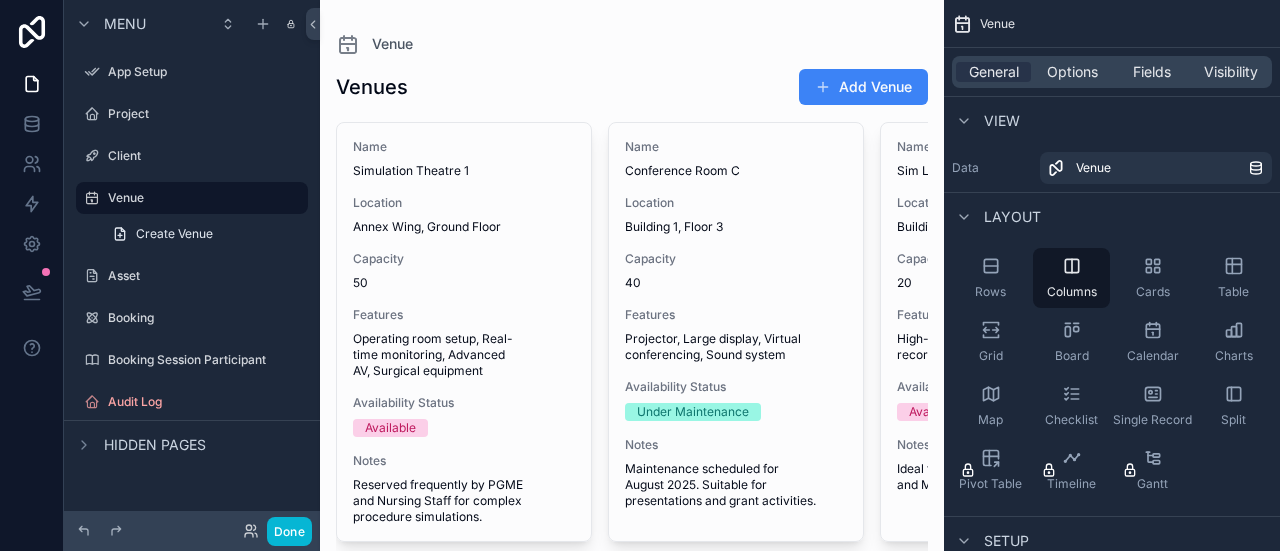click on "Hidden pages" at bounding box center [155, 445] 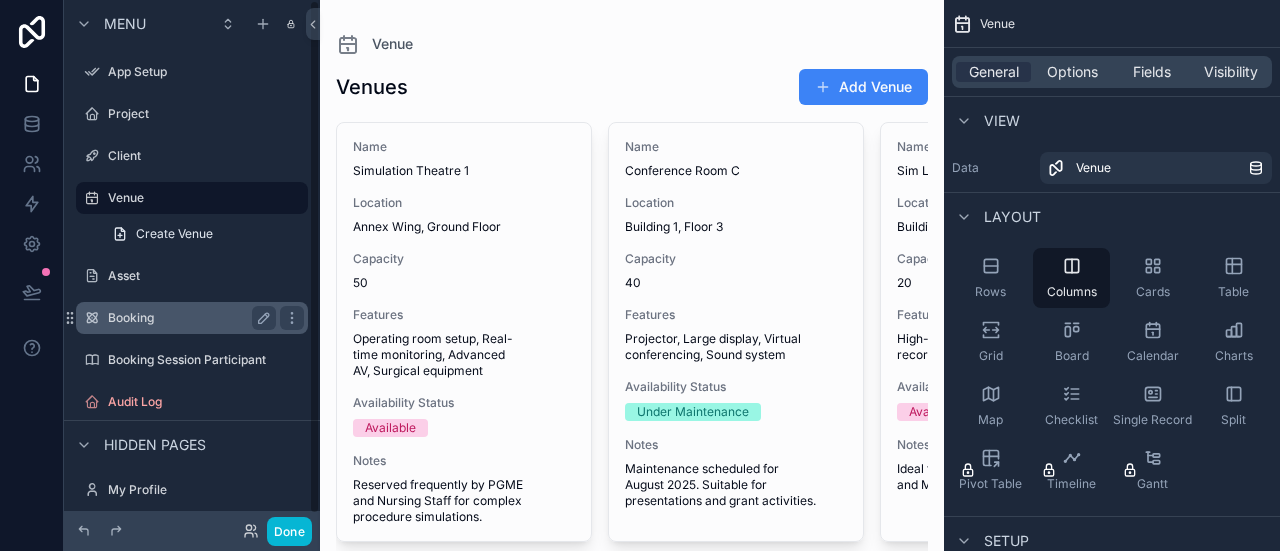 click on "Booking" at bounding box center (188, 318) 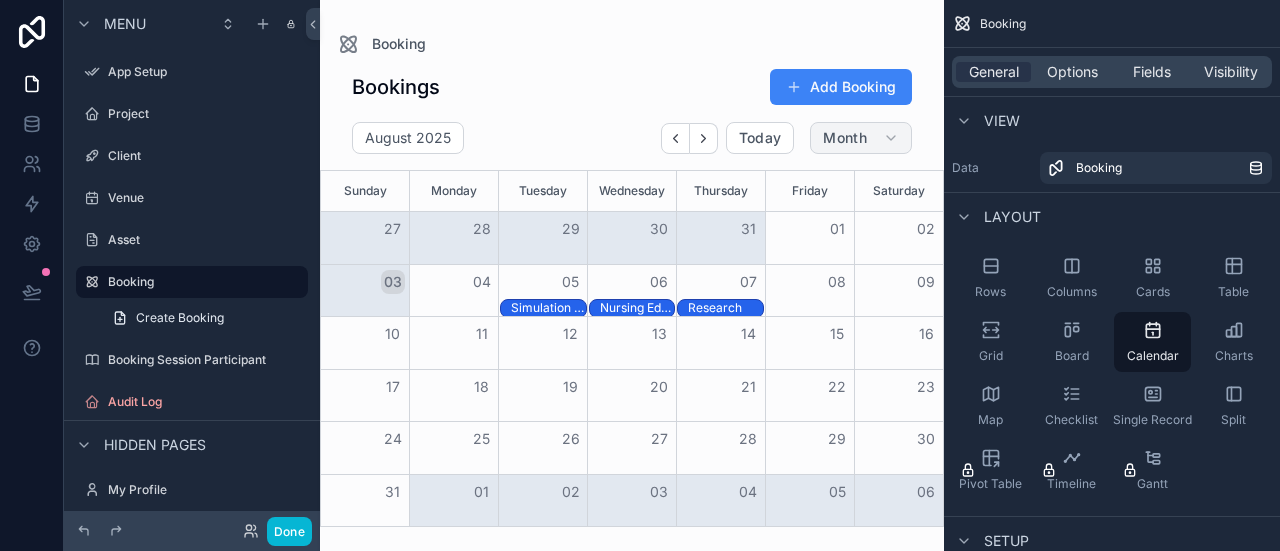 click on "Month" at bounding box center [845, 138] 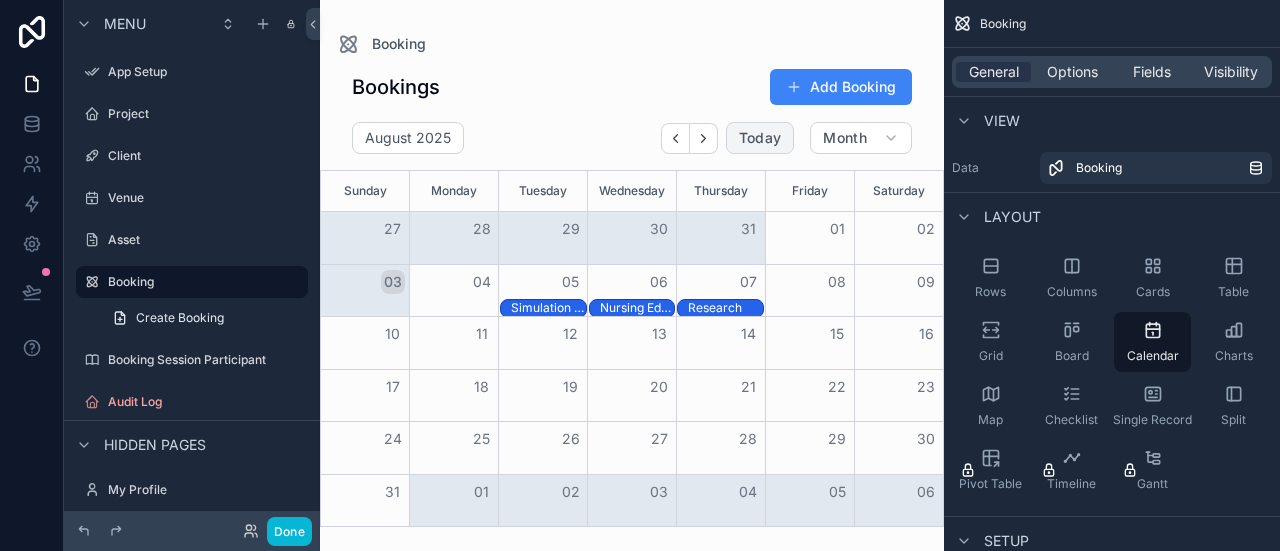 click on "Today" at bounding box center [760, 138] 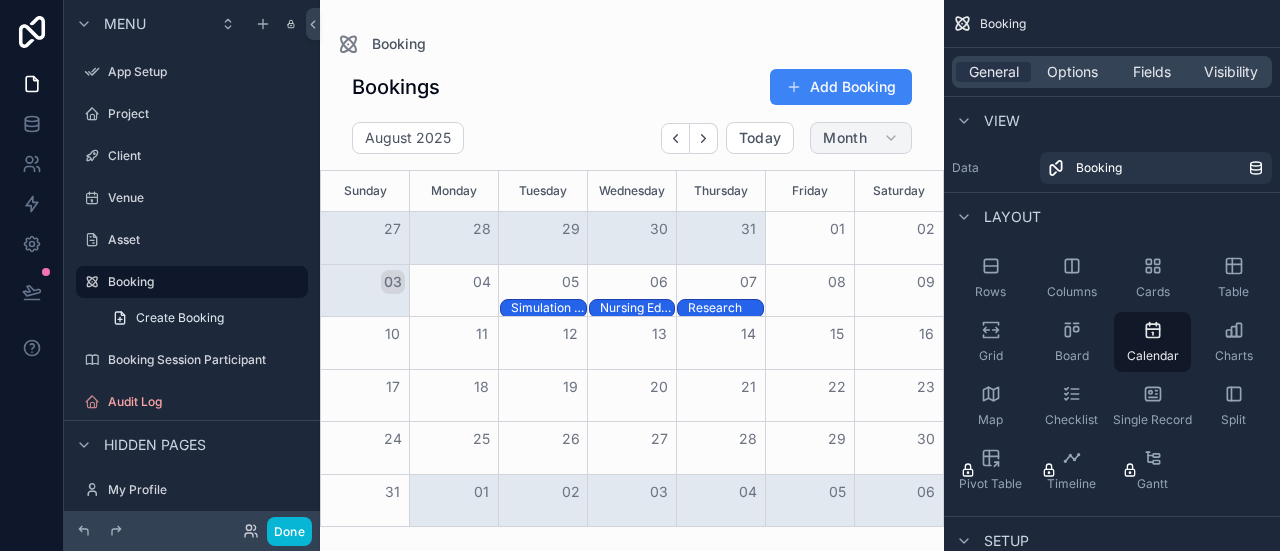 click on "Month" at bounding box center (845, 138) 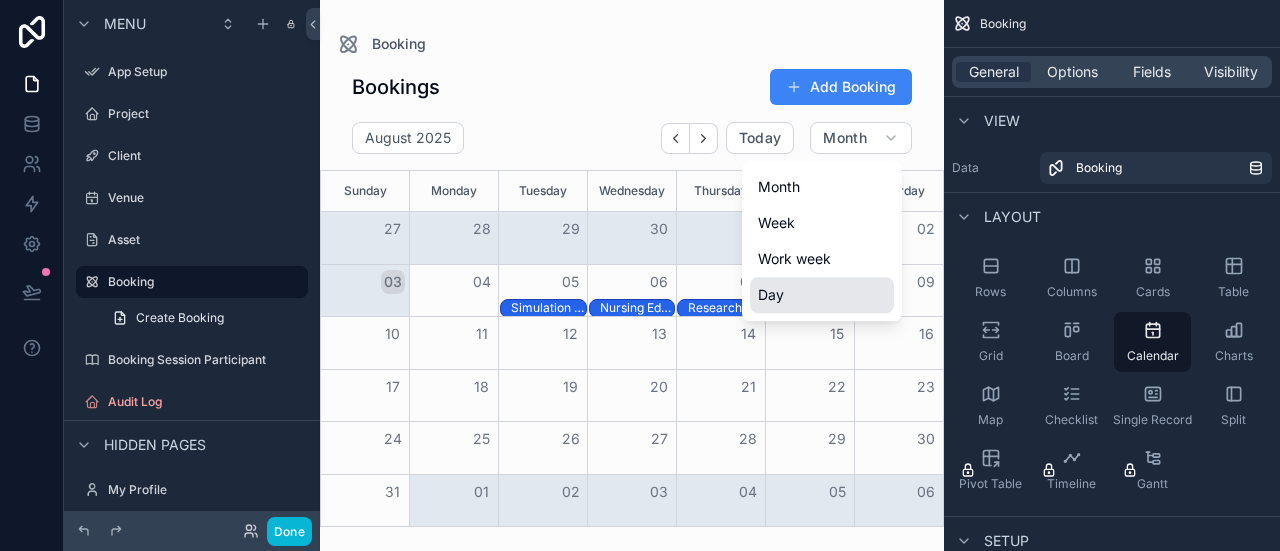 click on "Day" at bounding box center (822, 295) 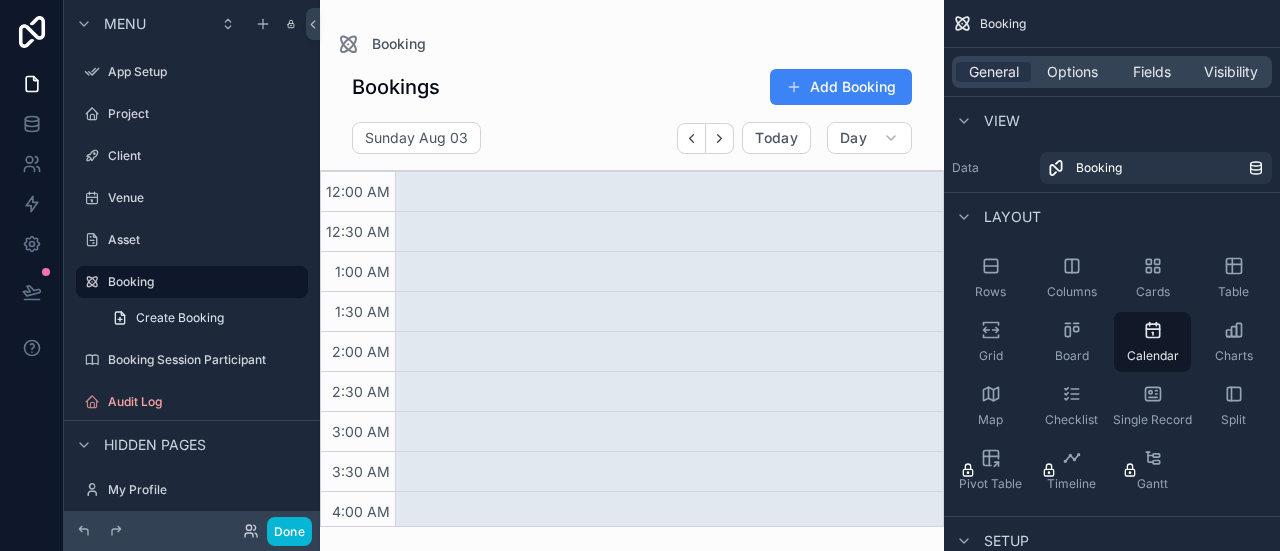drag, startPoint x: 458, startPoint y: 205, endPoint x: 543, endPoint y: 293, distance: 122.34786 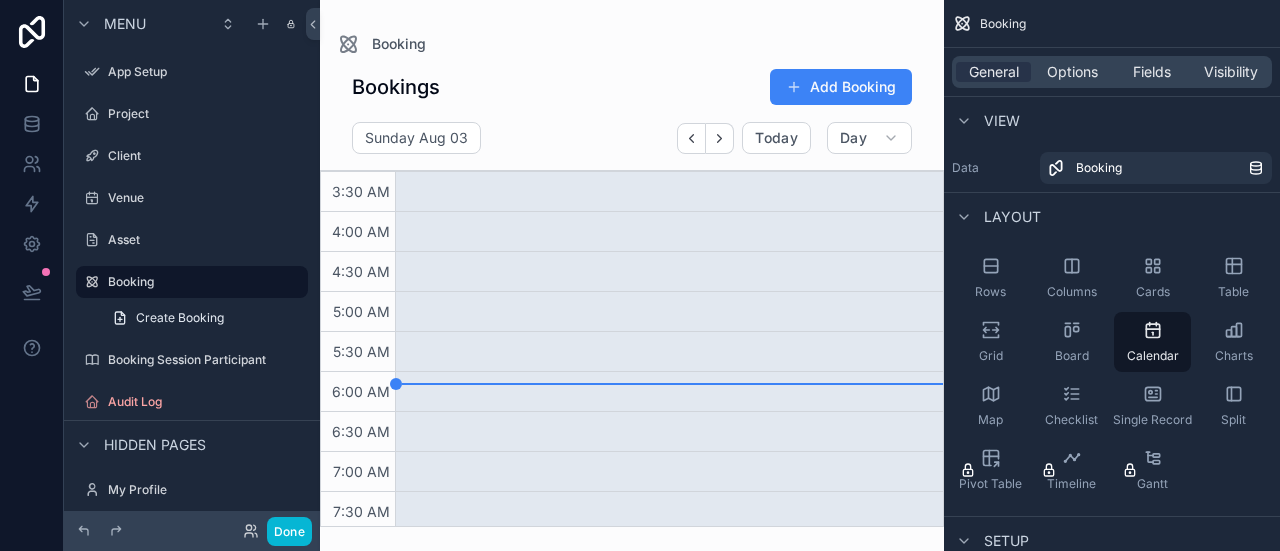 scroll, scrollTop: 357, scrollLeft: 0, axis: vertical 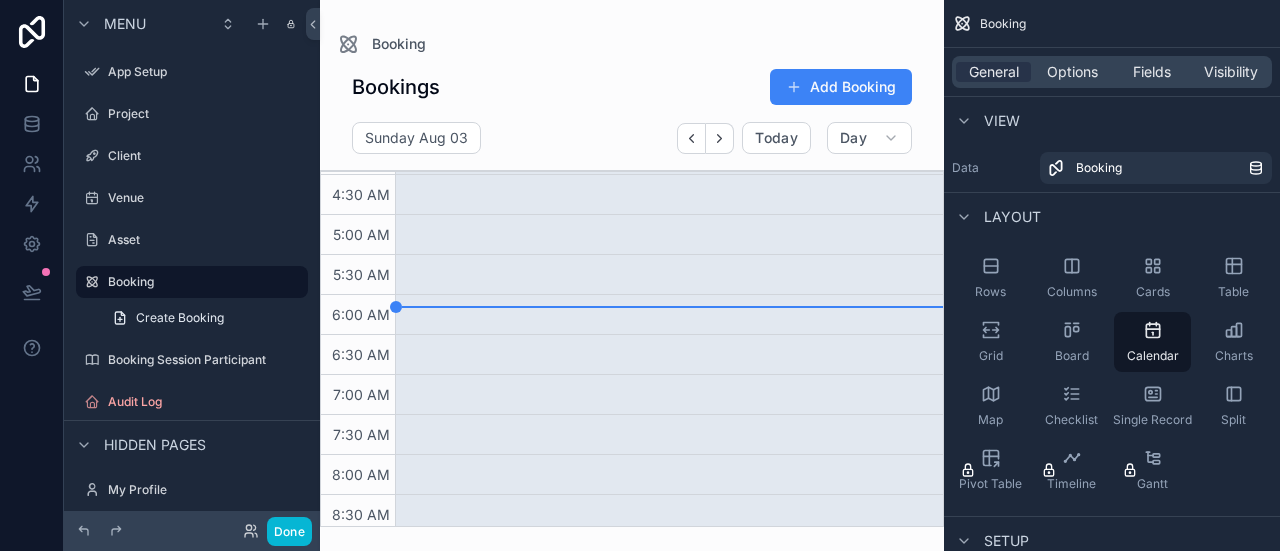drag, startPoint x: 420, startPoint y: 319, endPoint x: 616, endPoint y: 291, distance: 197.9899 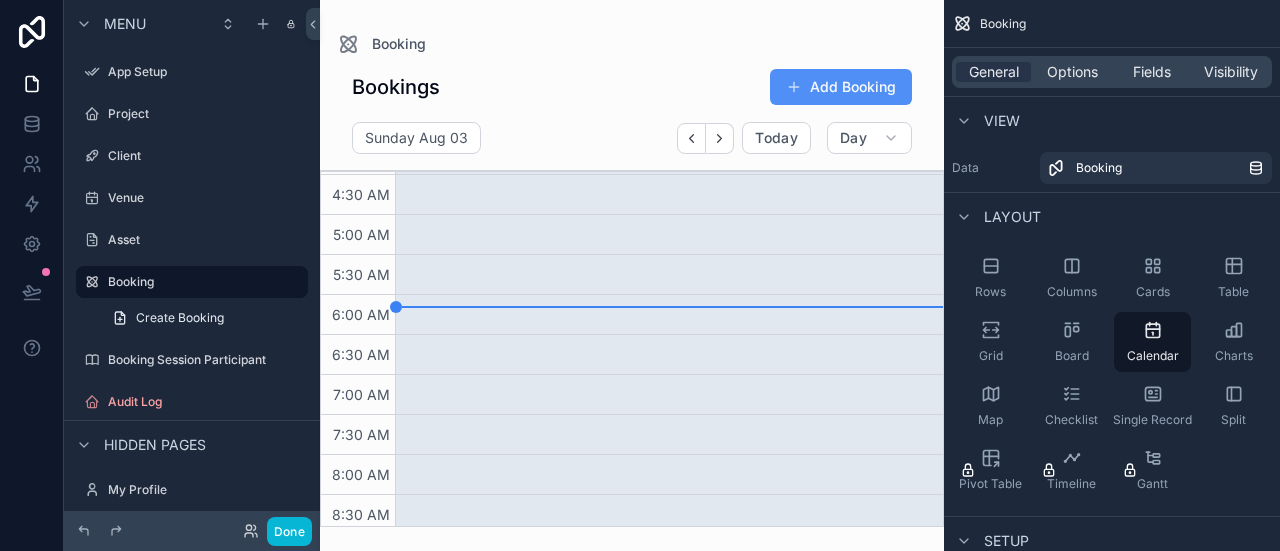 click on "Add Booking" at bounding box center (841, 87) 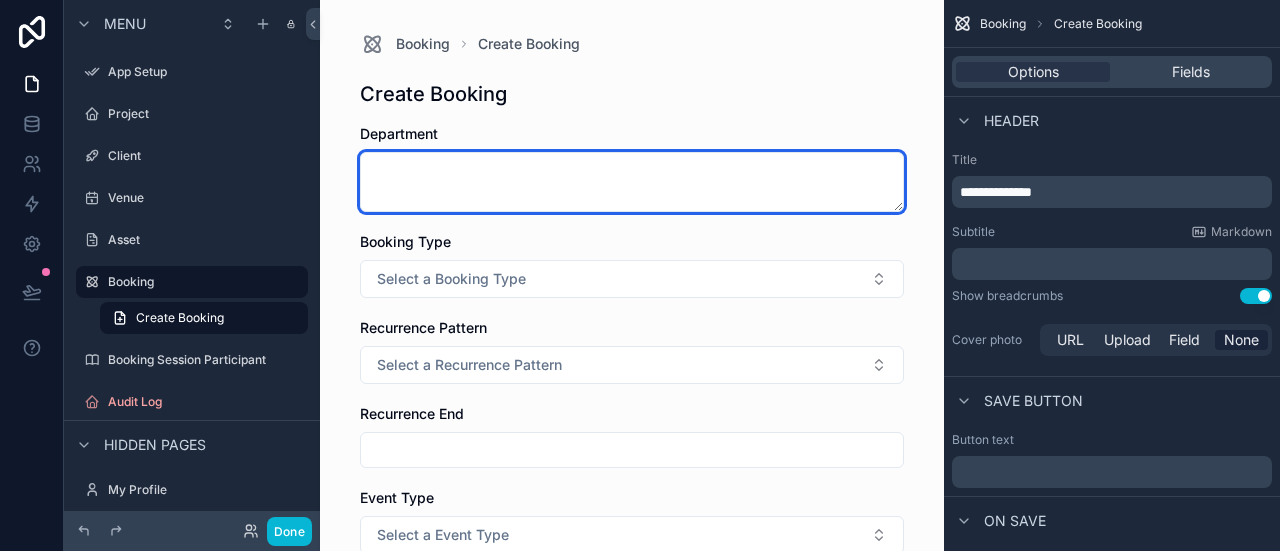 click at bounding box center [632, 182] 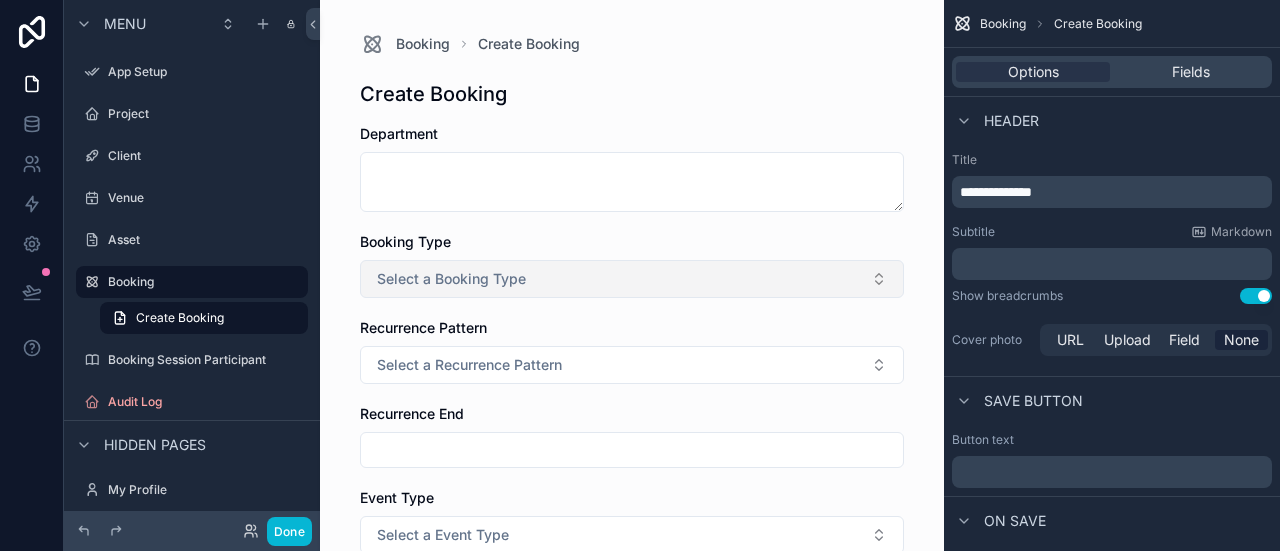 click on "Select a Booking Type" at bounding box center (451, 279) 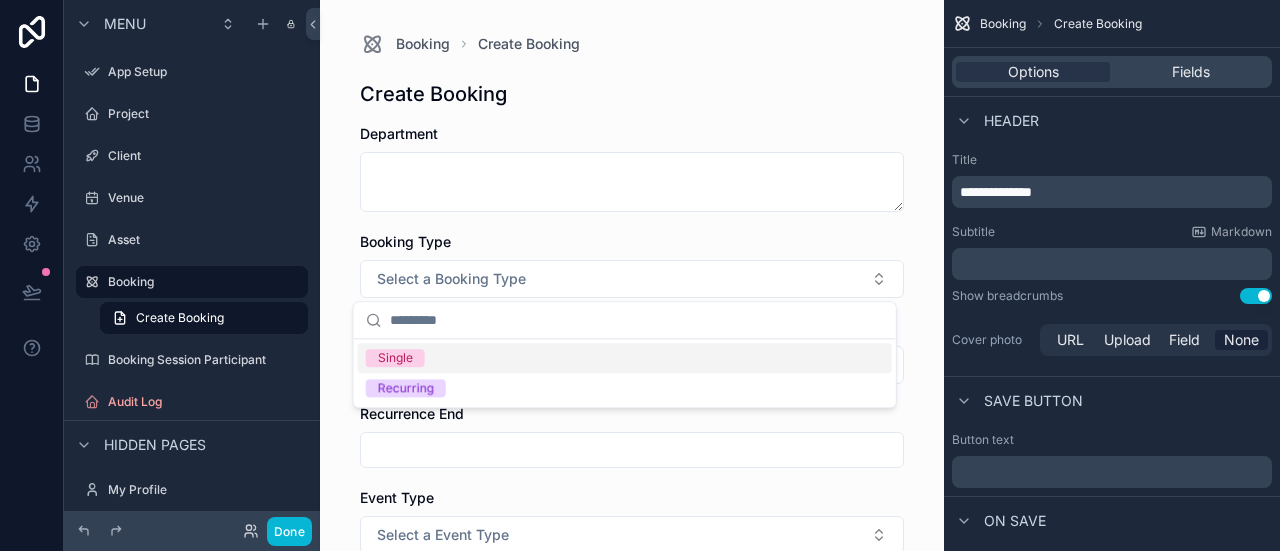 click on "Single" at bounding box center (395, 358) 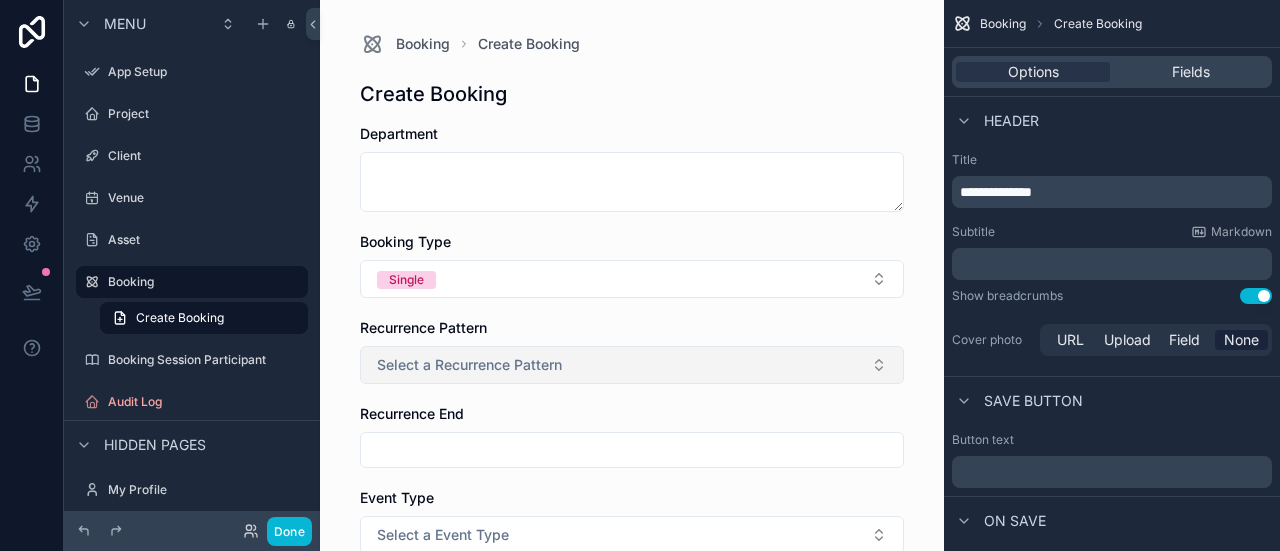 click on "Select a Recurrence Pattern" at bounding box center (469, 365) 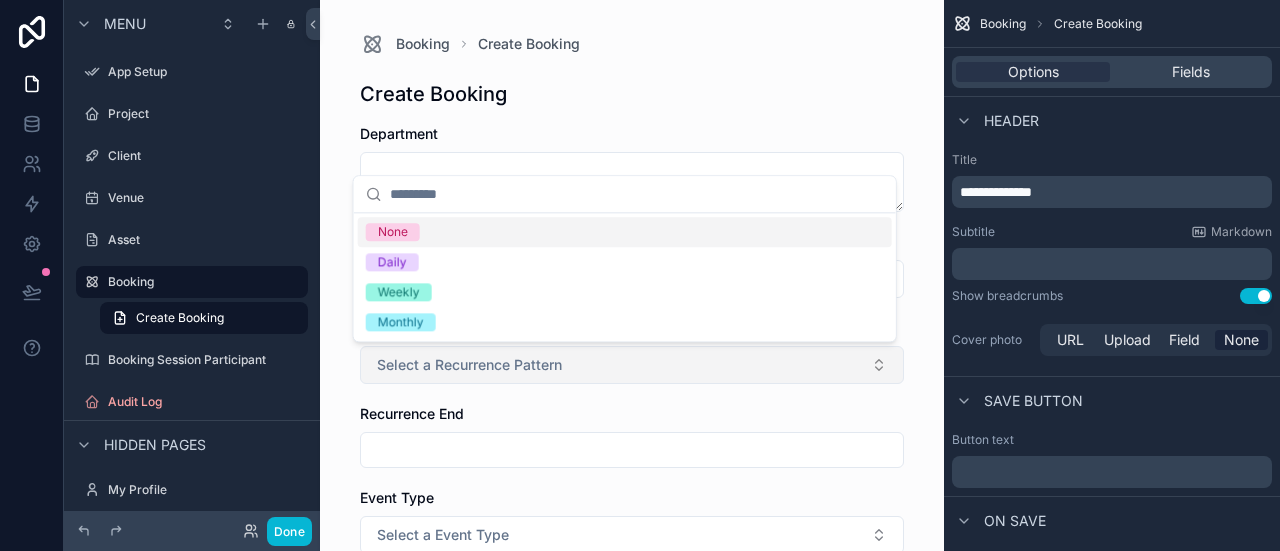 click on "Select a Recurrence Pattern" at bounding box center [469, 365] 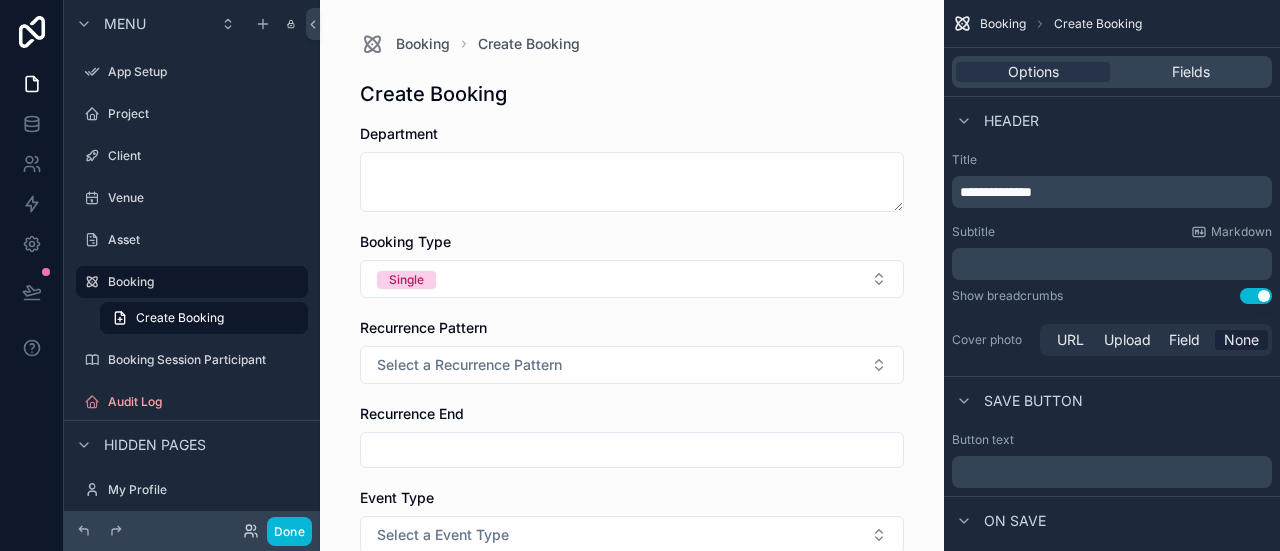 click at bounding box center (632, 450) 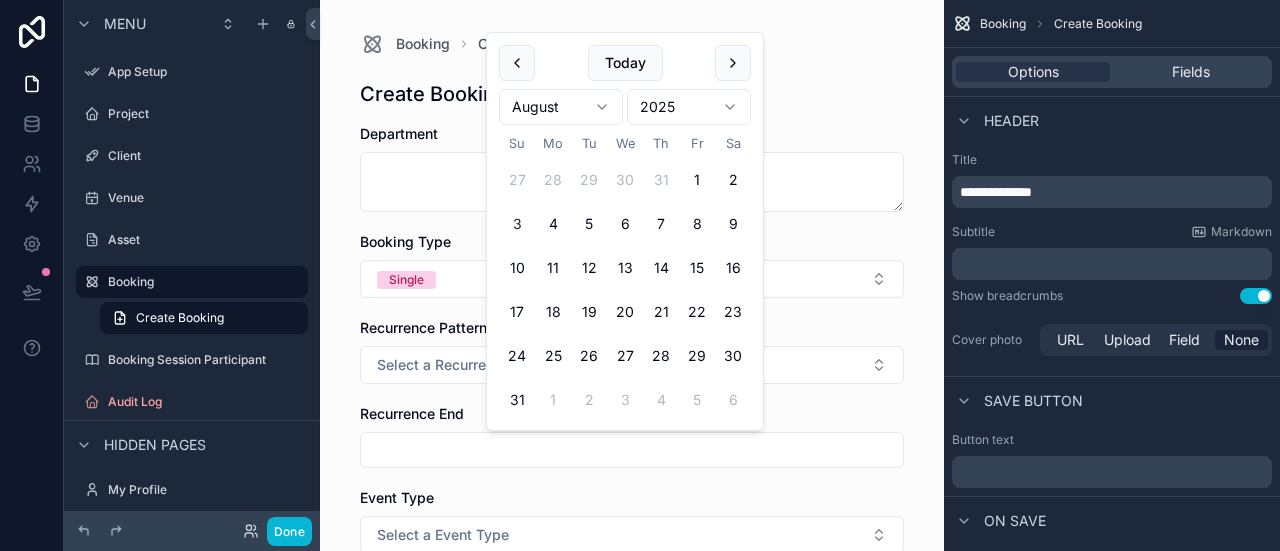 click at bounding box center (632, 450) 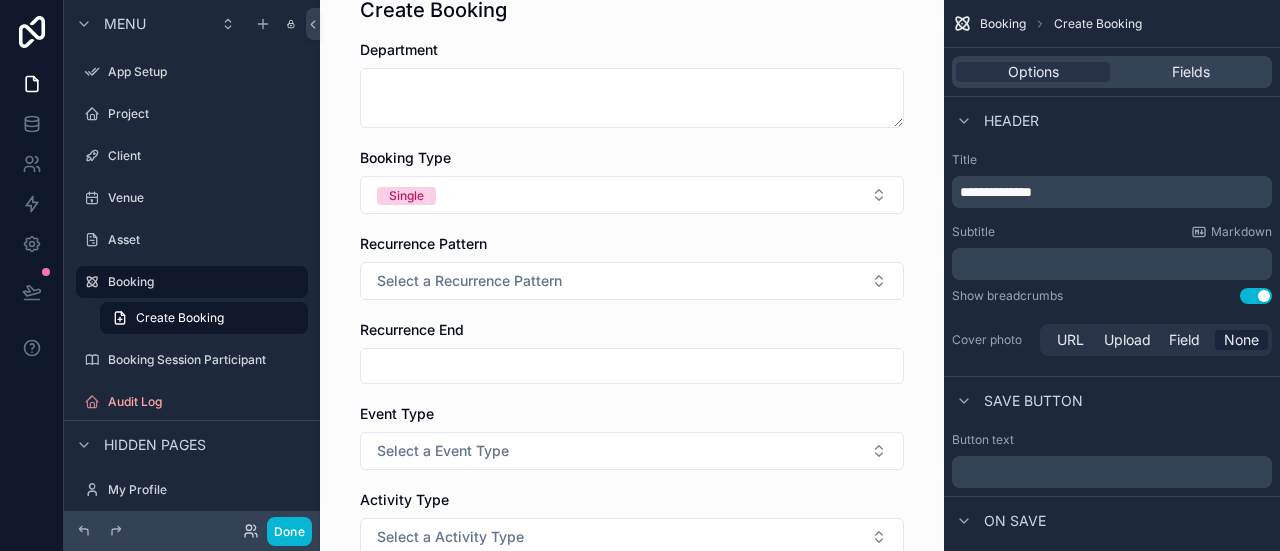 scroll, scrollTop: 82, scrollLeft: 0, axis: vertical 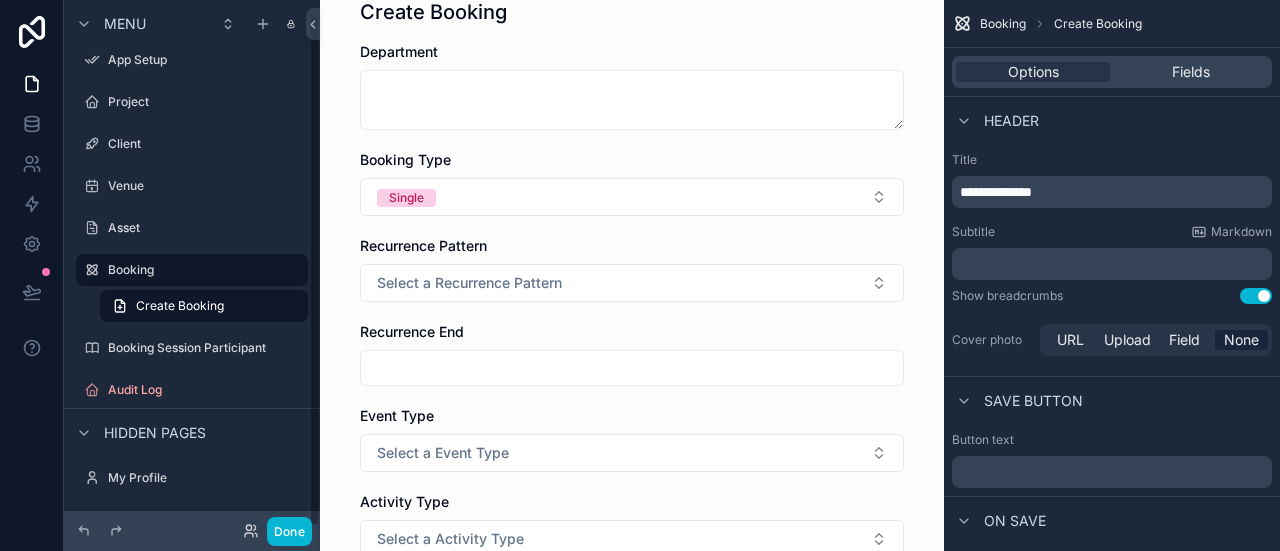 click at bounding box center (152, 531) 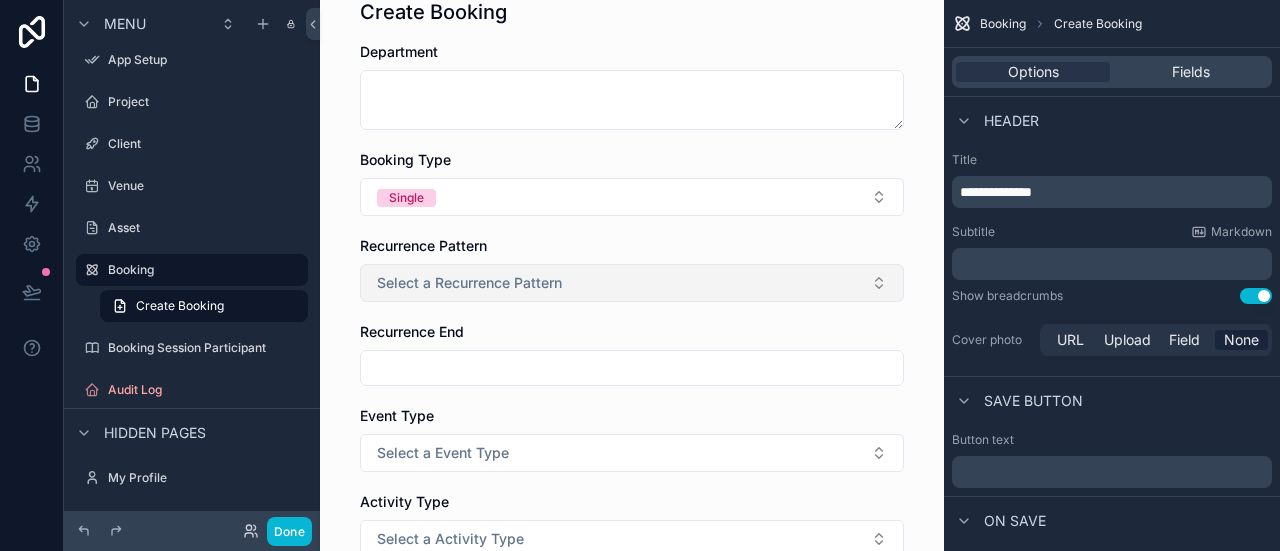click on "Select a Recurrence Pattern" at bounding box center [469, 283] 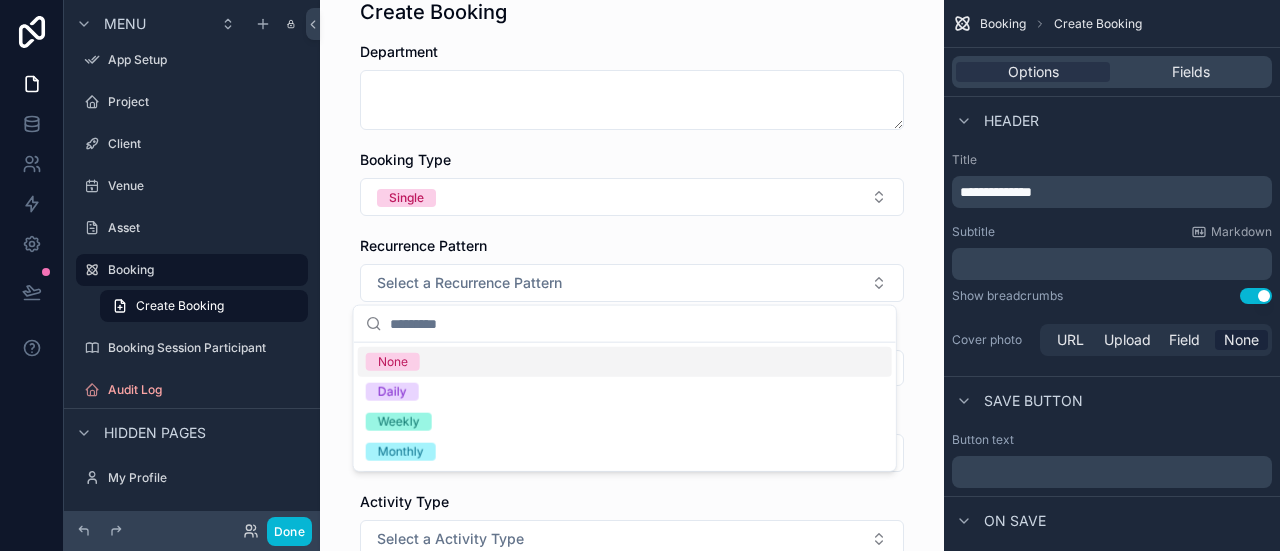 click at bounding box center (637, 324) 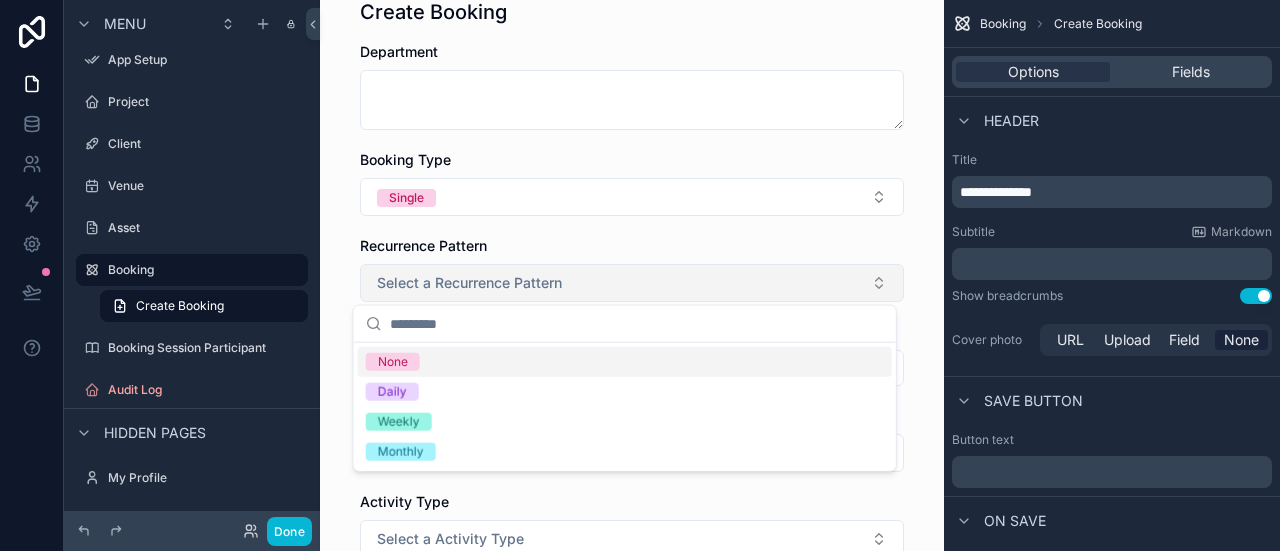 click on "Select a Recurrence Pattern" at bounding box center [469, 283] 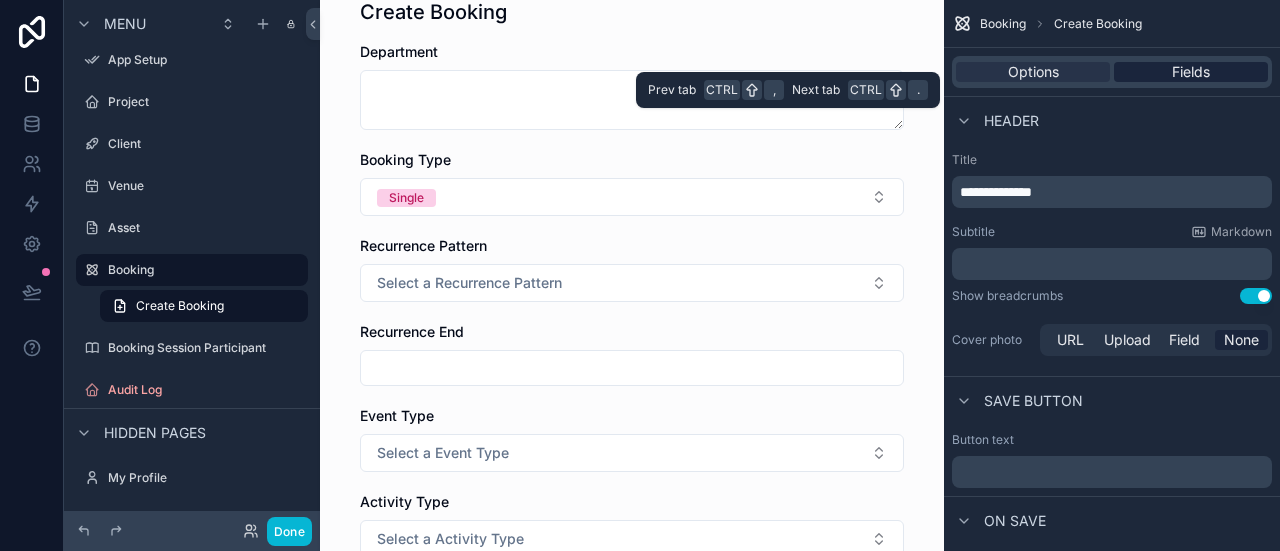 click on "Fields" at bounding box center (1191, 72) 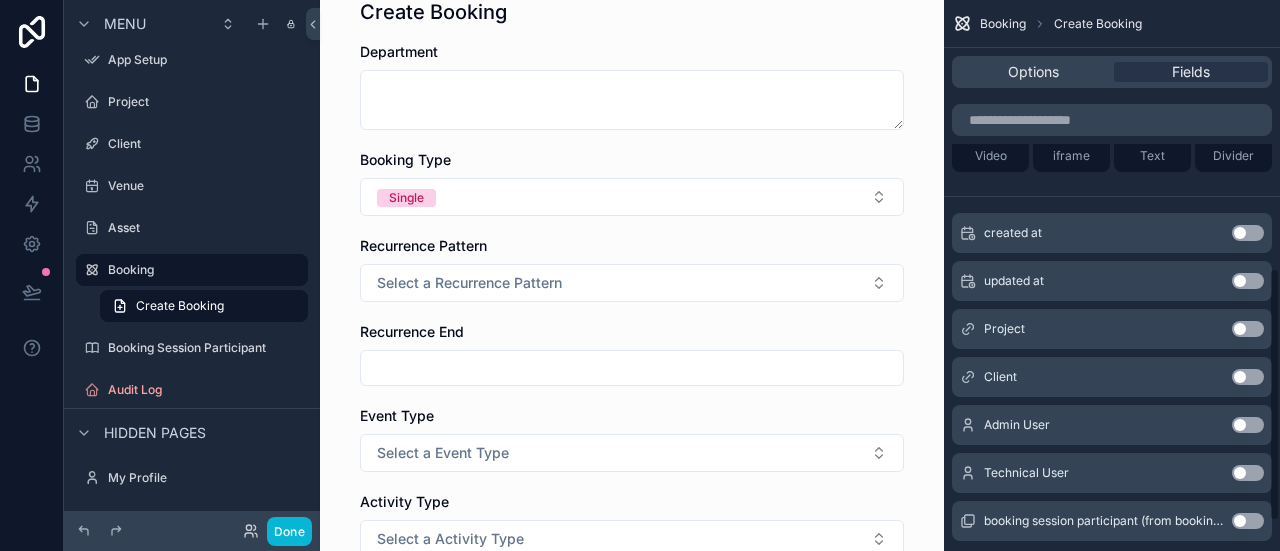scroll, scrollTop: 609, scrollLeft: 0, axis: vertical 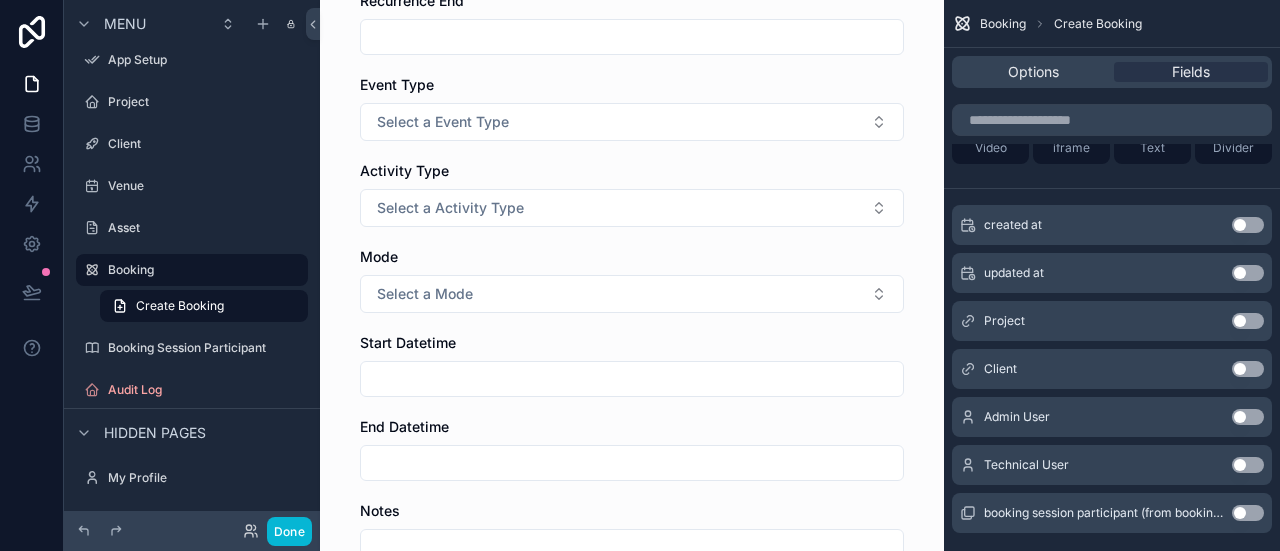 click on "Select a Mode" at bounding box center [632, 294] 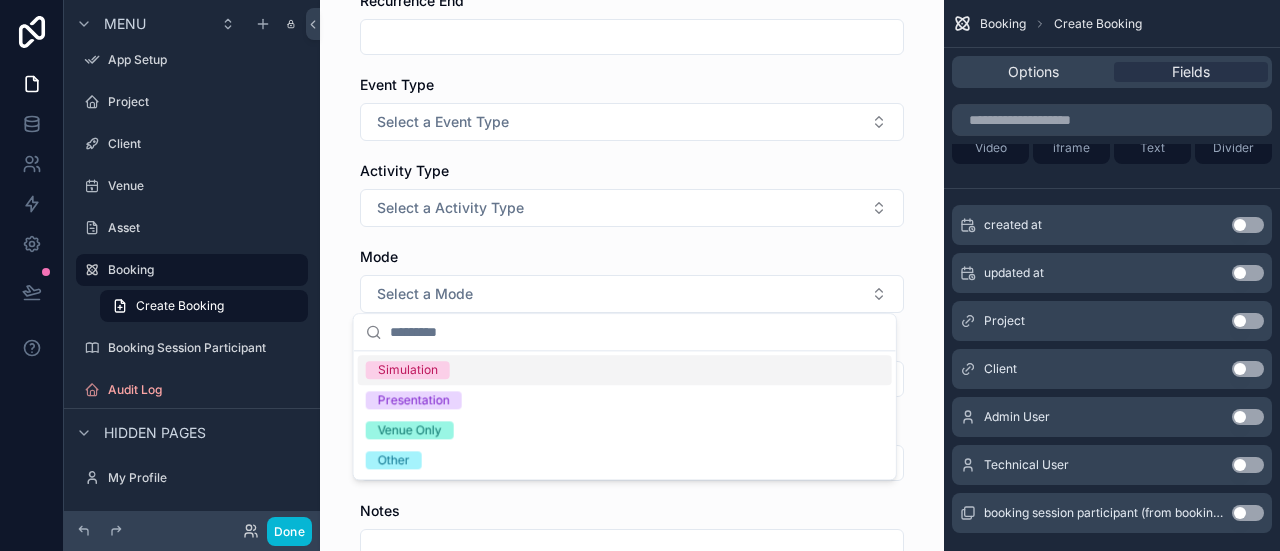 click on "Select a Mode" at bounding box center (632, 294) 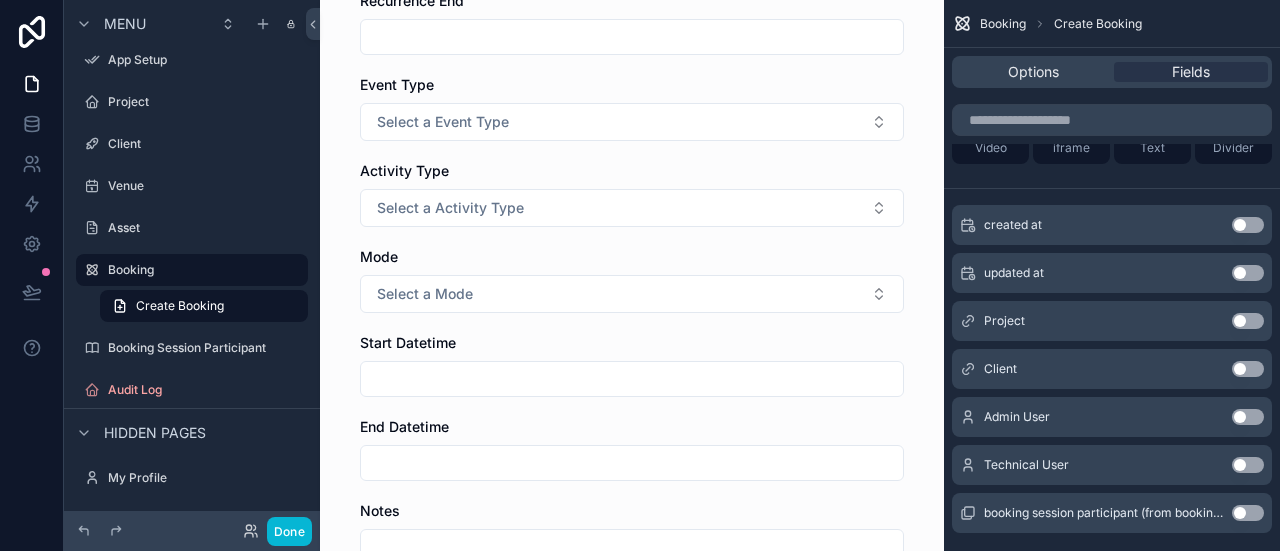 click on "Admin User Use setting" at bounding box center [1112, 417] 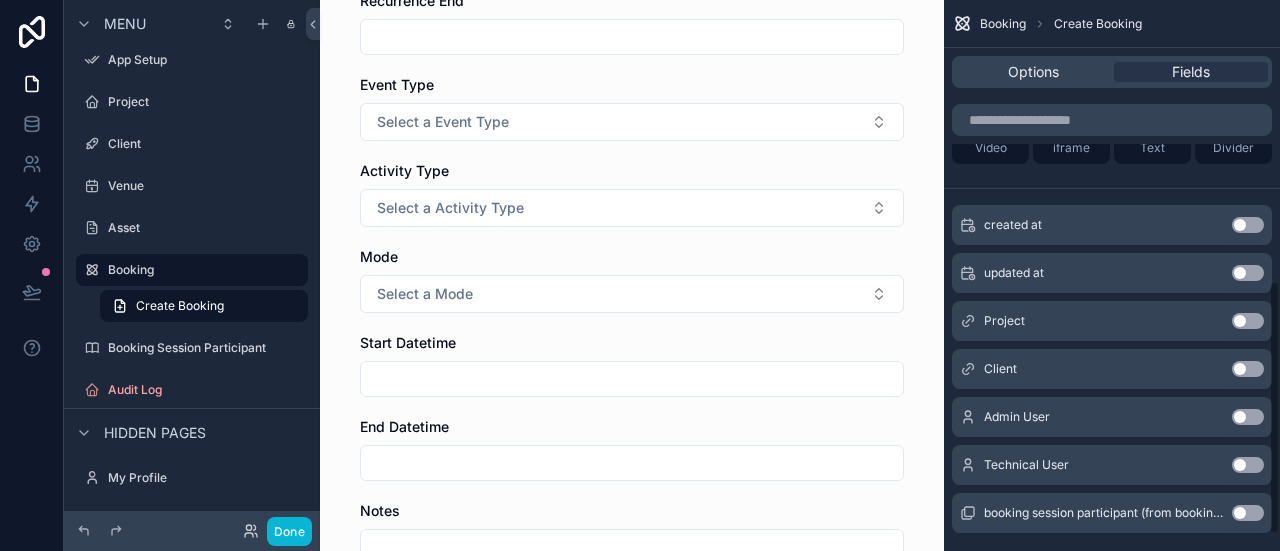 click on "Use setting" at bounding box center [1248, 417] 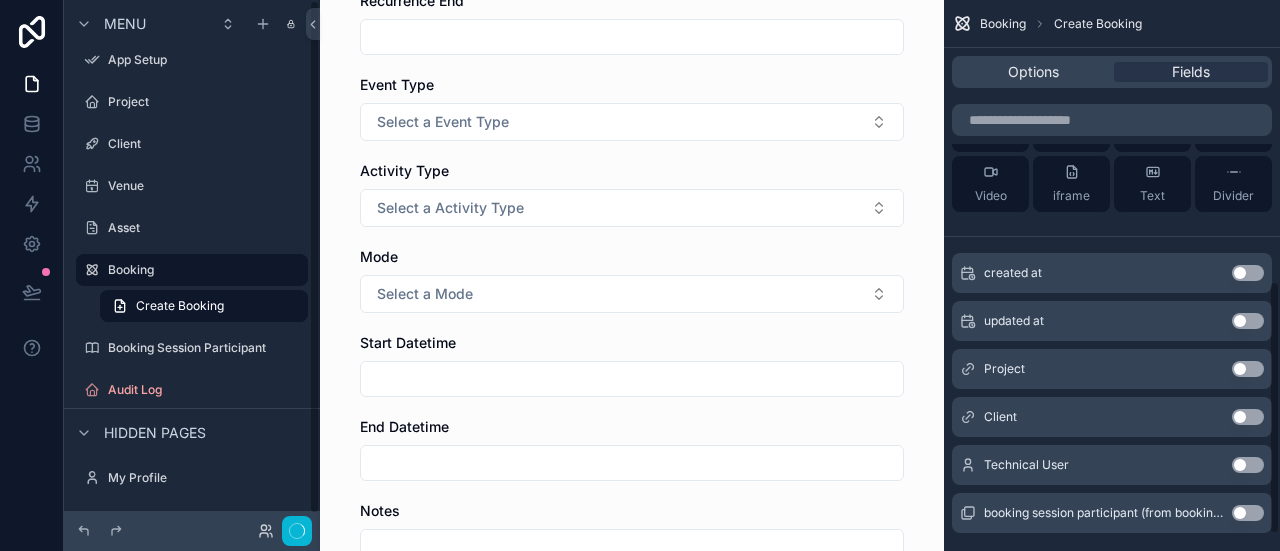scroll, scrollTop: 0, scrollLeft: 0, axis: both 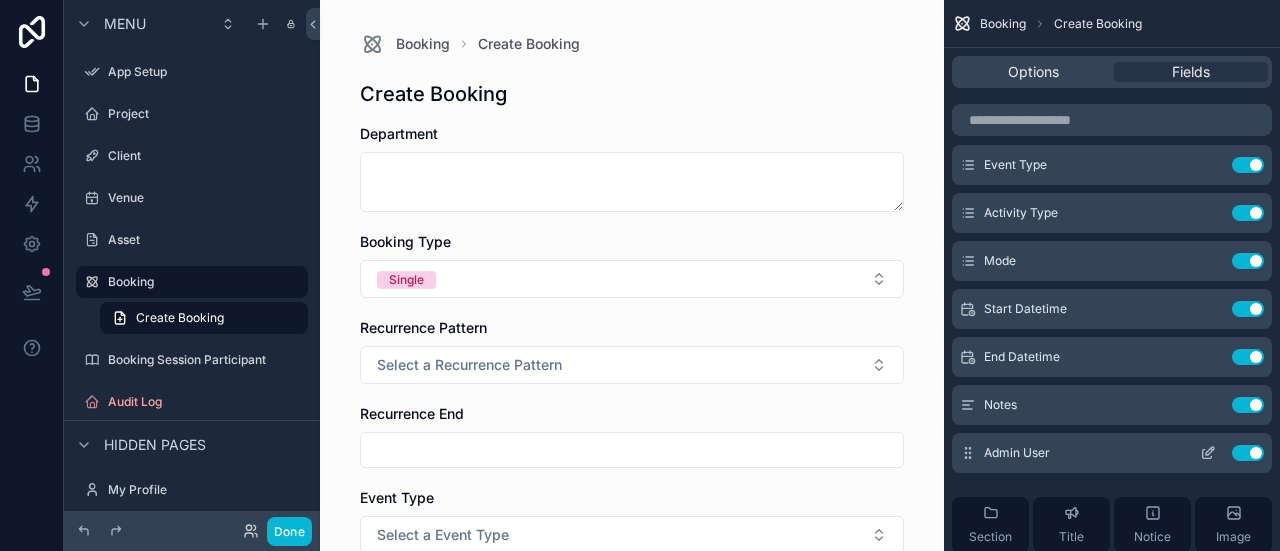 click on "Use setting" at bounding box center [1248, 453] 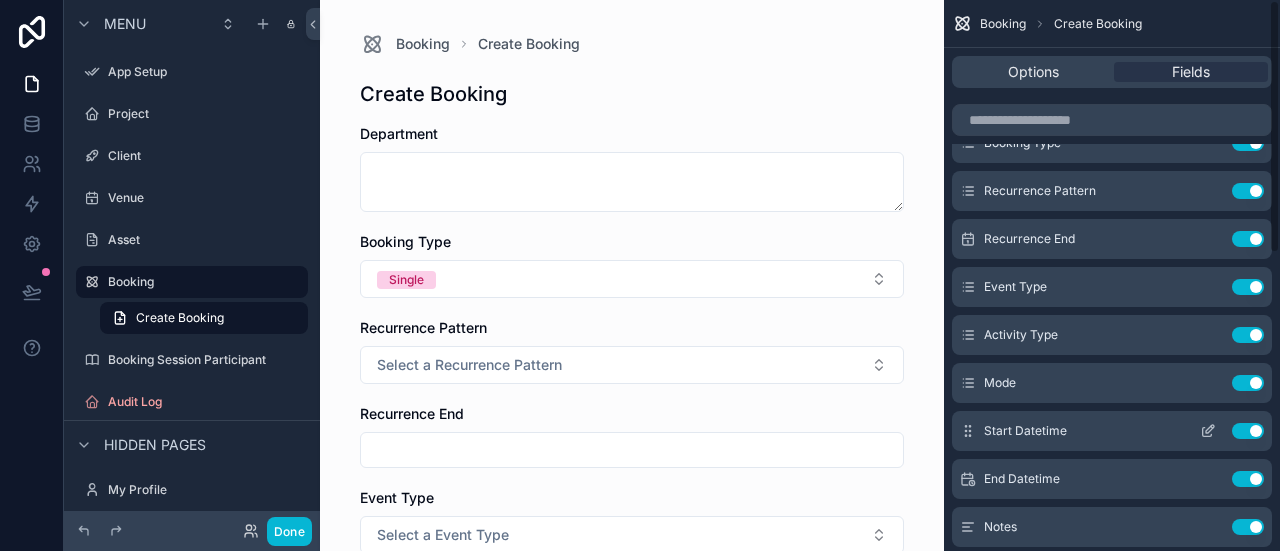 scroll, scrollTop: 0, scrollLeft: 0, axis: both 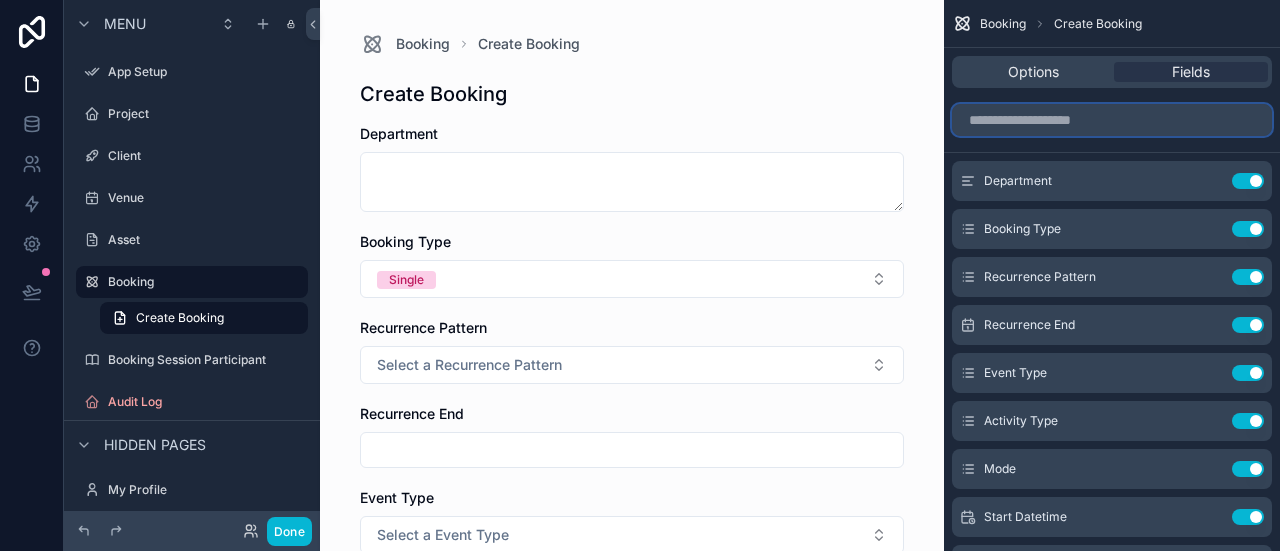 click at bounding box center (1112, 120) 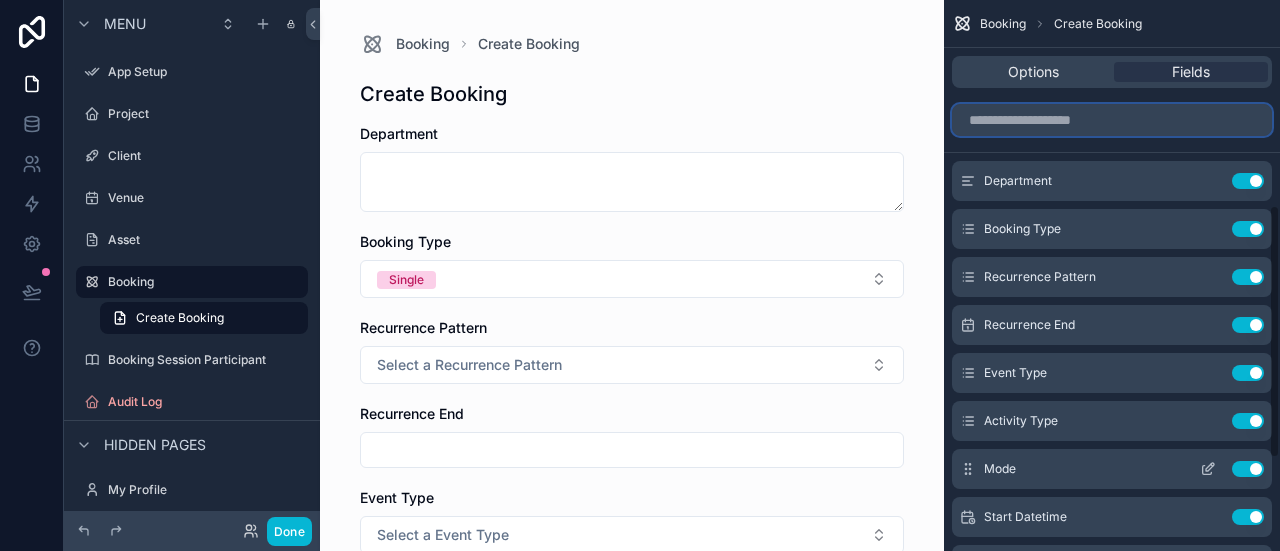 scroll, scrollTop: 646, scrollLeft: 0, axis: vertical 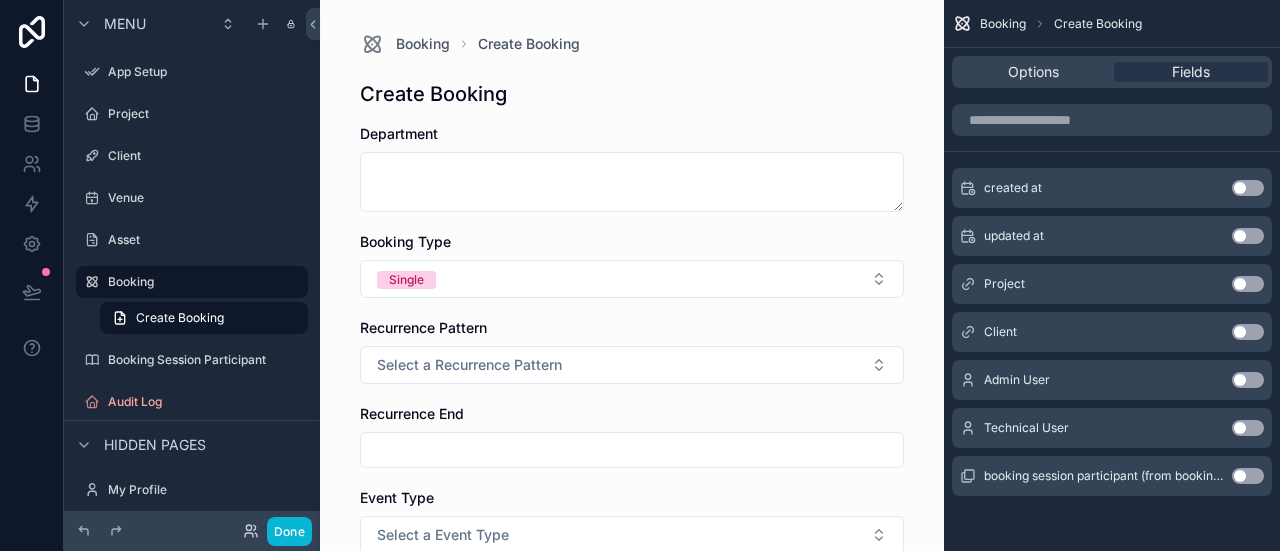 click on "Use setting" at bounding box center (1248, 476) 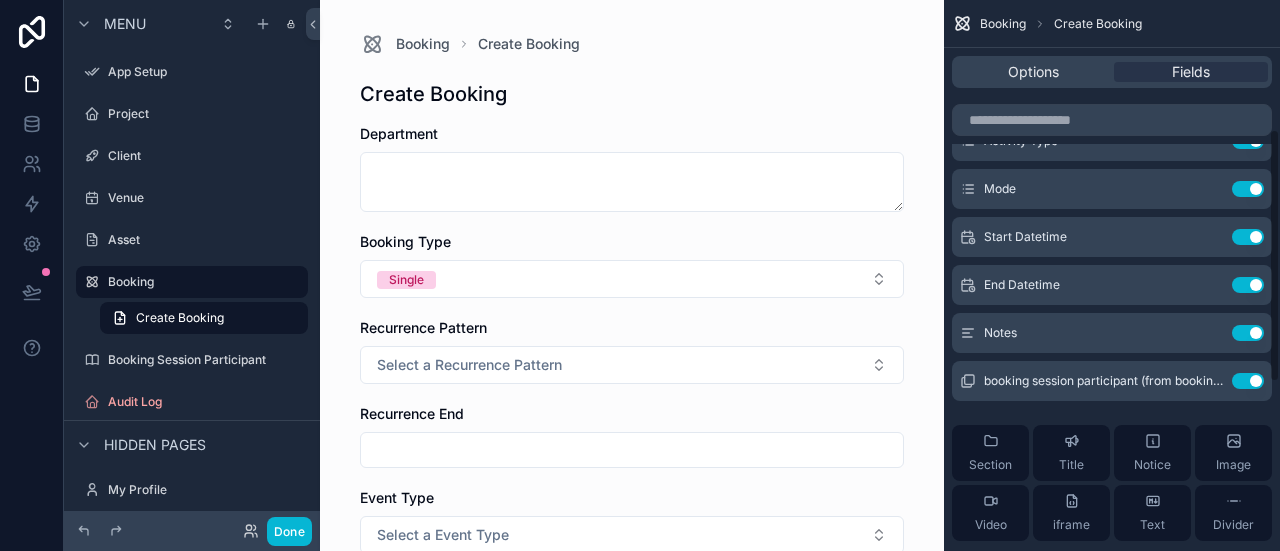 scroll, scrollTop: 288, scrollLeft: 0, axis: vertical 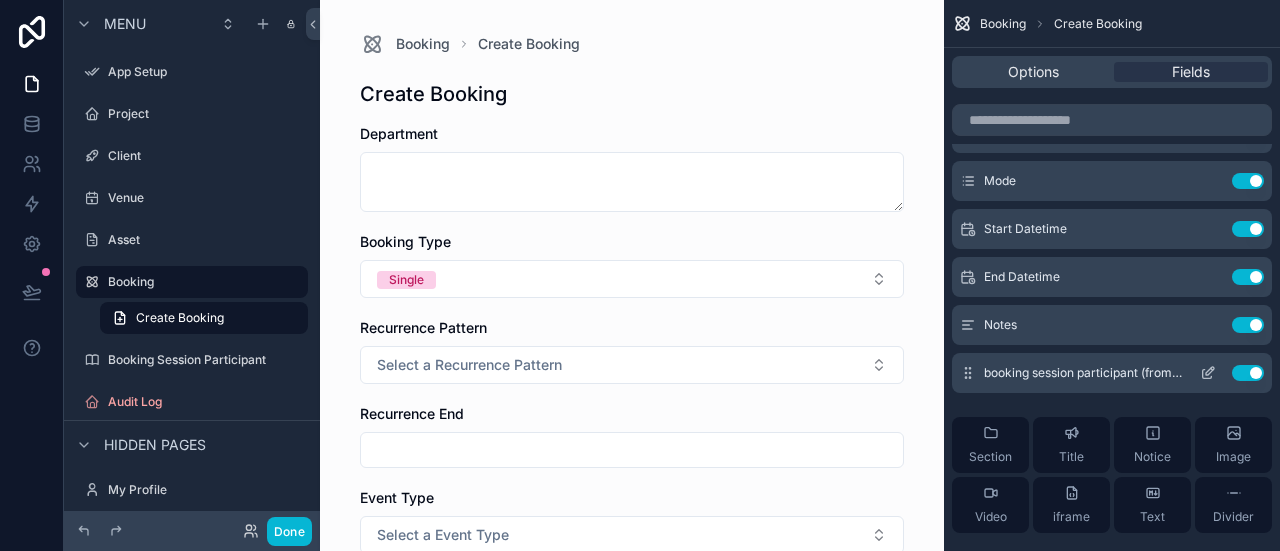 click 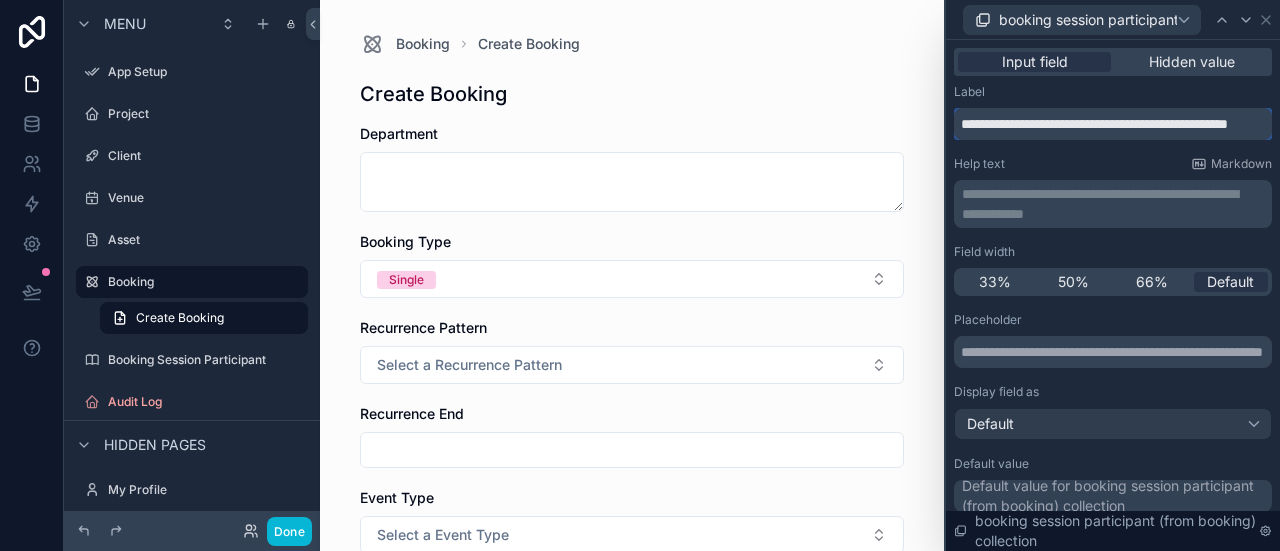 drag, startPoint x: 1244, startPoint y: 125, endPoint x: 929, endPoint y: 131, distance: 315.05713 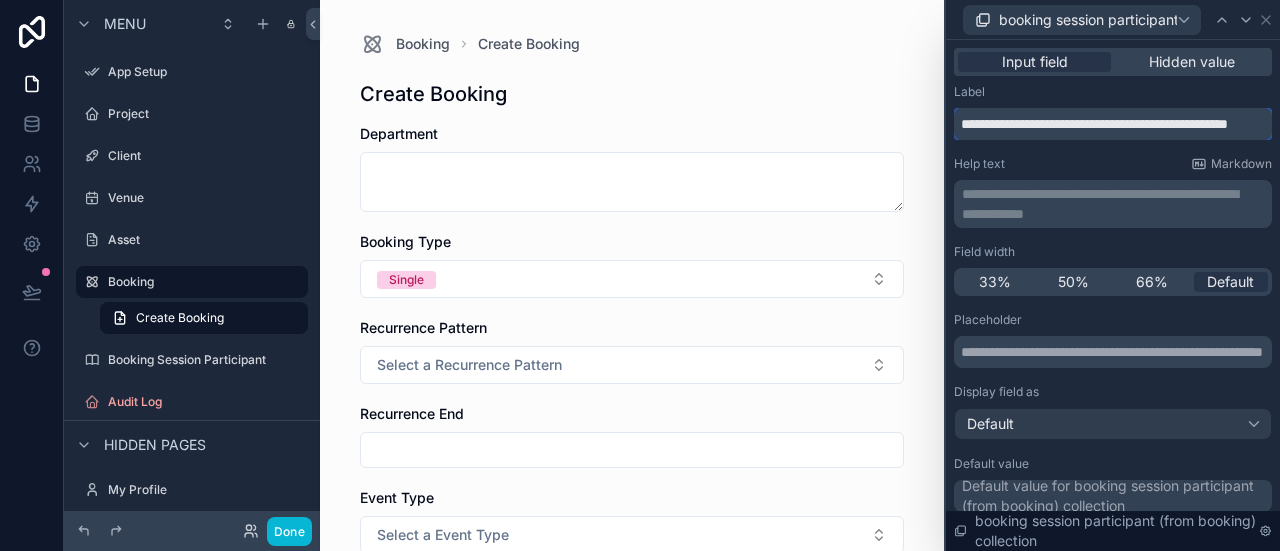 click on "App Setup Project Client Venue Asset Booking My Profile Powered by AA Abdul Aleem Booking Create Booking Create Booking Department Booking Type Single Recurrence Pattern Select a Recurrence Pattern Recurrence End Event Type Select a Event Type Activity Type Select a Activity Type Mode Select a Mode Start Datetime End Datetime Notes Booking session participant (from booking) collection Save Booking Create Booking Options Fields Department Use setting Booking Type Use setting Recurrence Pattern Use setting Recurrence End Use setting Event Type Use setting Activity Type Use setting Mode Use setting Start Datetime Use setting End Datetime Use setting Notes Use setting booking session participant (from booking) collection Use setting Section Title Notice Image Video iframe Text Divider created at Use setting updated at Use setting Project Use setting Client Use setting Admin User Use setting Technical User Use setting booking session participant (from booking) collection Input field Hidden value Label Help text" at bounding box center [800, 275] 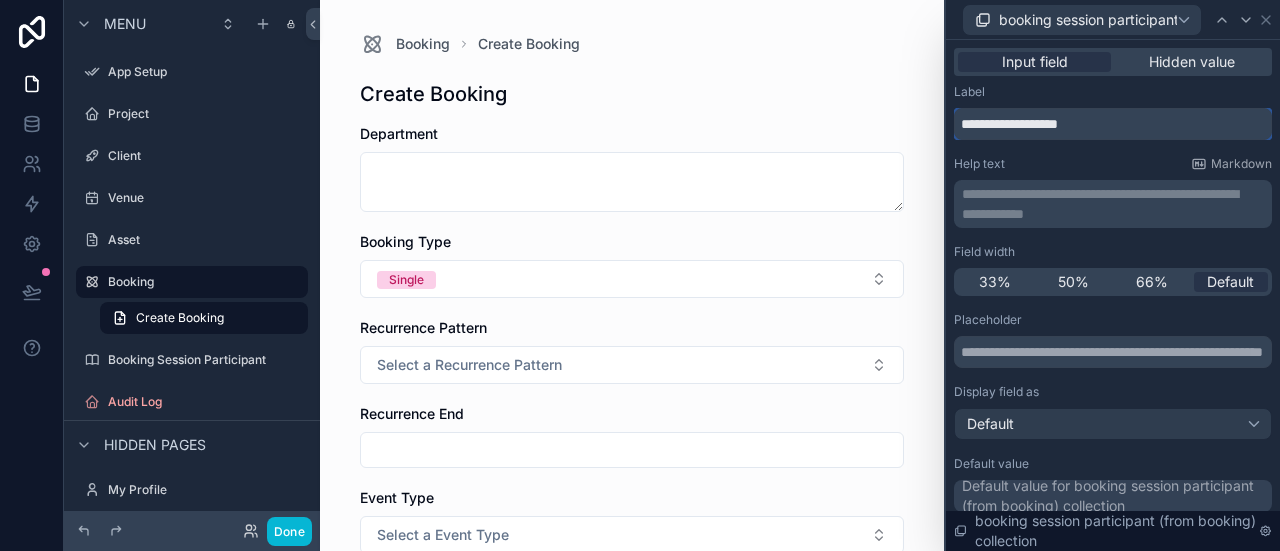 click on "**********" at bounding box center [1113, 124] 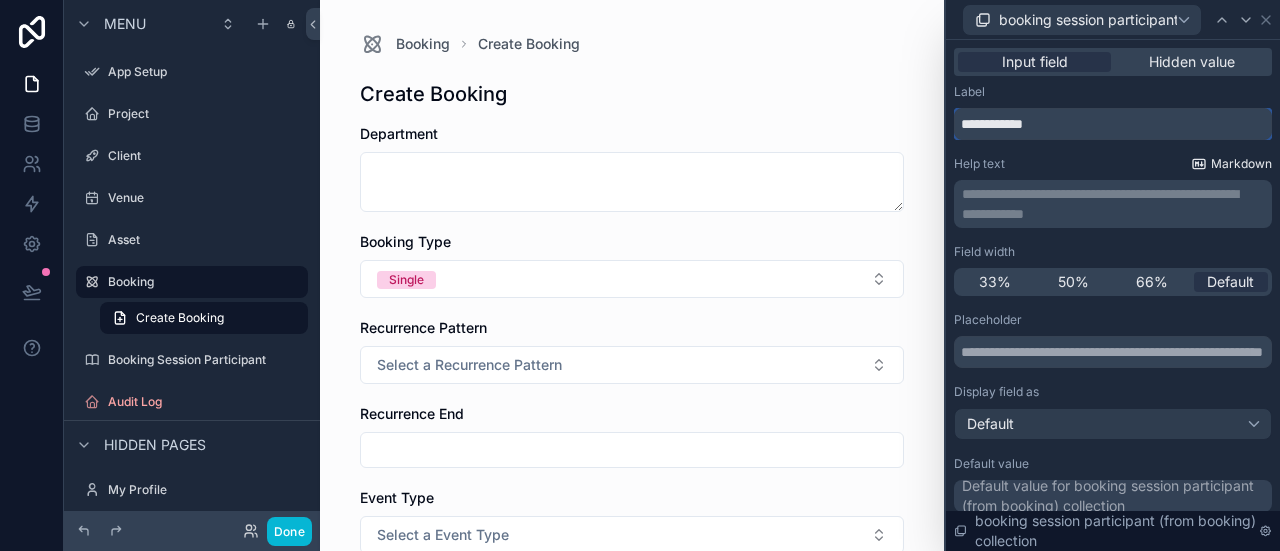 type on "**********" 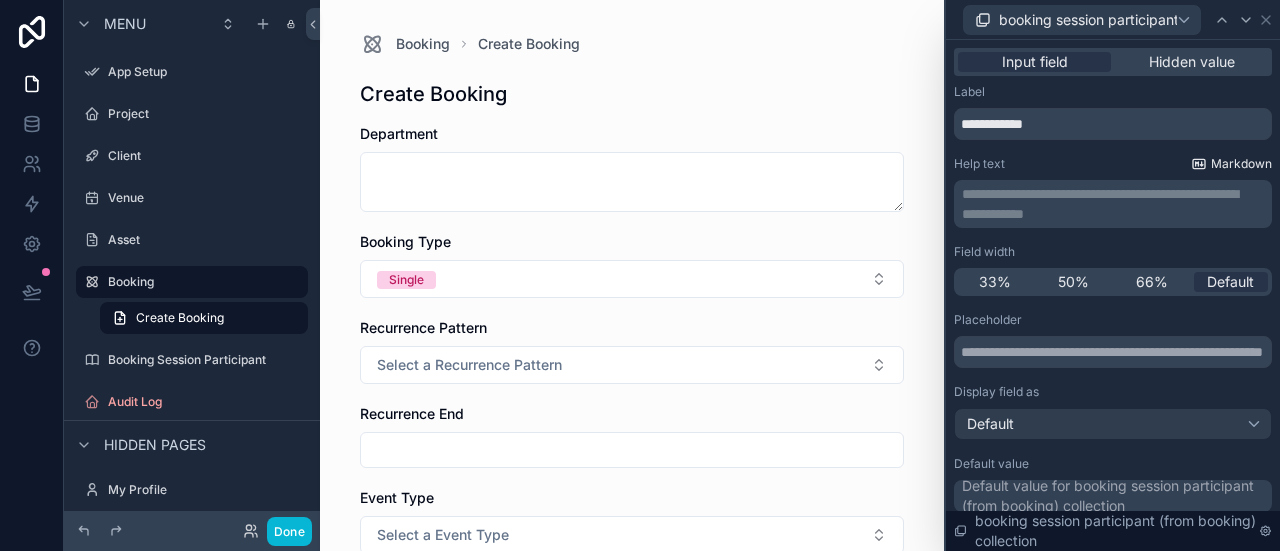 click 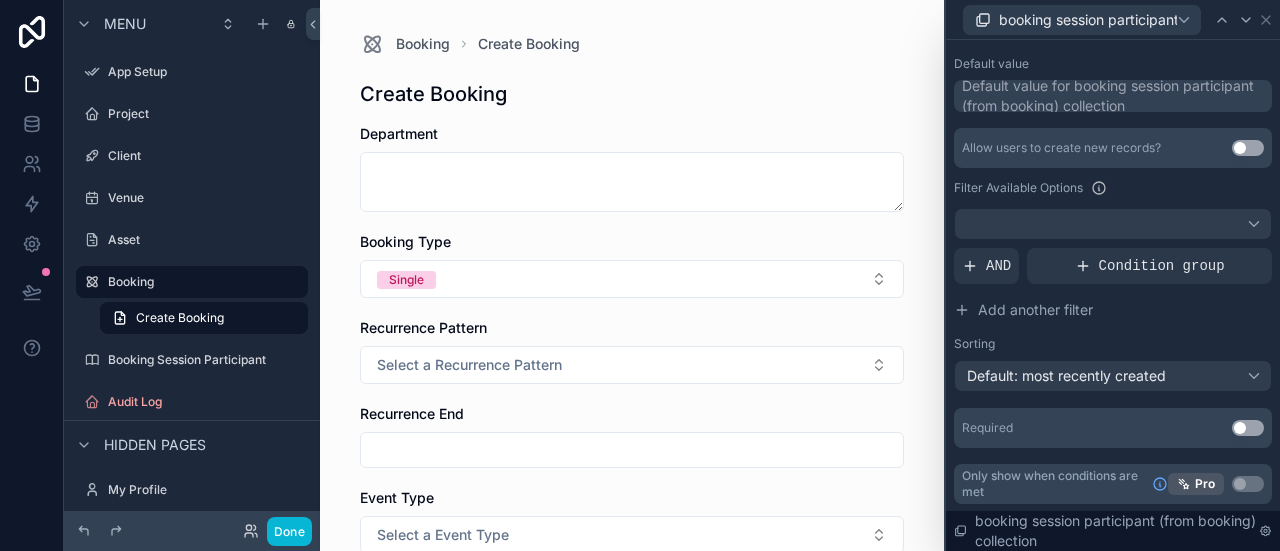 scroll, scrollTop: 0, scrollLeft: 0, axis: both 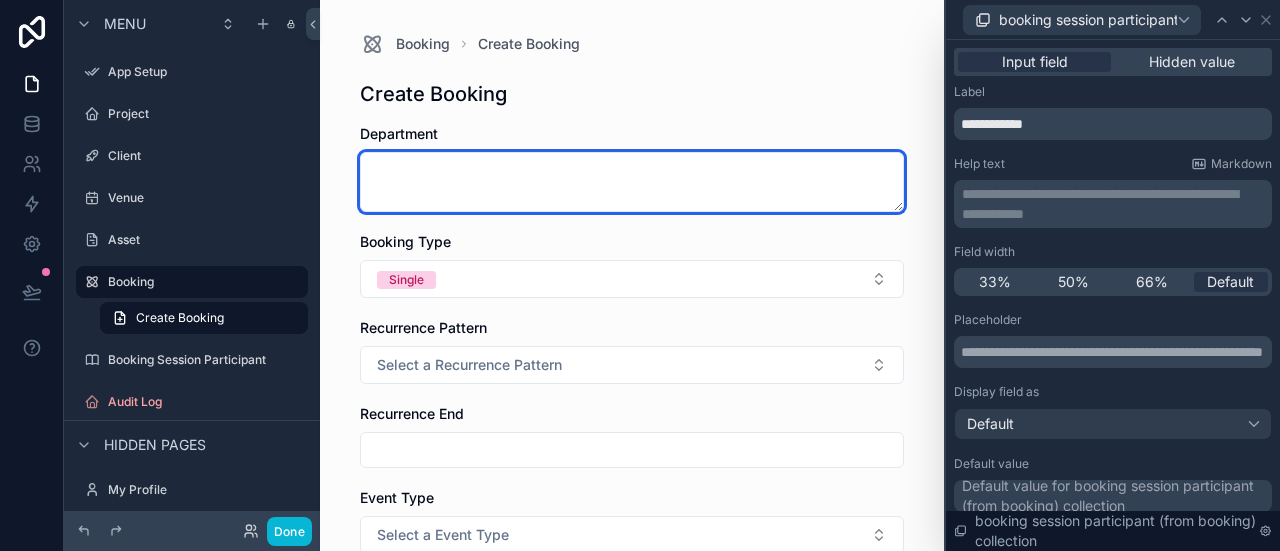 click at bounding box center [632, 182] 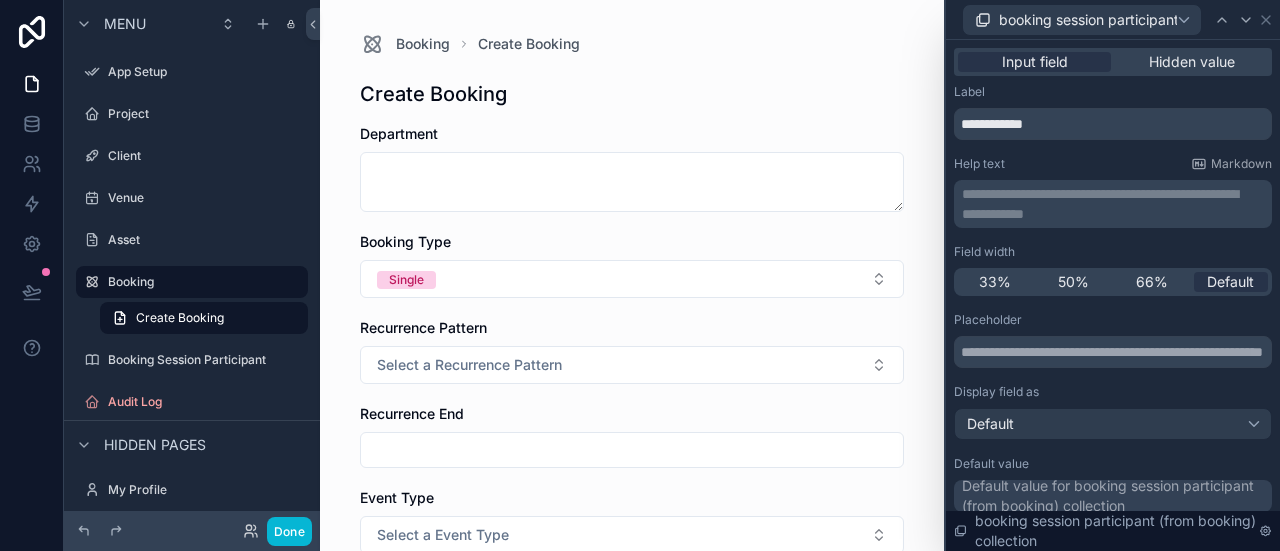 click on "Create Booking" at bounding box center (632, 94) 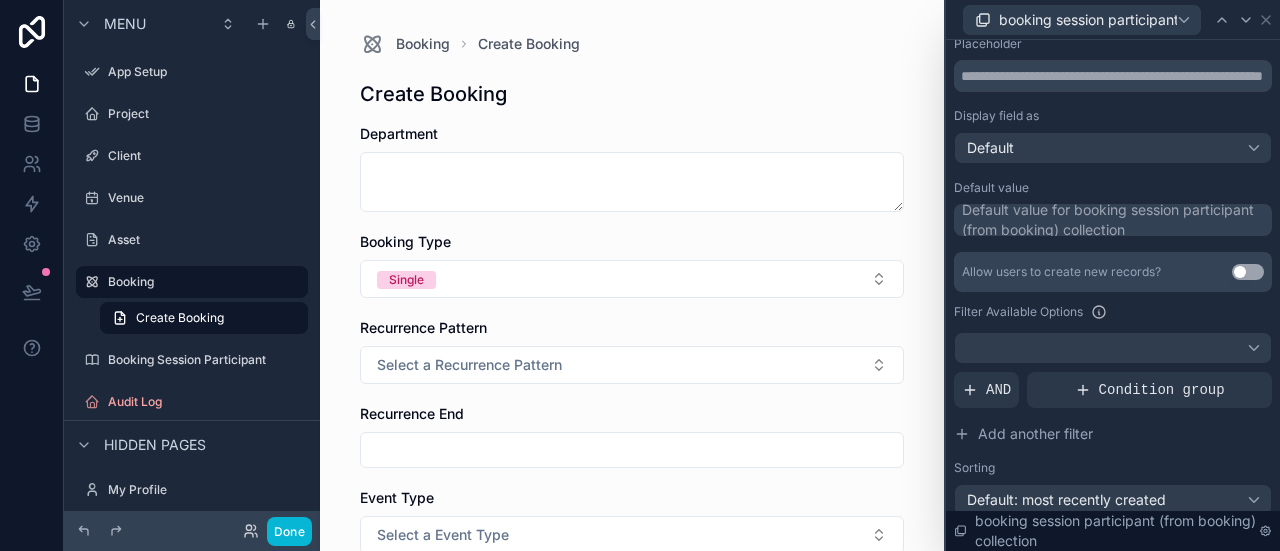 scroll, scrollTop: 400, scrollLeft: 0, axis: vertical 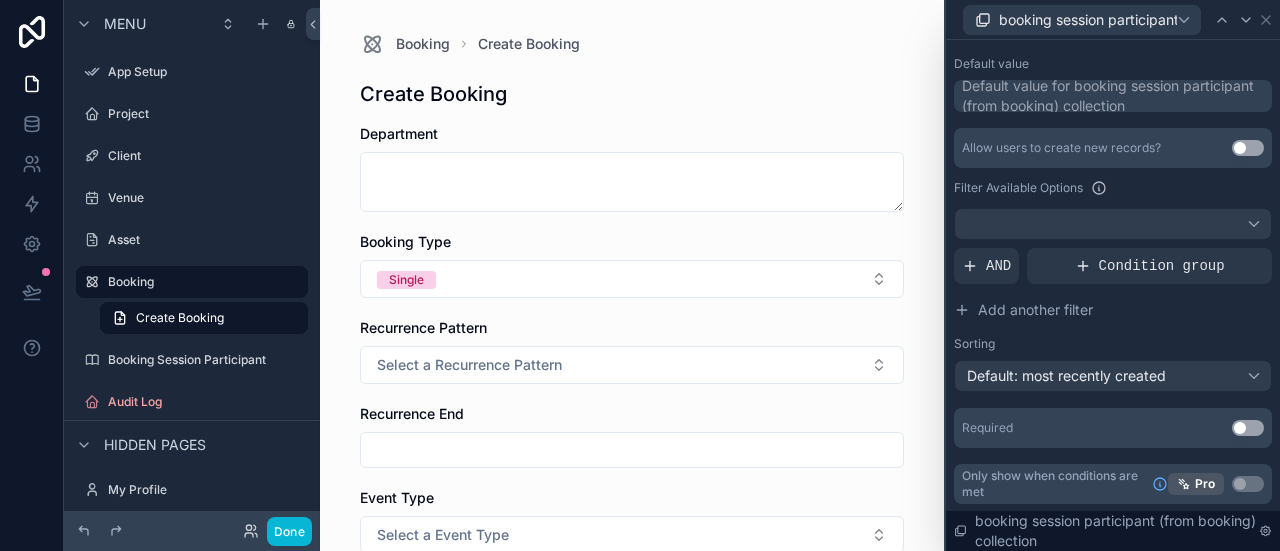 click on "Use setting" at bounding box center [1248, 428] 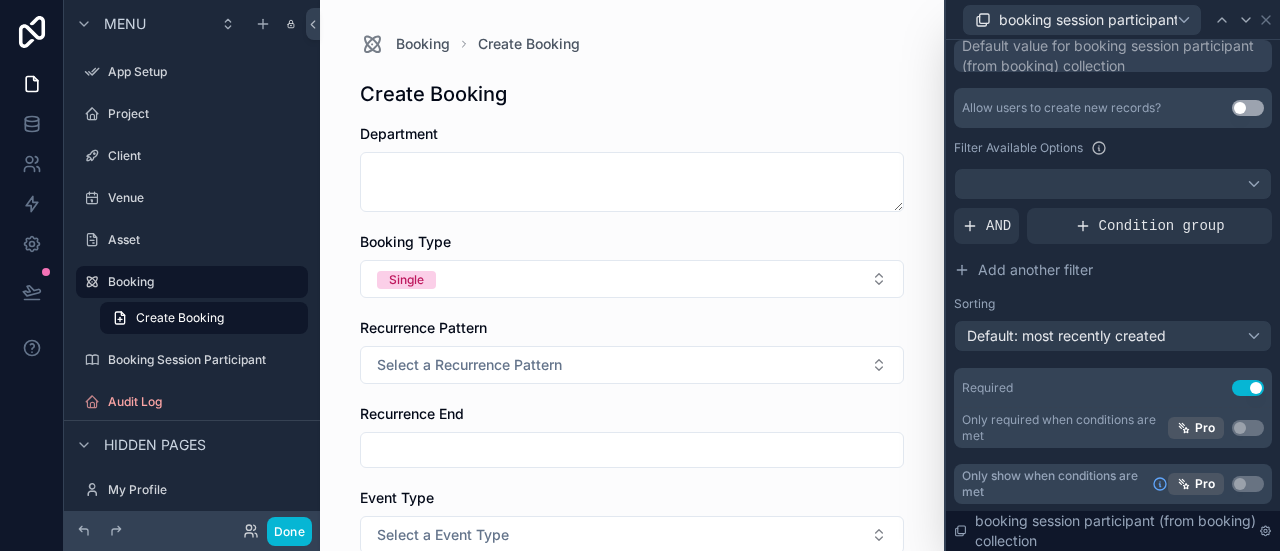 scroll, scrollTop: 0, scrollLeft: 0, axis: both 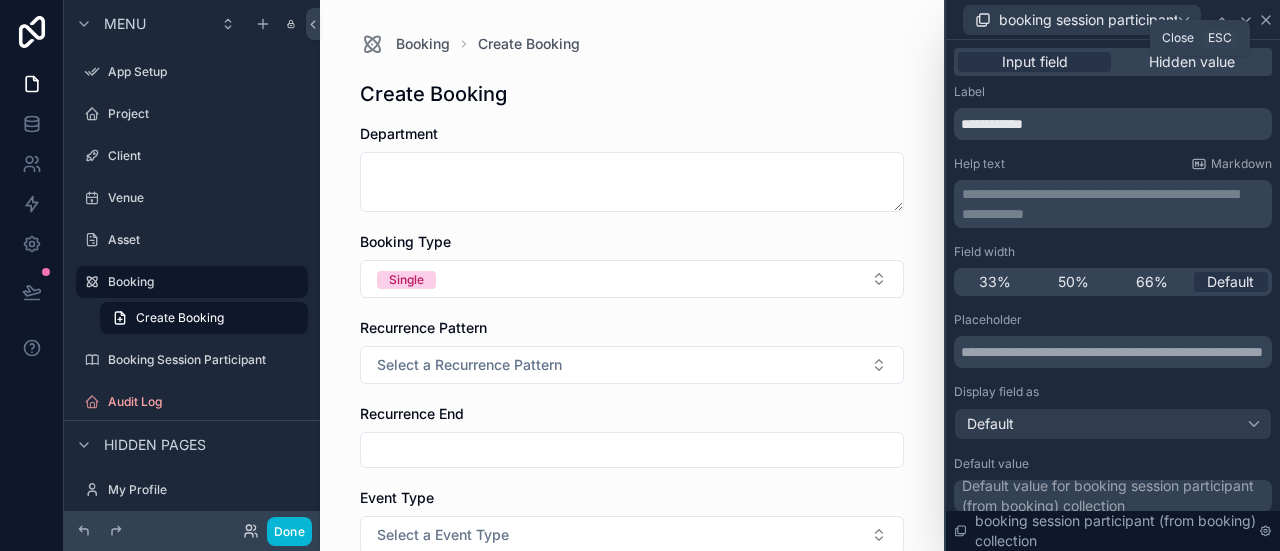 click 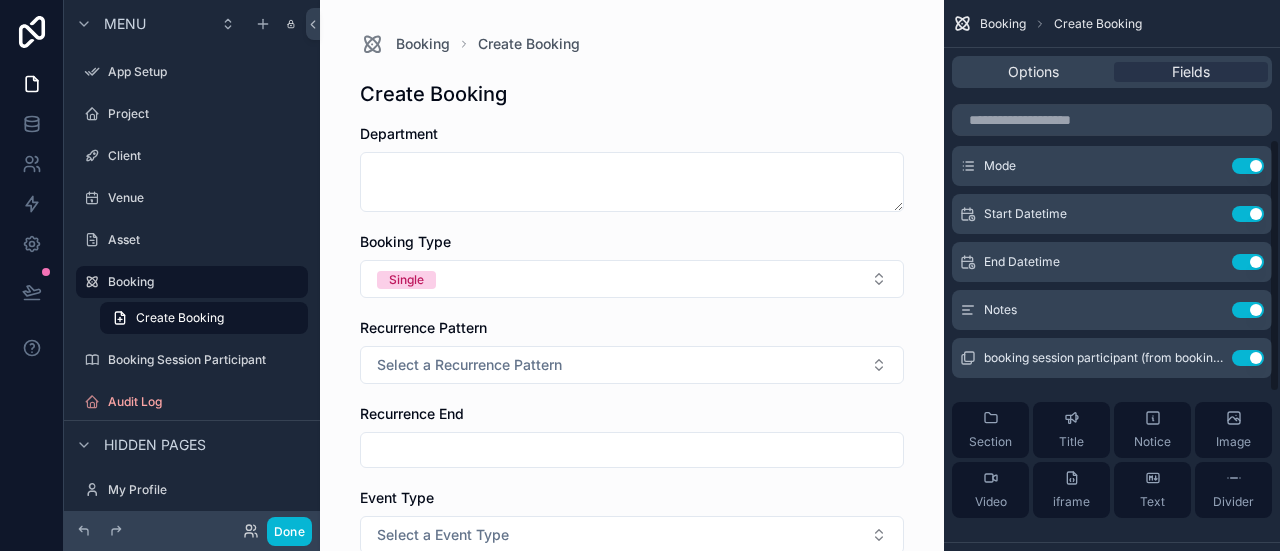 scroll, scrollTop: 302, scrollLeft: 0, axis: vertical 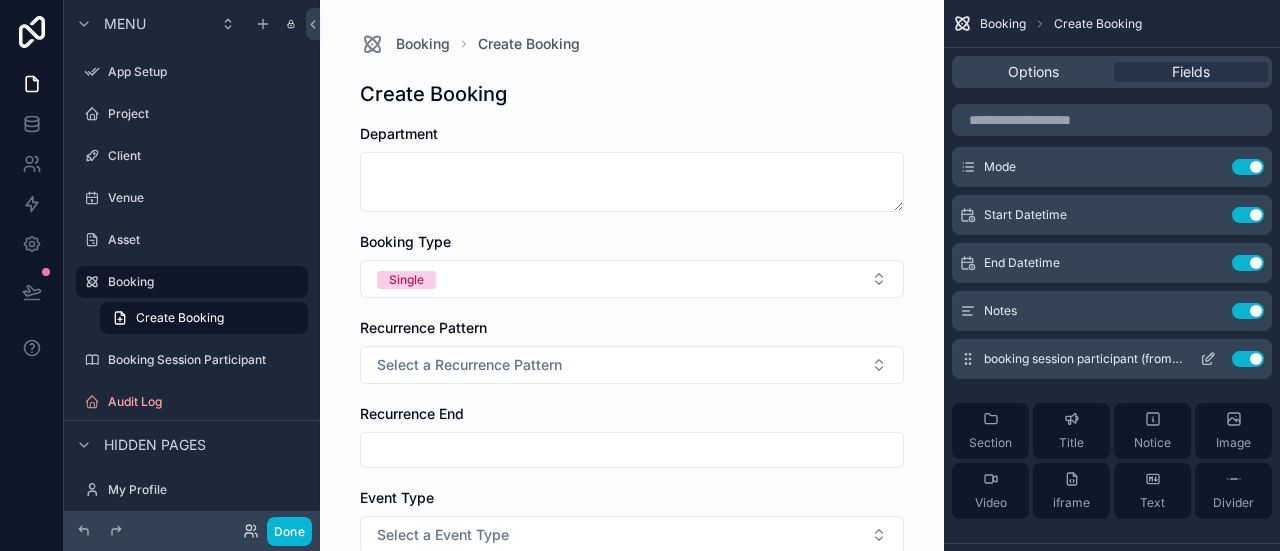 click 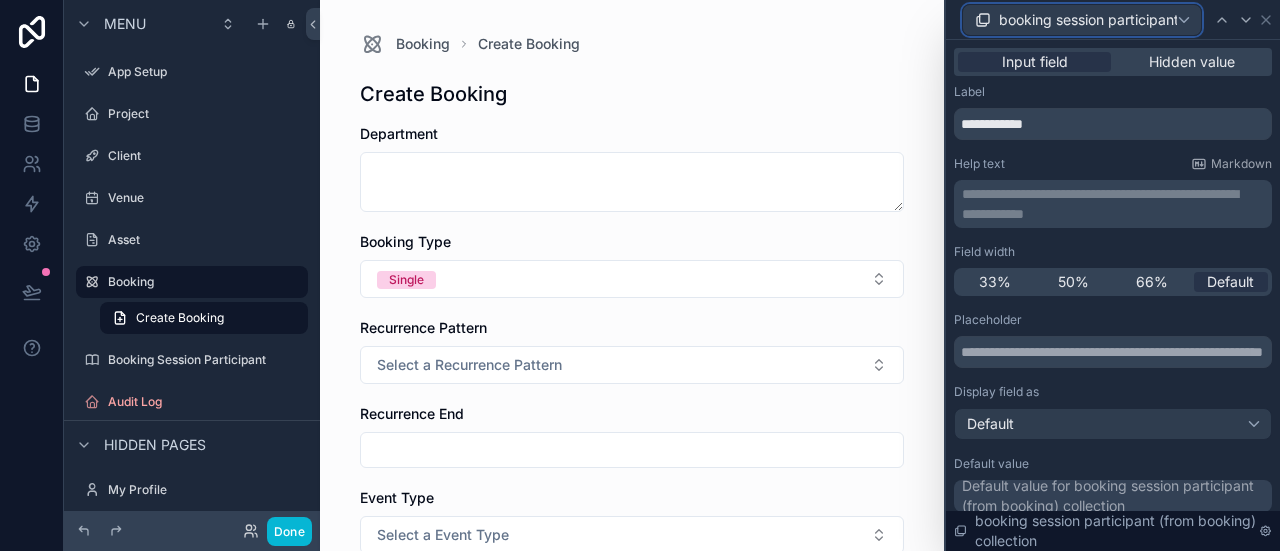 click on "booking session participant (from booking) collection" at bounding box center (1088, 20) 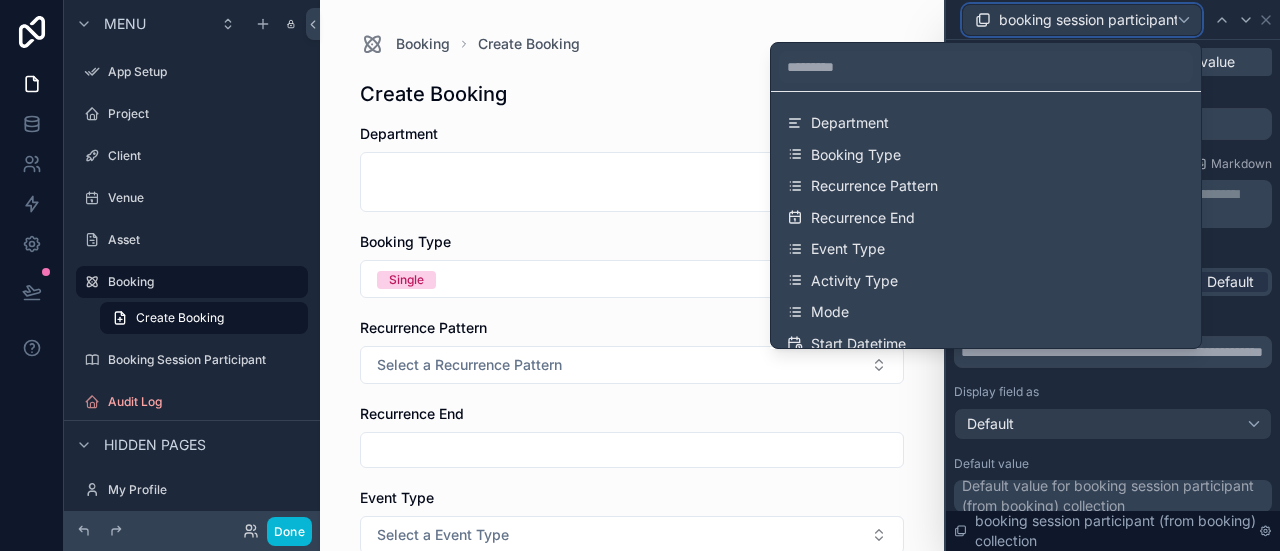 scroll, scrollTop: 108, scrollLeft: 0, axis: vertical 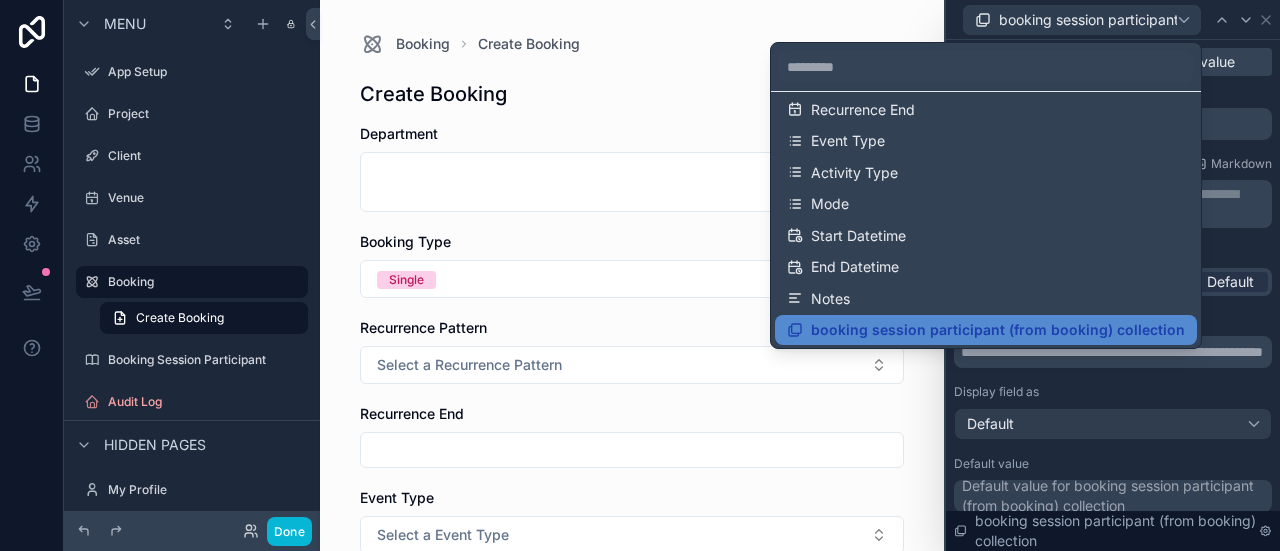 click at bounding box center (1113, 275) 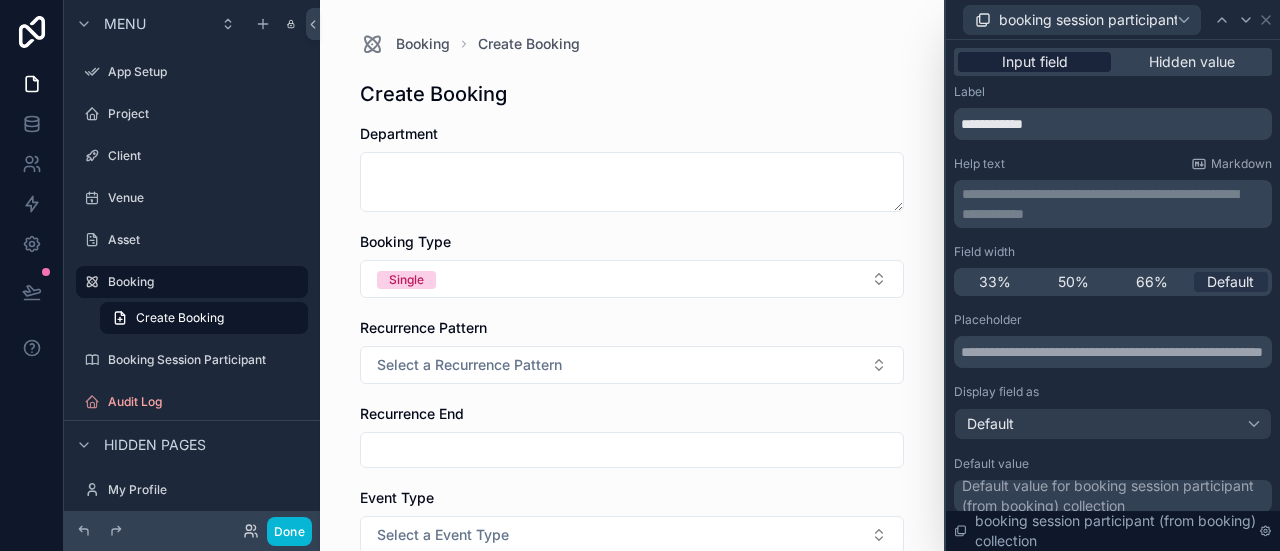 click on "Input field" at bounding box center (1035, 62) 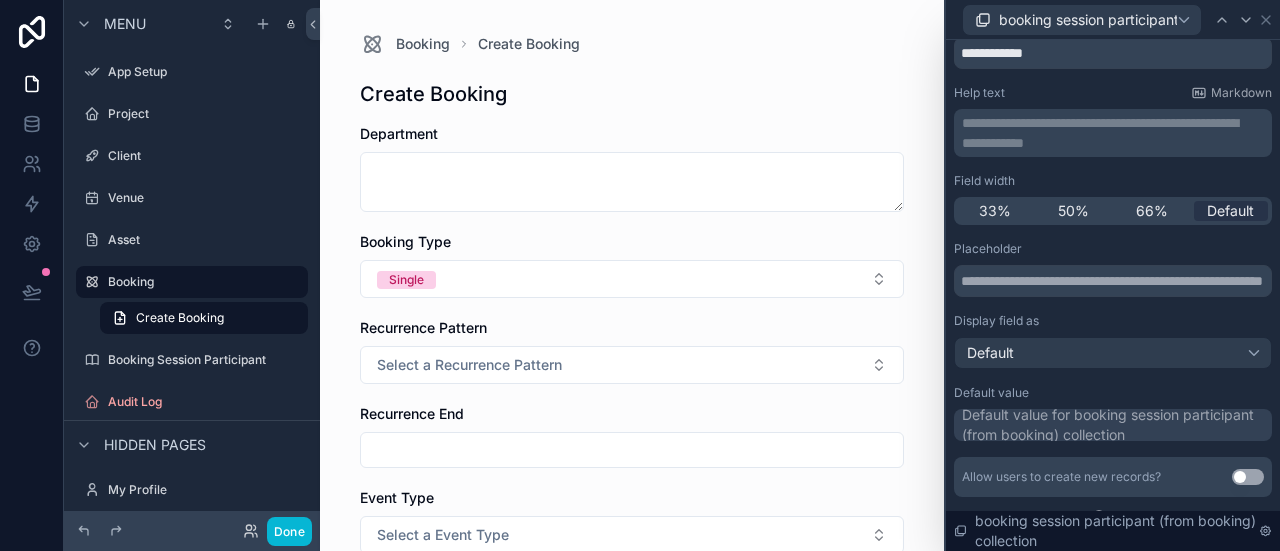 scroll, scrollTop: 68, scrollLeft: 0, axis: vertical 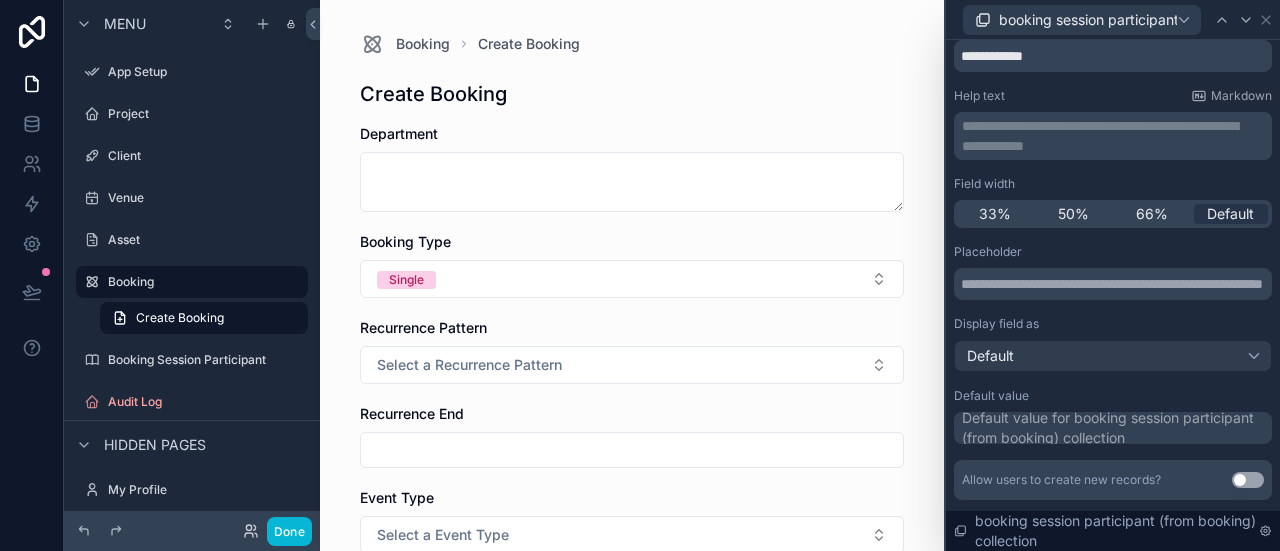 click on "Default value for booking session participant (from booking) collection" at bounding box center (1115, 428) 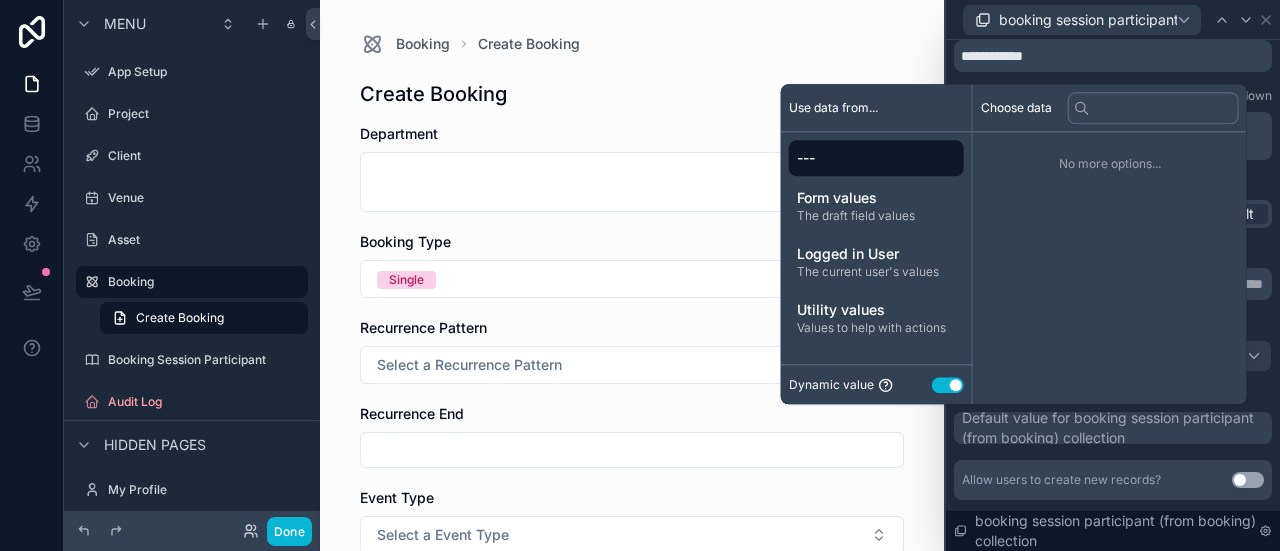 click on "---" at bounding box center (876, 158) 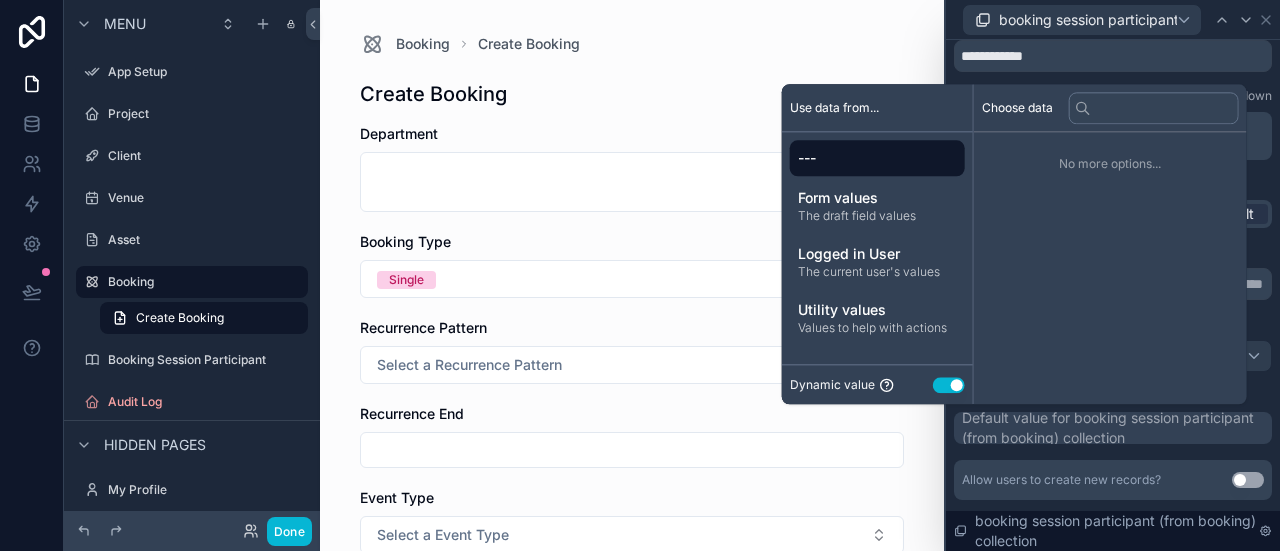 click on "Choose data No more options..." at bounding box center [1110, 244] 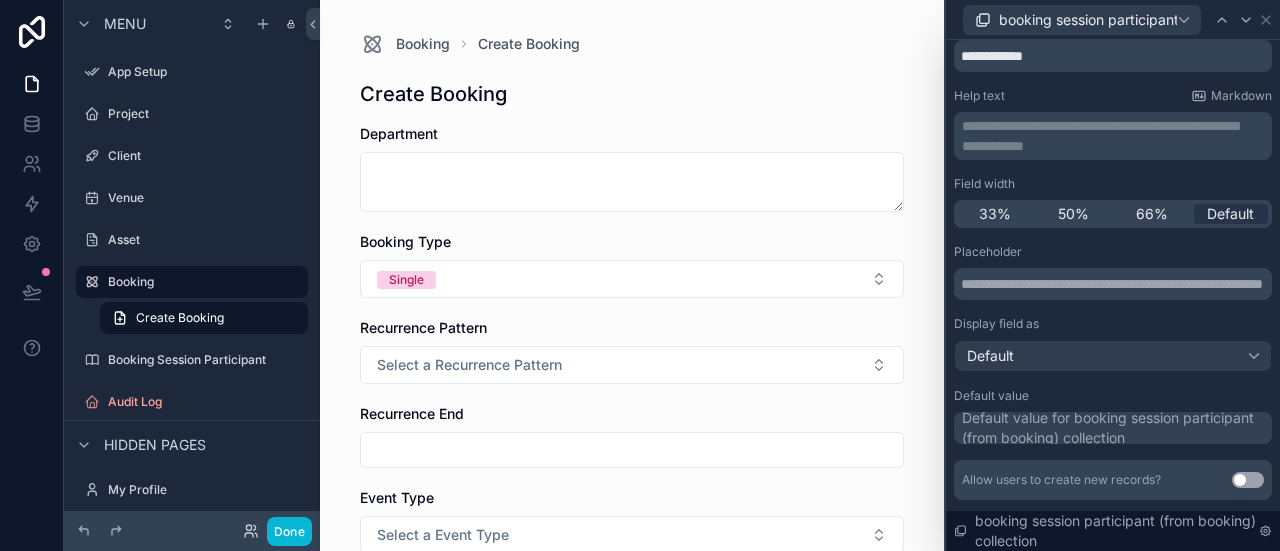 click on "**********" at bounding box center [1113, 448] 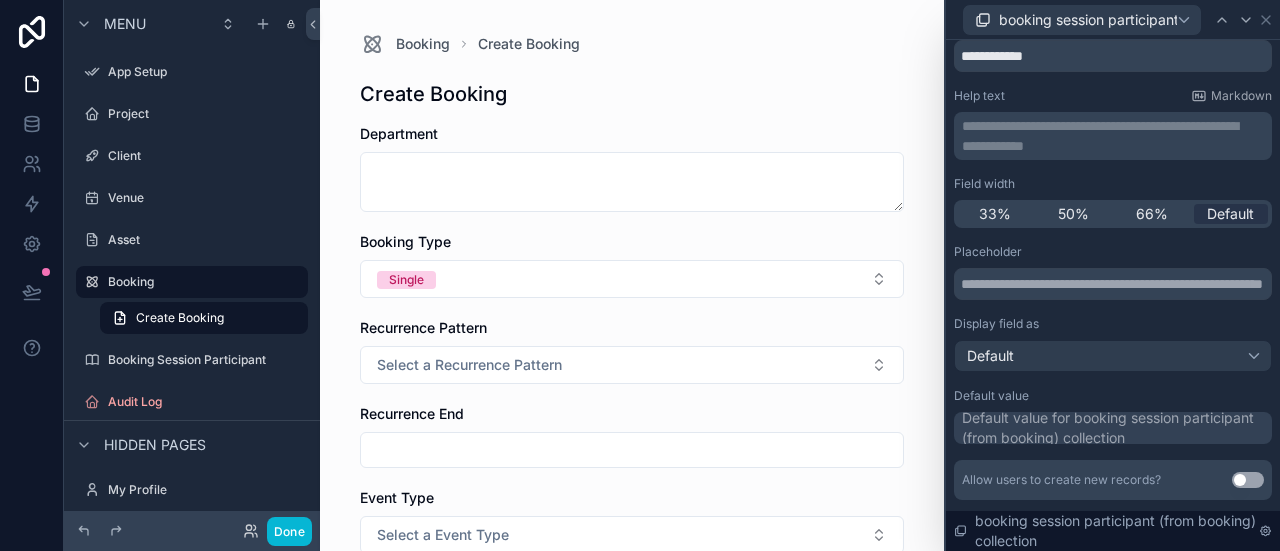 scroll, scrollTop: 72, scrollLeft: 0, axis: vertical 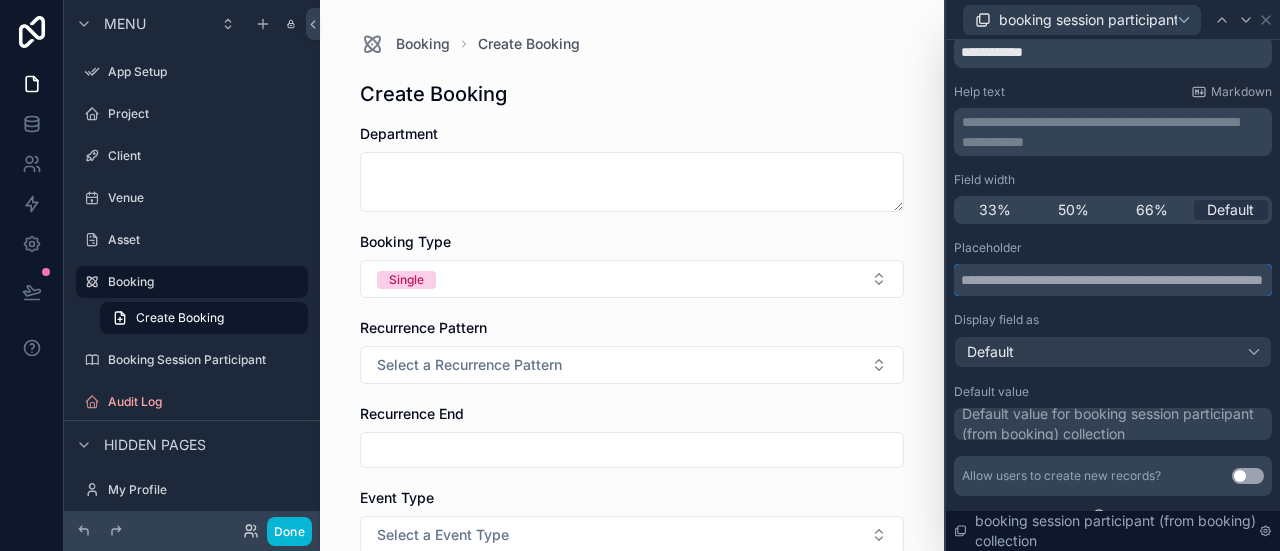 click at bounding box center [1113, 280] 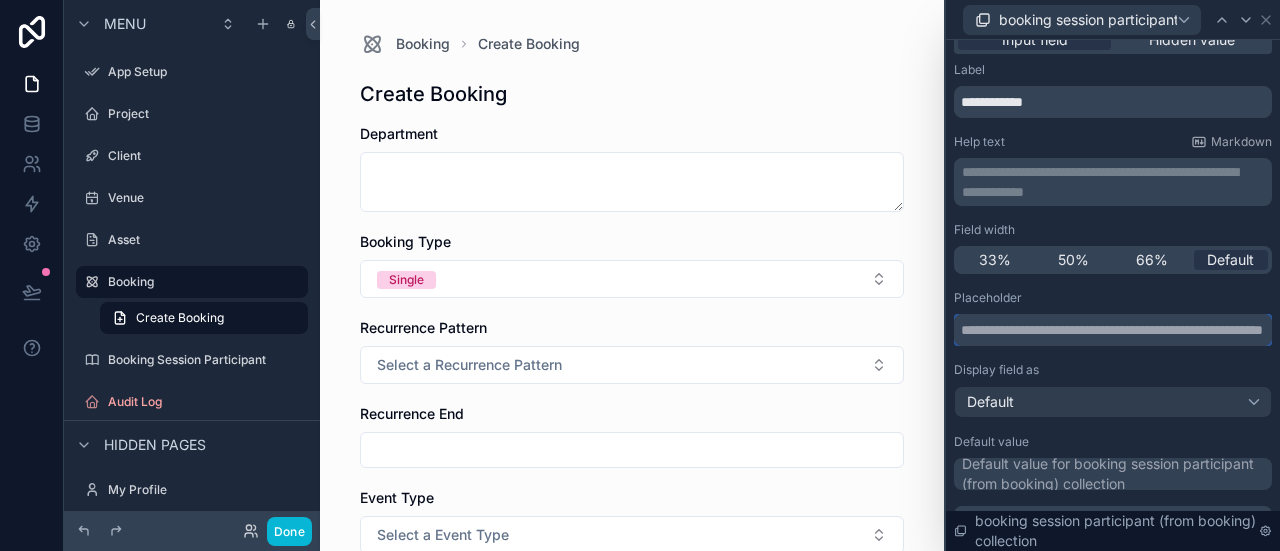 scroll, scrollTop: 0, scrollLeft: 0, axis: both 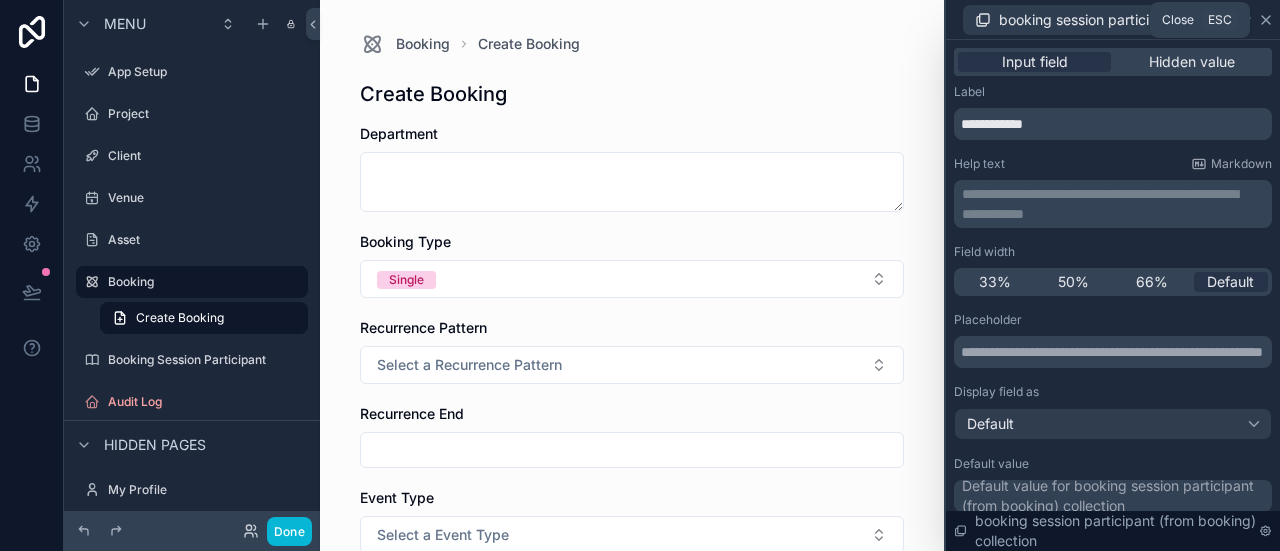 click 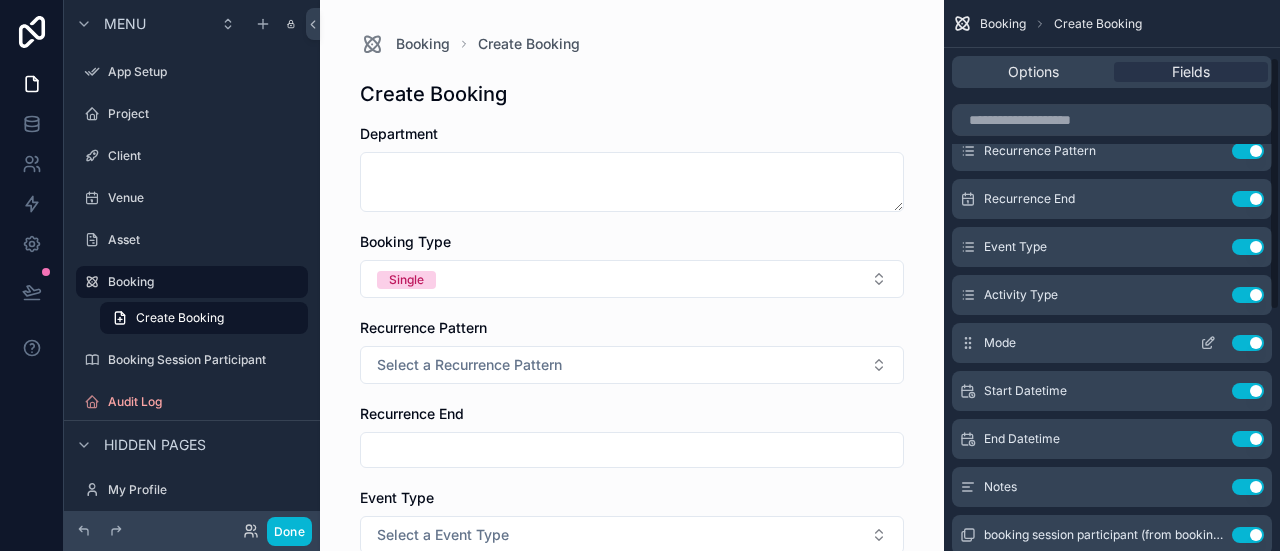 scroll, scrollTop: 0, scrollLeft: 0, axis: both 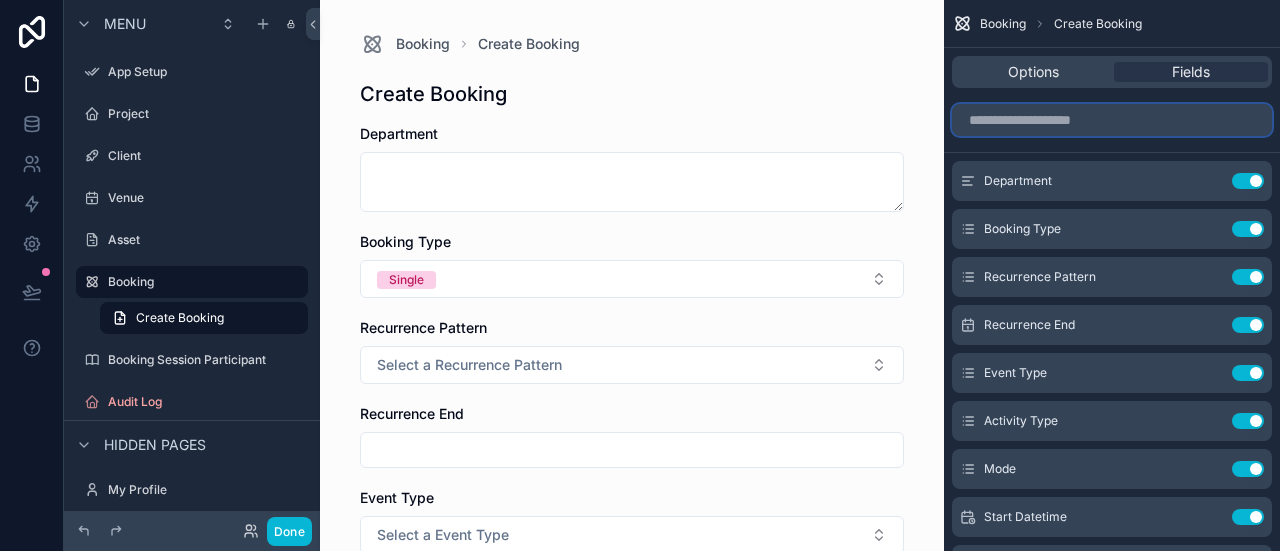 click at bounding box center [1112, 120] 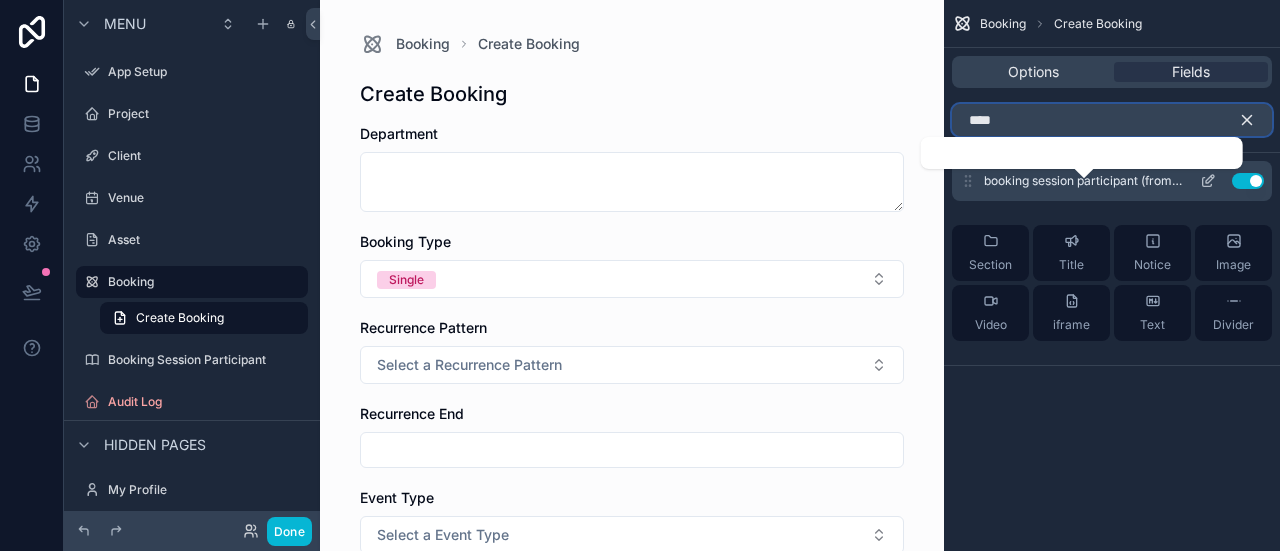 type on "****" 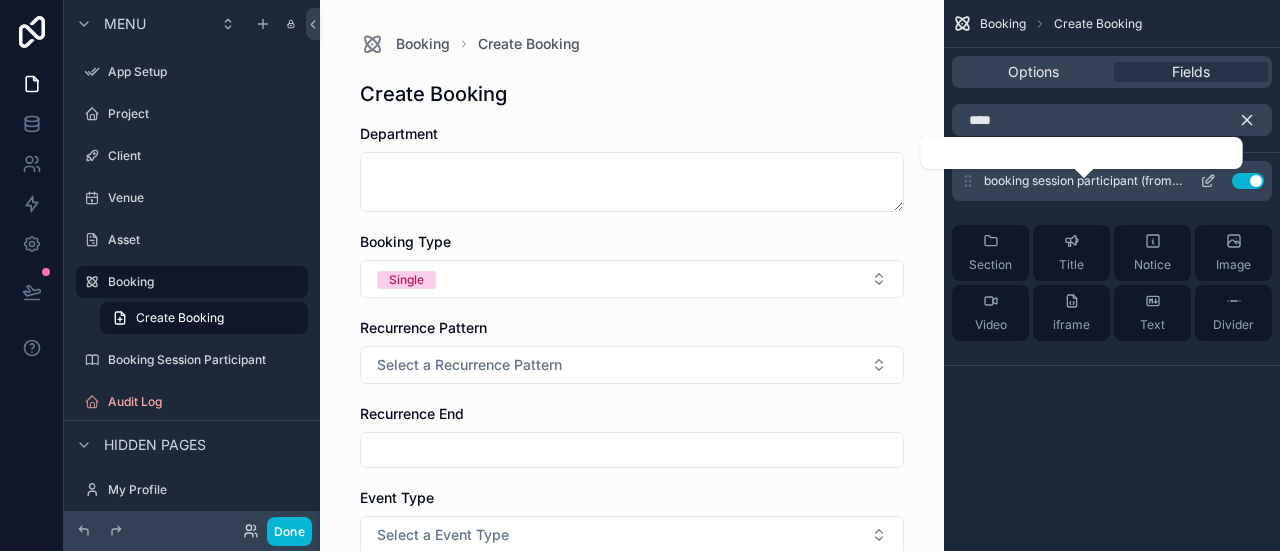 click on "booking session participant (from booking) collection" at bounding box center [1084, 181] 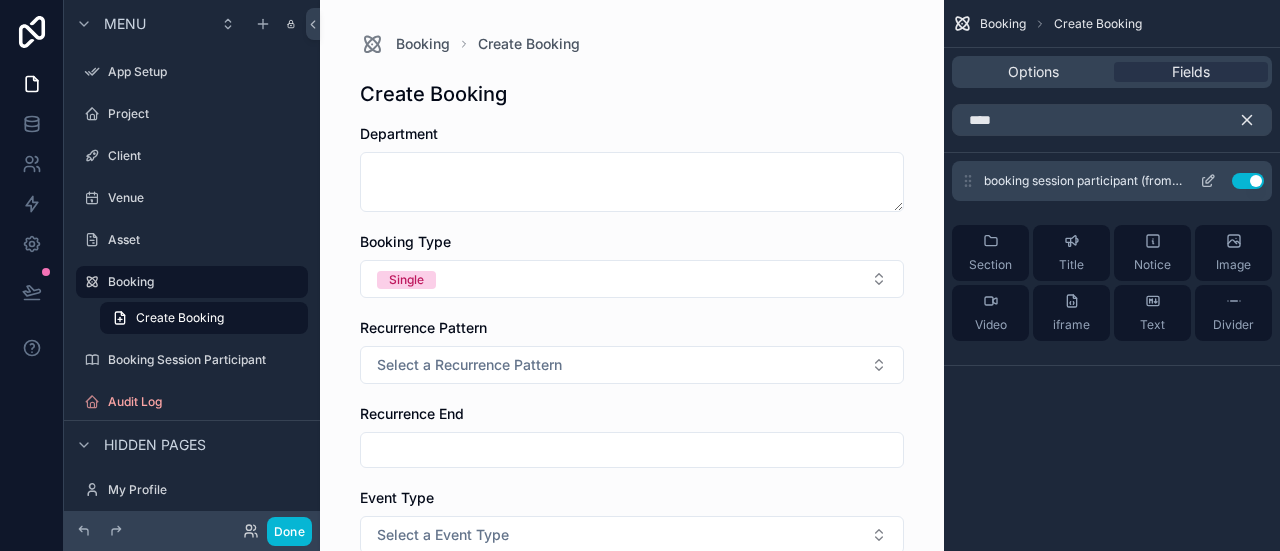 click 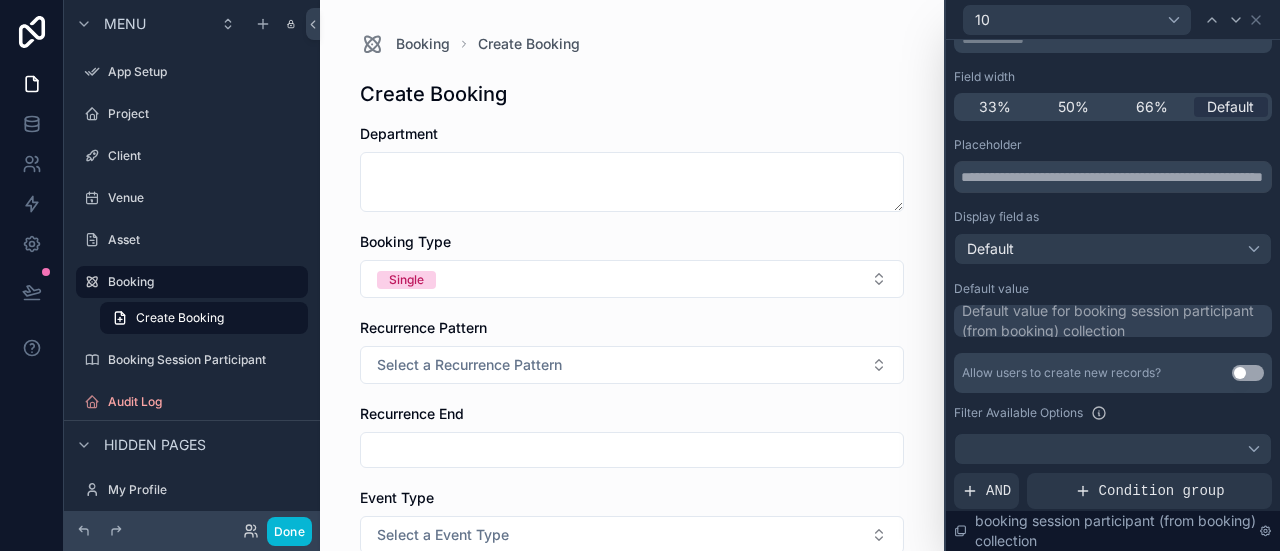 scroll, scrollTop: 177, scrollLeft: 0, axis: vertical 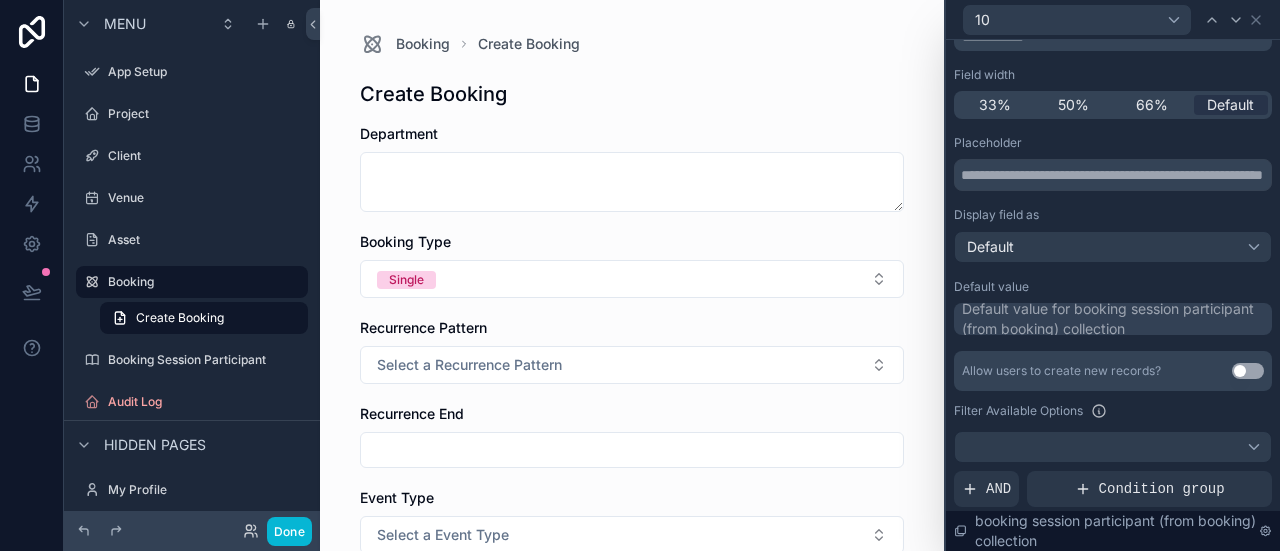 click on "Default value for booking session participant (from booking) collection" at bounding box center (1115, 319) 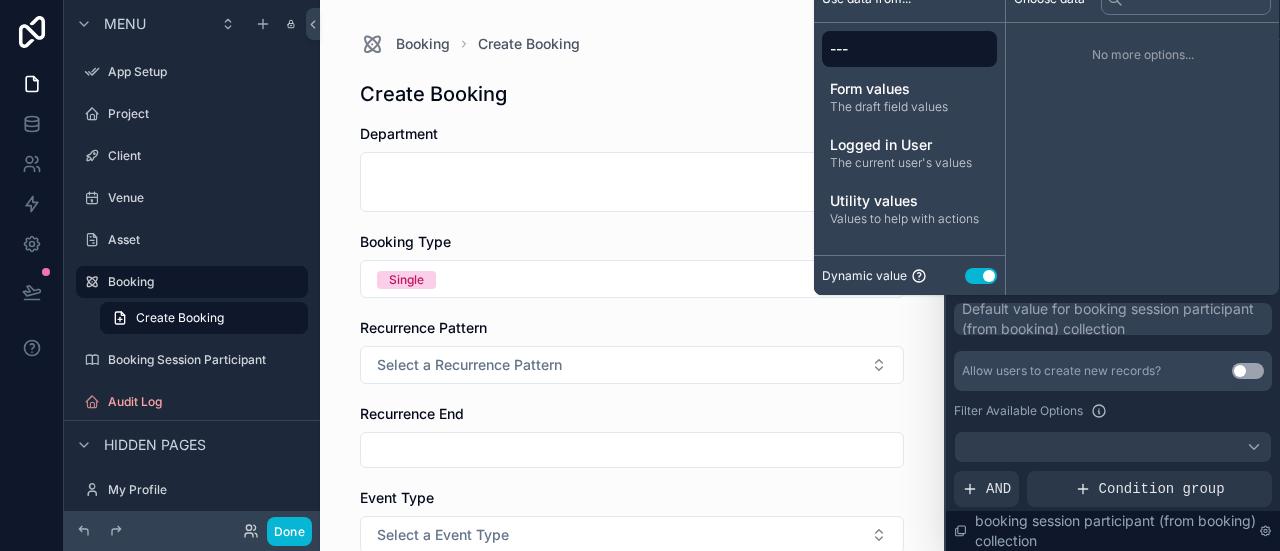 click on "---" at bounding box center (909, 49) 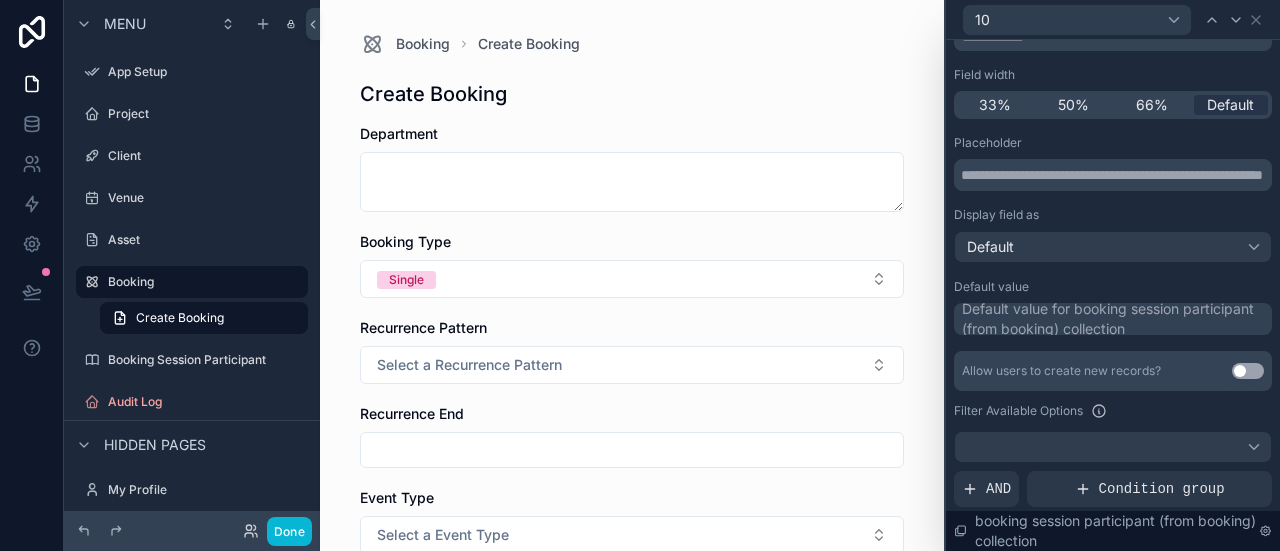 click on "Booking Create Booking Create Booking Department Booking Type Single Recurrence Pattern Select a Recurrence Pattern Recurrence End Event Type Select a Event Type Activity Type Select a Activity Type Mode Select a Mode Start Datetime End Datetime Notes Session Name * Save" at bounding box center (632, 275) 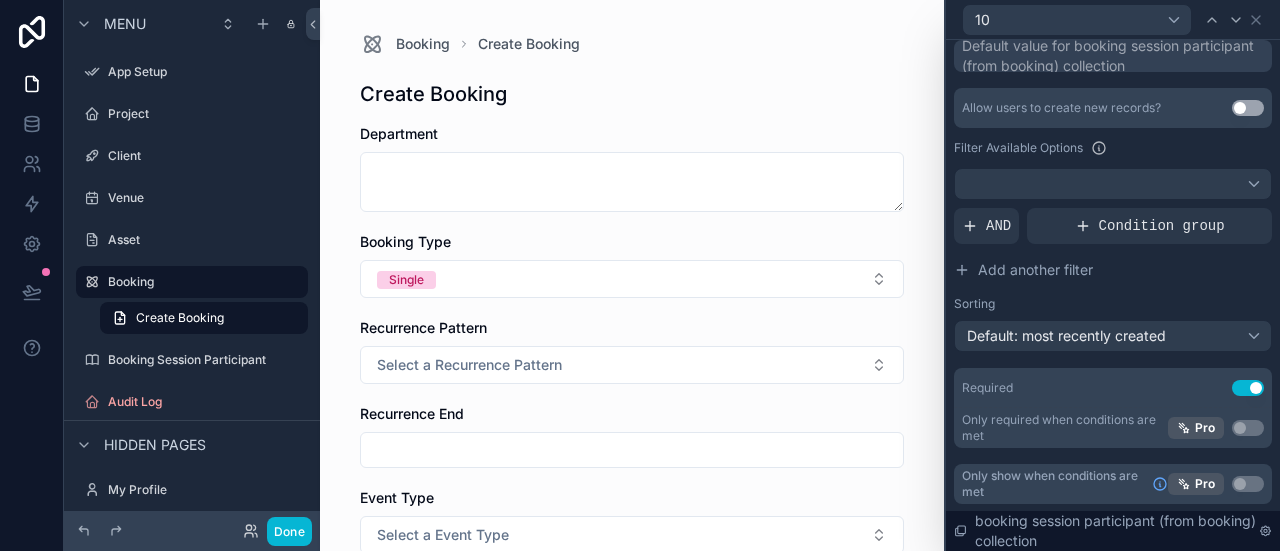 scroll, scrollTop: 440, scrollLeft: 0, axis: vertical 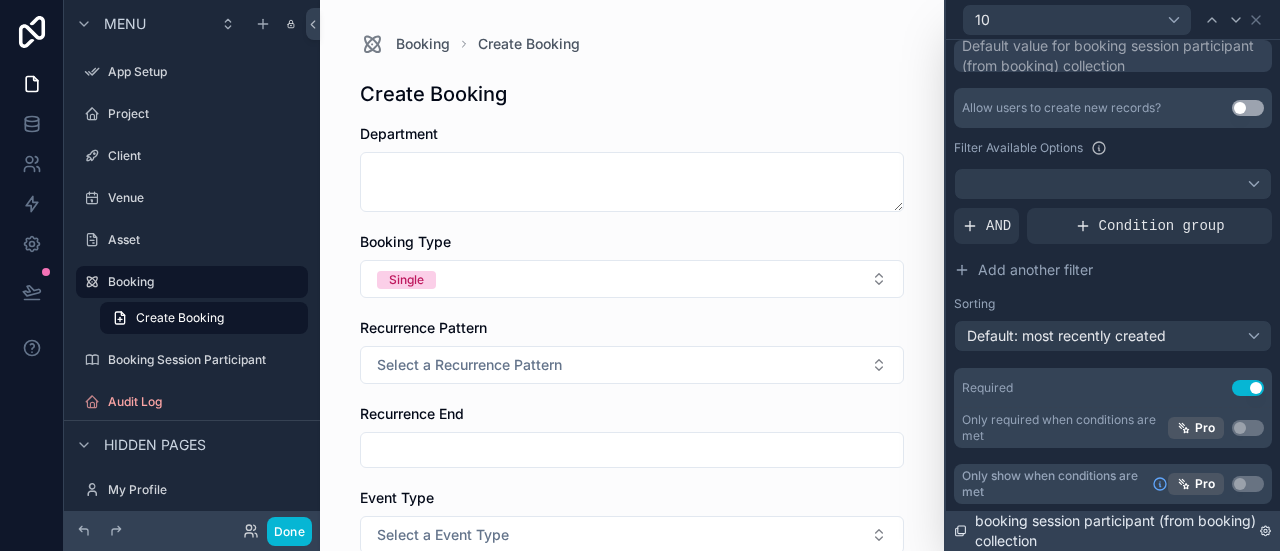 click on "booking session participant (from booking) collection" at bounding box center (1106, 531) 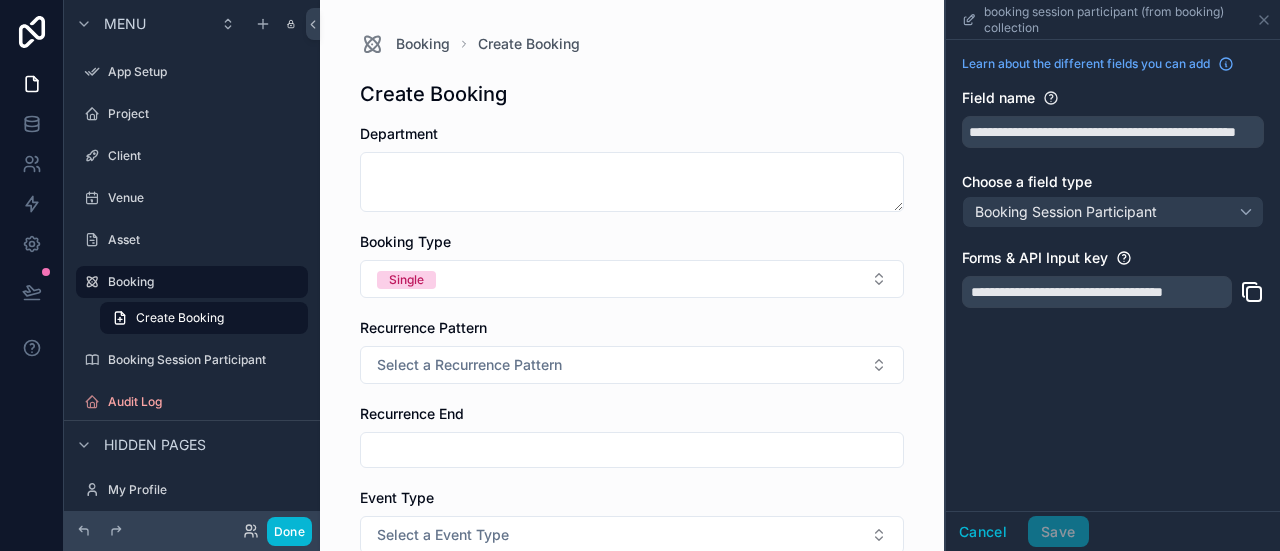 click on "**********" at bounding box center [1113, 188] 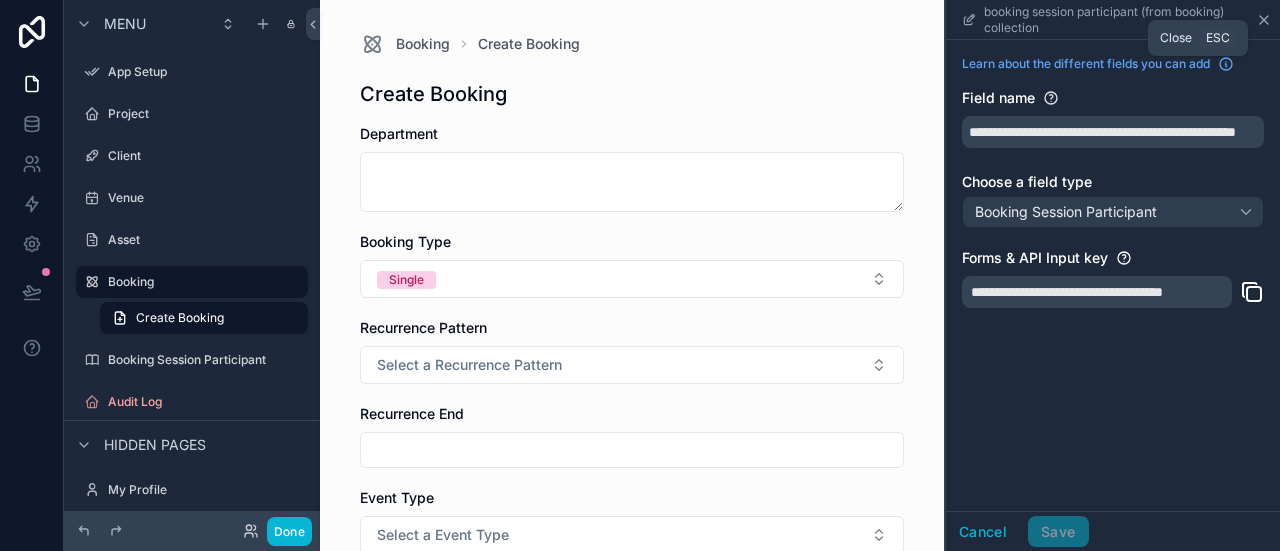 click 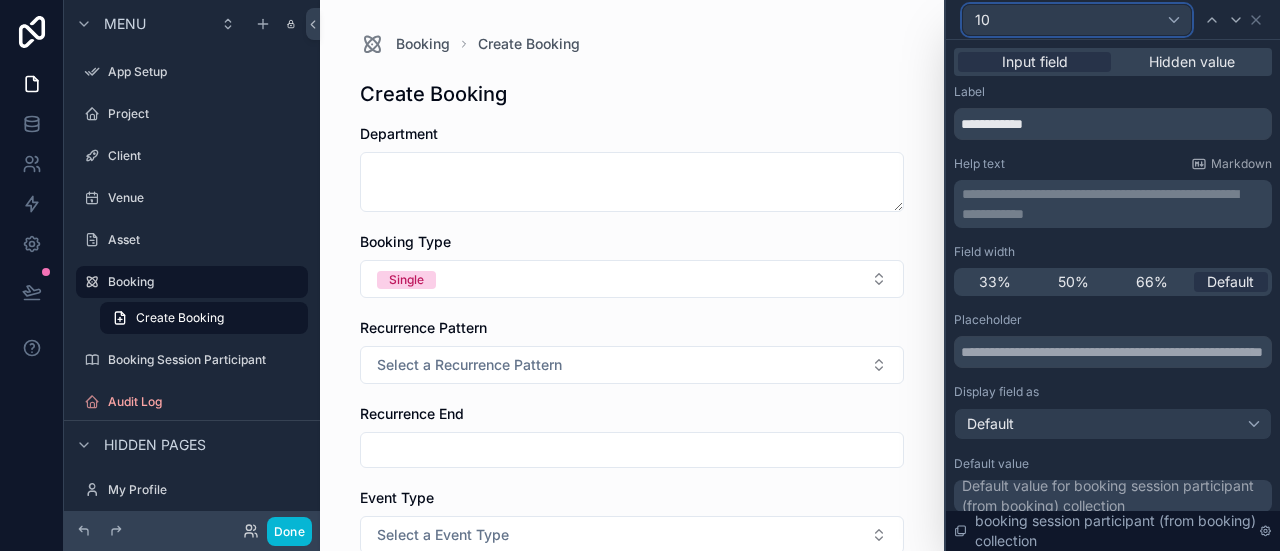 click on "10" at bounding box center (1077, 20) 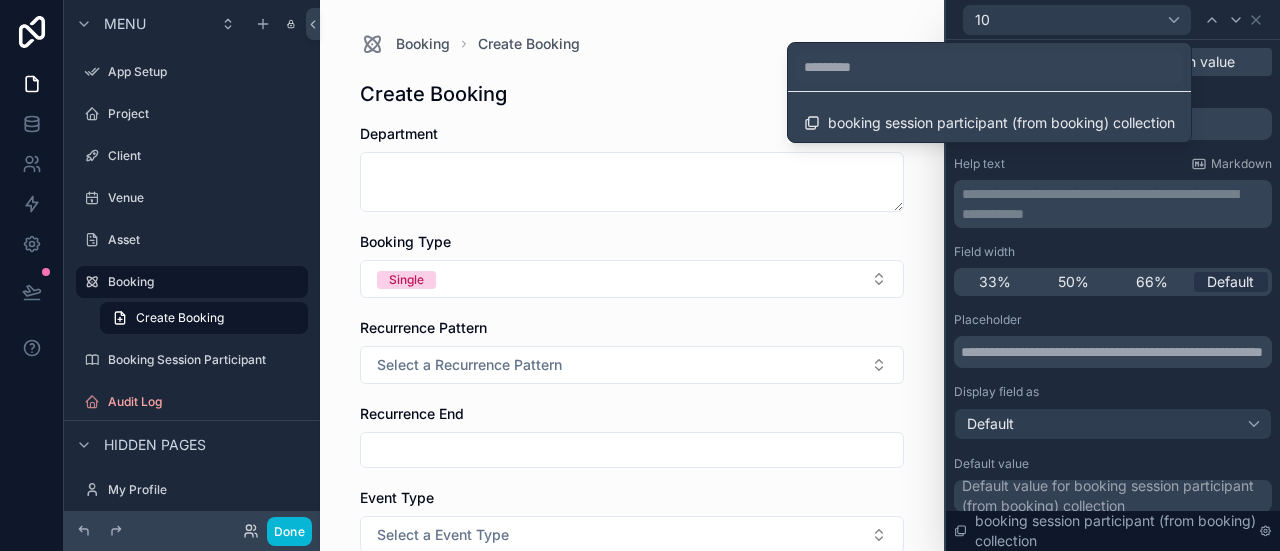 click at bounding box center [1113, 275] 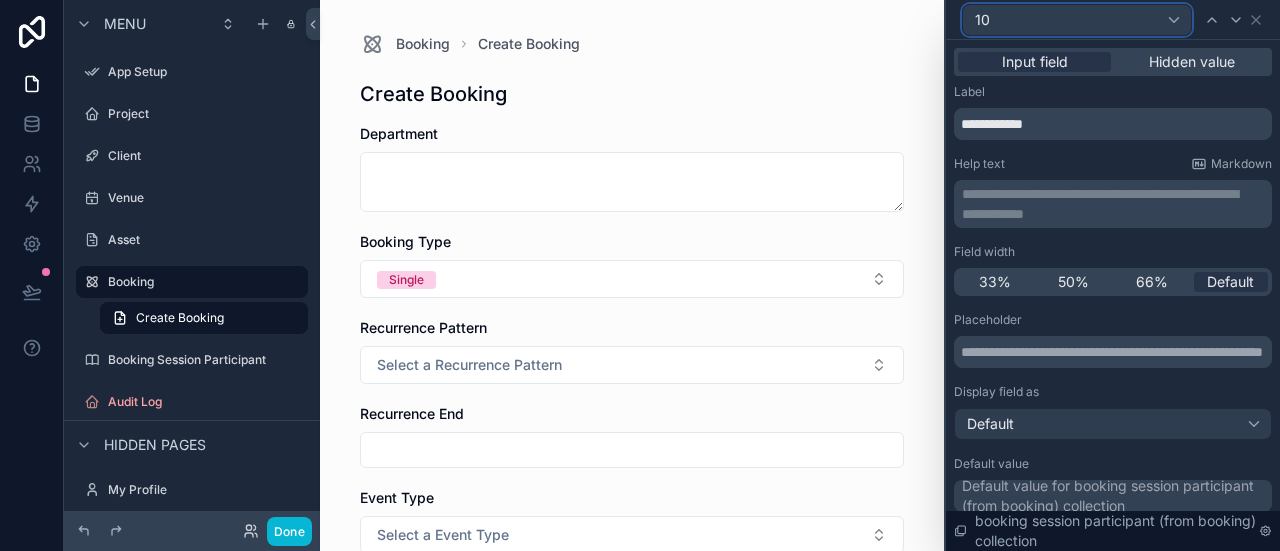 click on "10" at bounding box center [1077, 20] 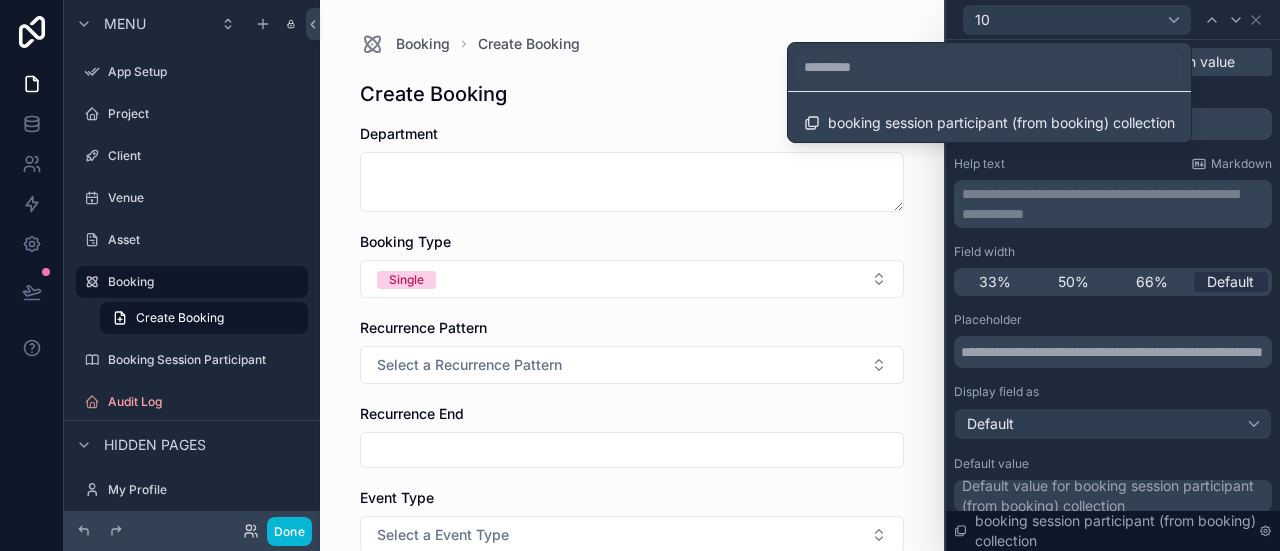 click at bounding box center (1113, 275) 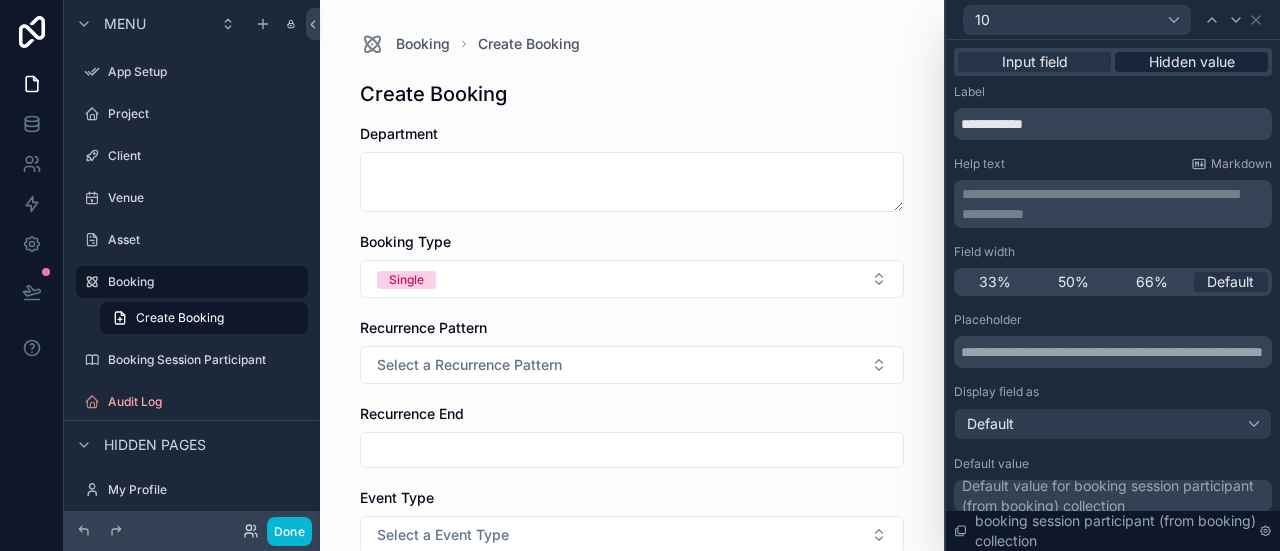 click on "Hidden value" at bounding box center (1192, 62) 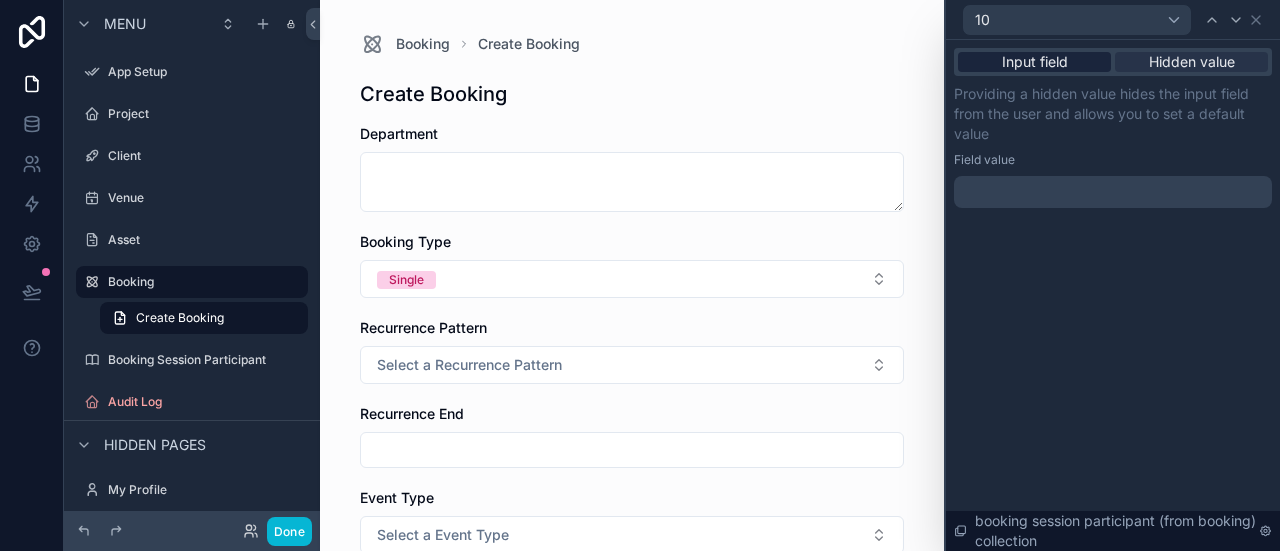 click on "Input field" at bounding box center [1035, 62] 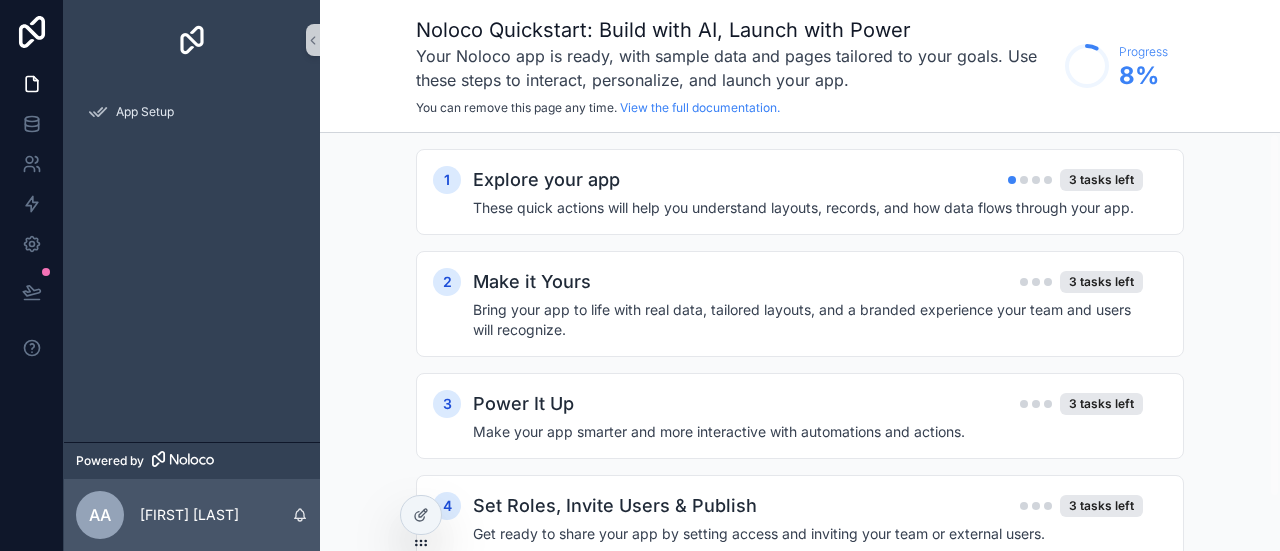 scroll, scrollTop: 0, scrollLeft: 0, axis: both 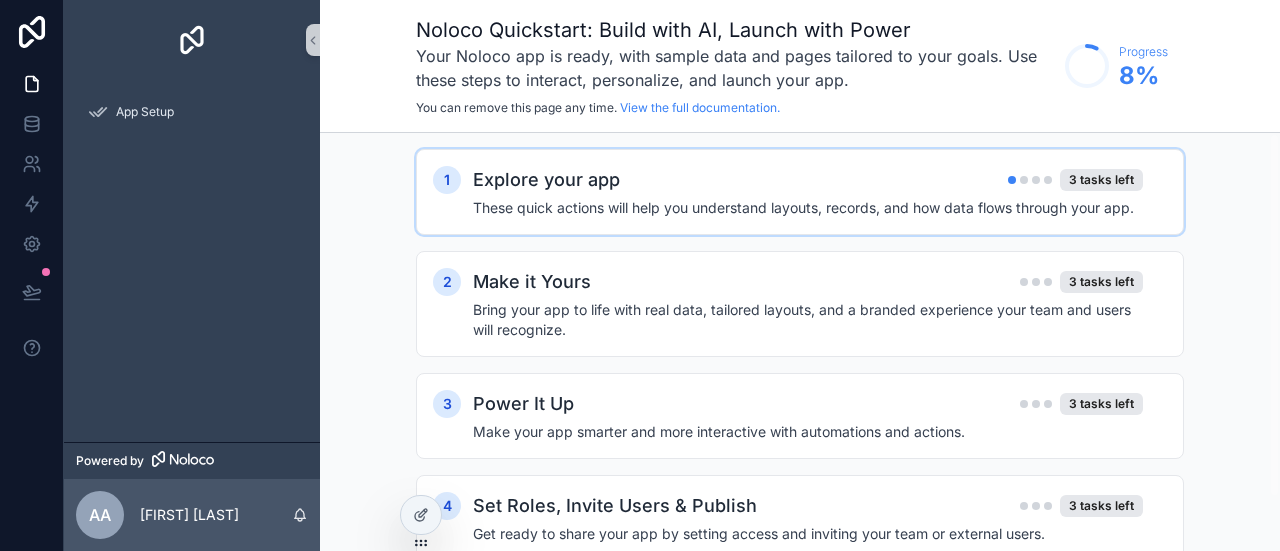 click on "These quick actions will help you understand layouts, records, and how data flows through your app." at bounding box center [808, 208] 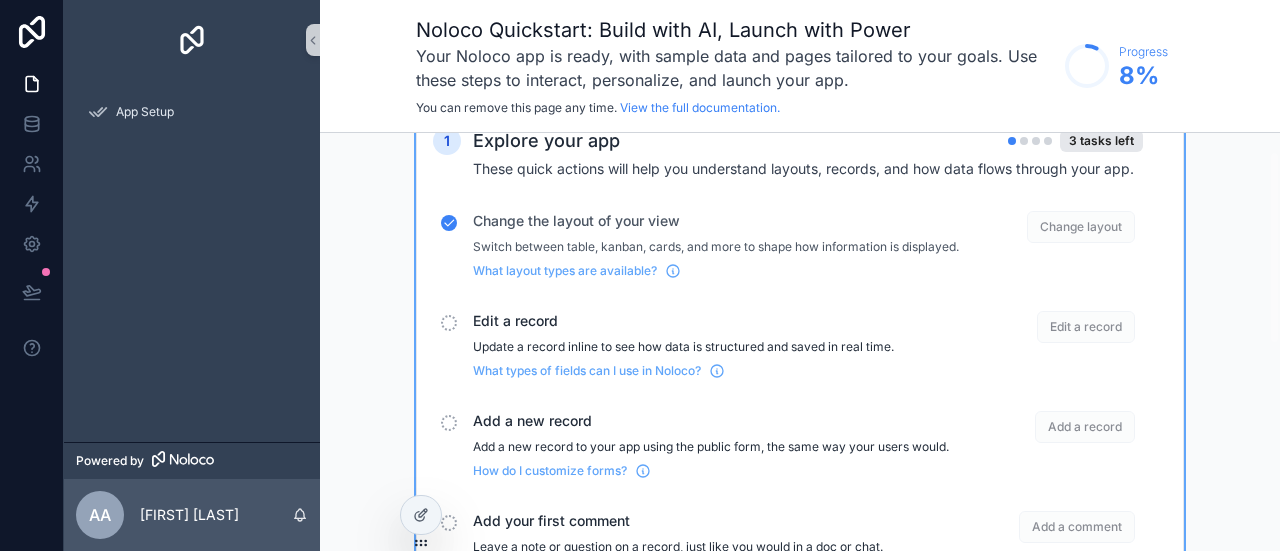 scroll, scrollTop: 40, scrollLeft: 0, axis: vertical 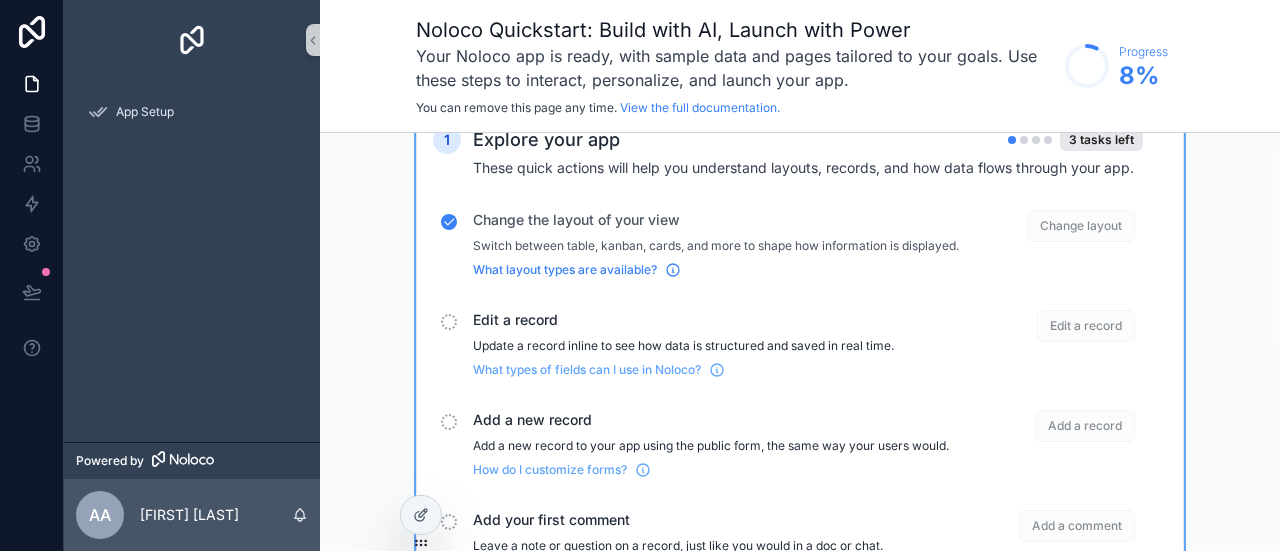 click on "What layout types are available?" at bounding box center (565, 270) 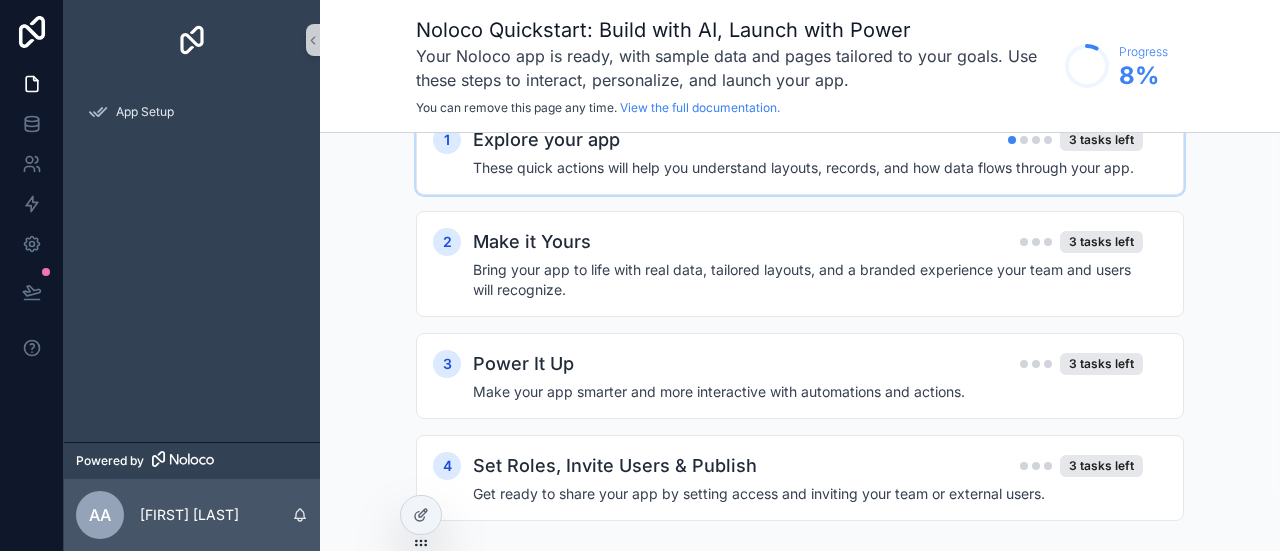 scroll, scrollTop: 0, scrollLeft: 0, axis: both 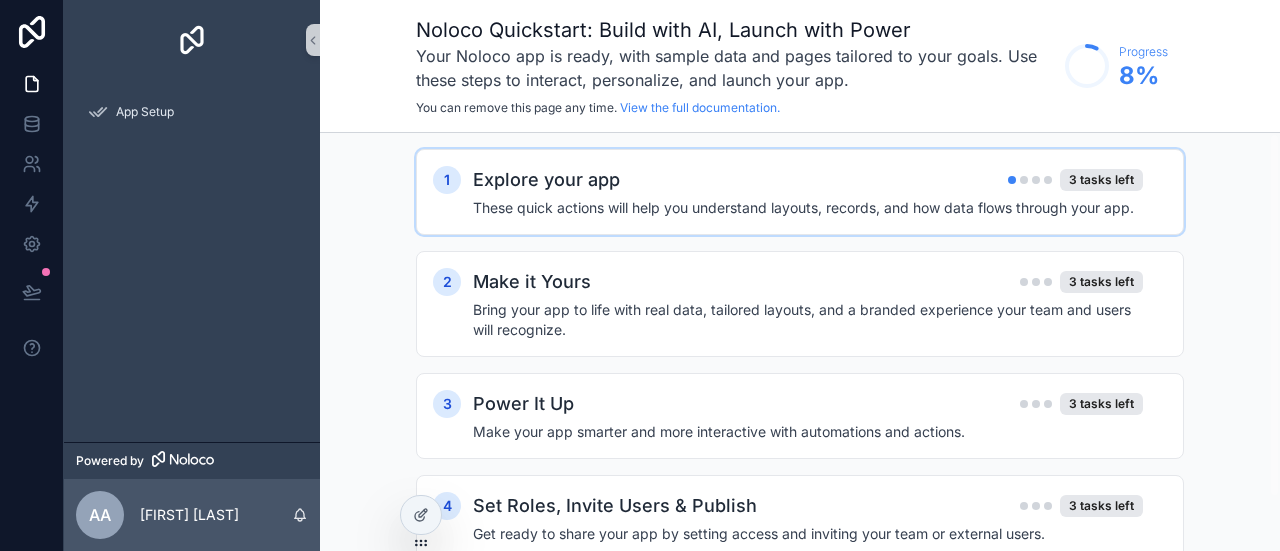click on "Explore your app 3 tasks left" at bounding box center [808, 180] 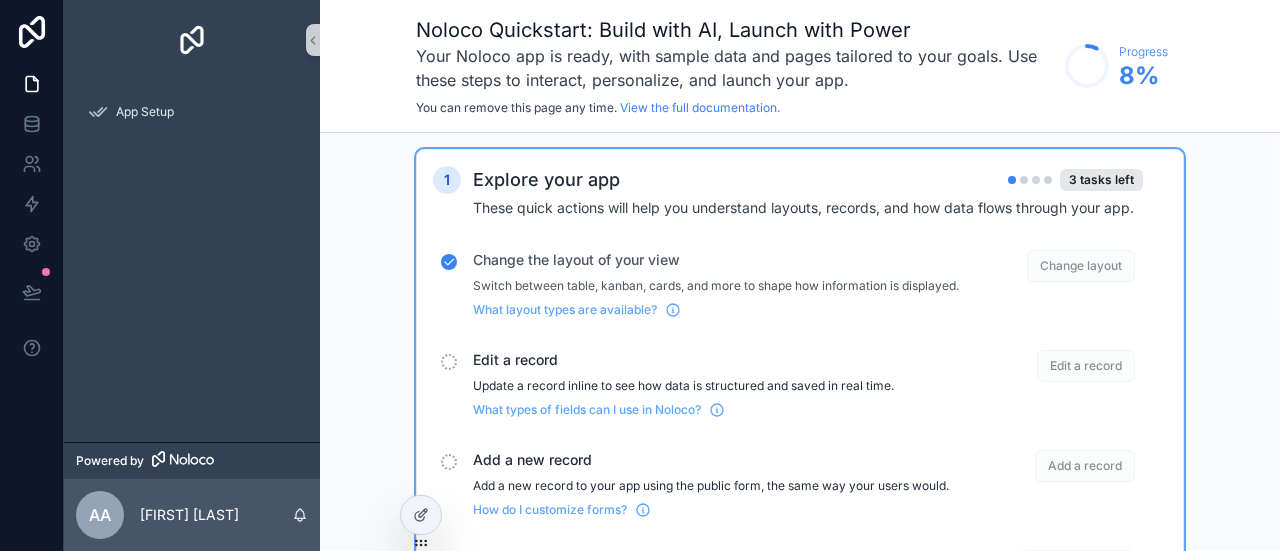 click on "Edit a  record Update a record inline to see how data is structured and saved in real time. What types of fields can I use in Noloco?" at bounding box center [716, 384] 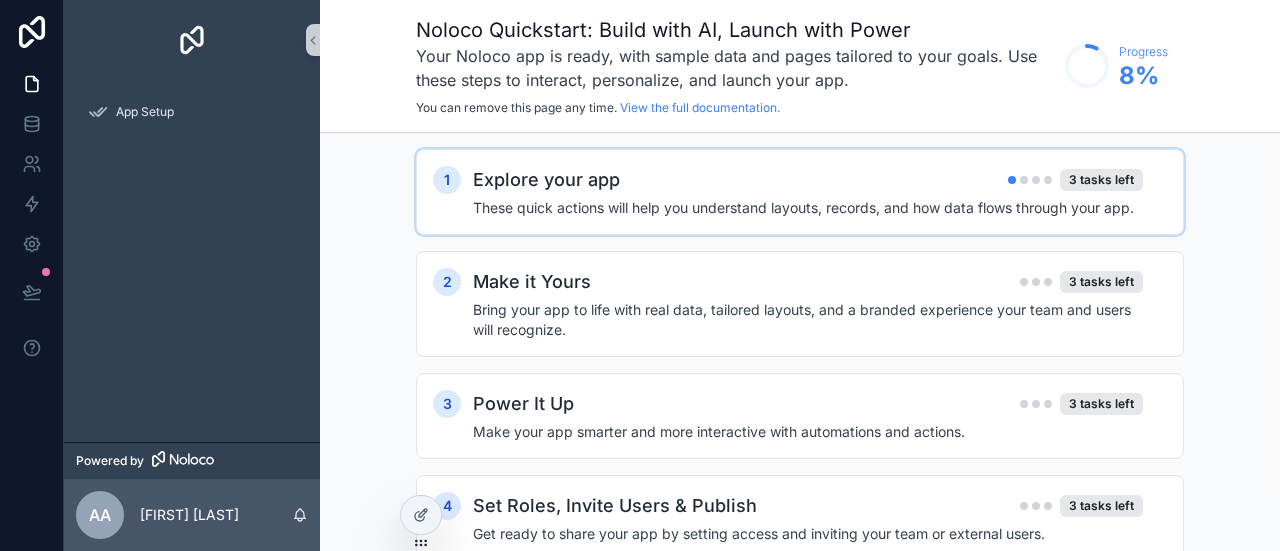 click on "These quick actions will help you understand layouts, records, and how data flows through your app." at bounding box center [808, 208] 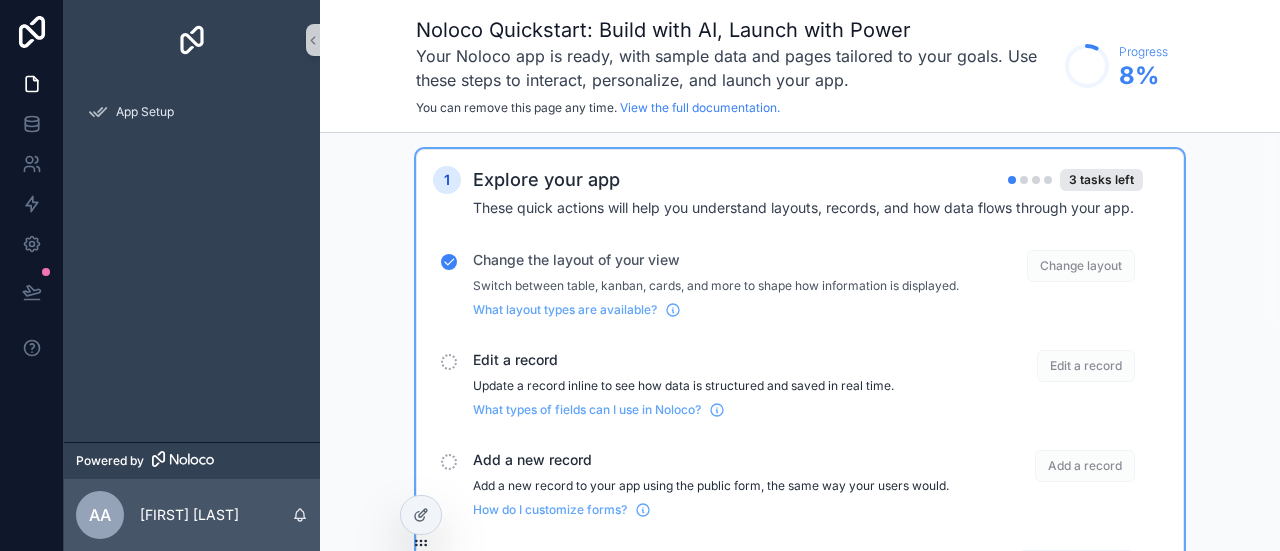 click on "Change layout" at bounding box center (1081, 266) 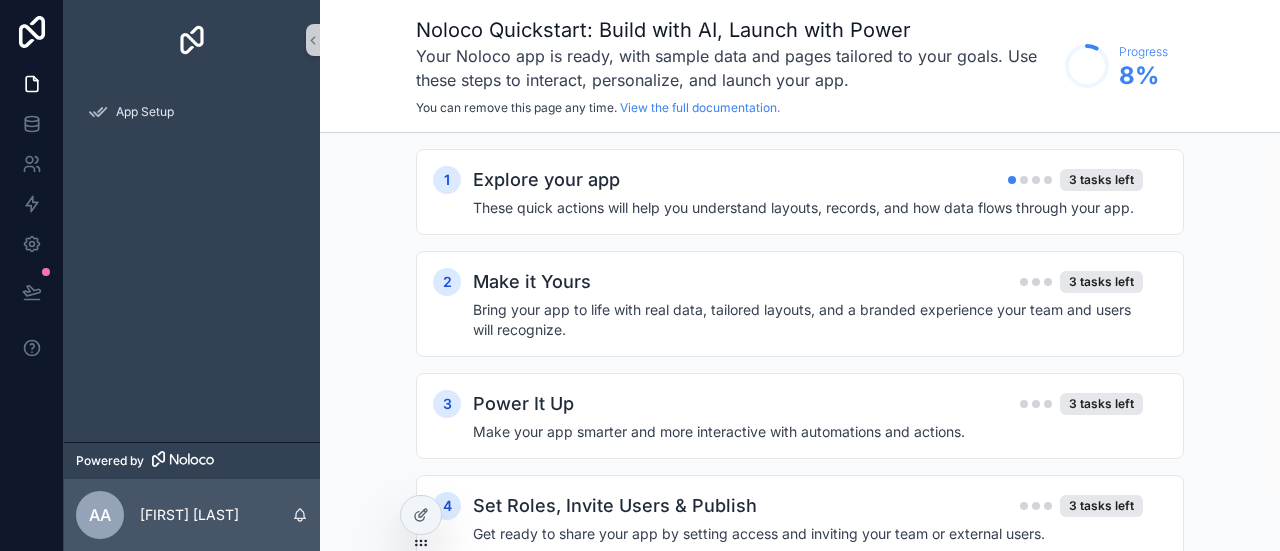 click on "These quick actions will help you understand layouts, records, and how data flows through your app." at bounding box center [808, 208] 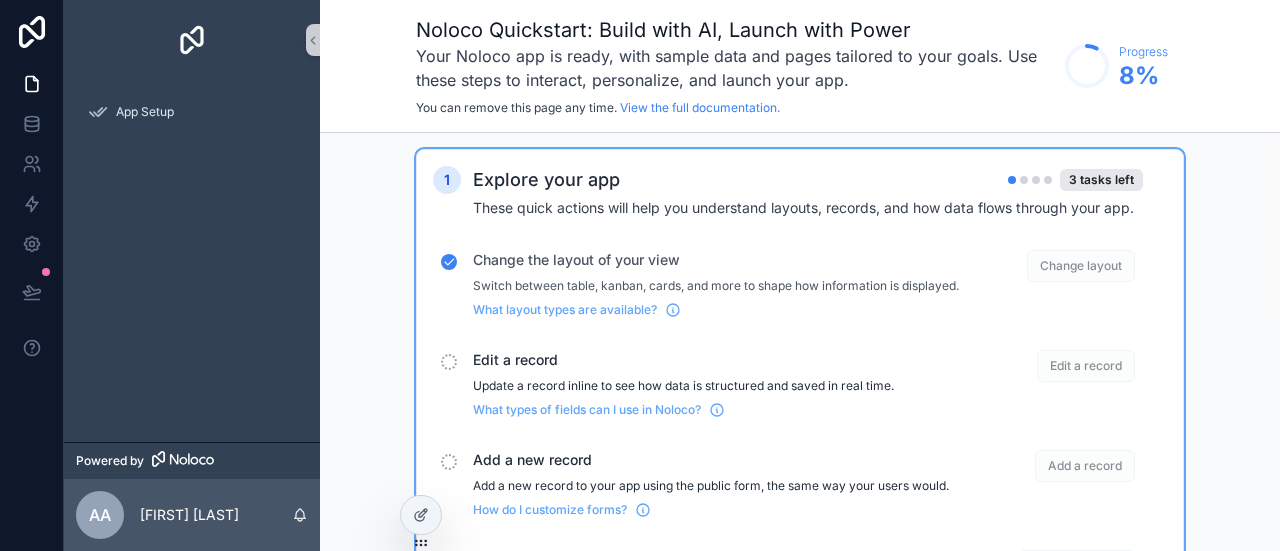 click at bounding box center [1024, 180] 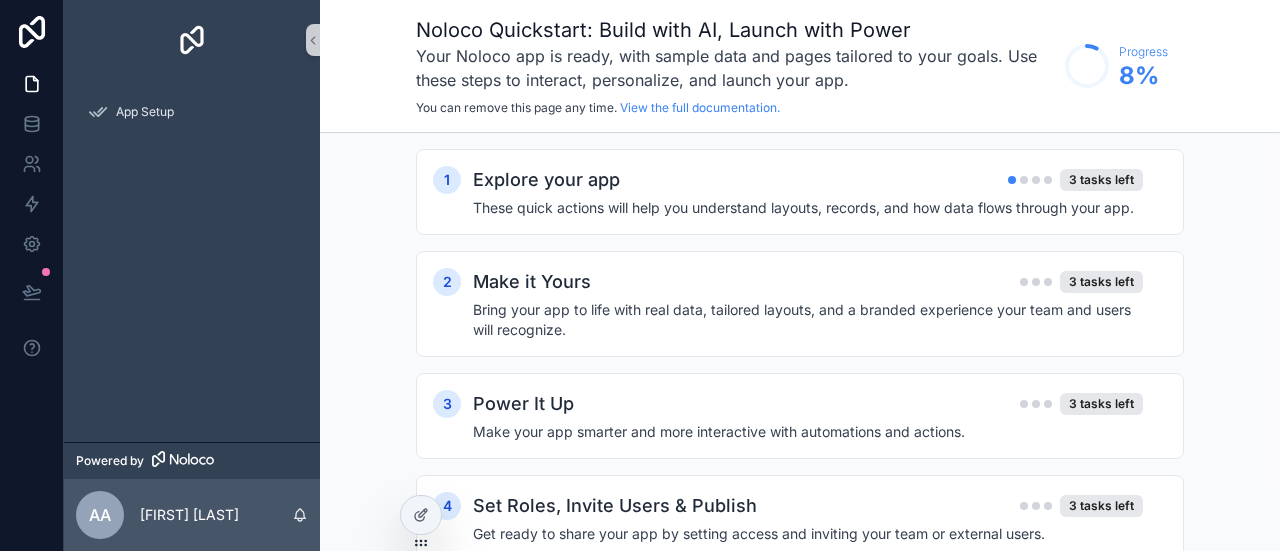 click on "Explore your app 3 tasks left" at bounding box center (808, 180) 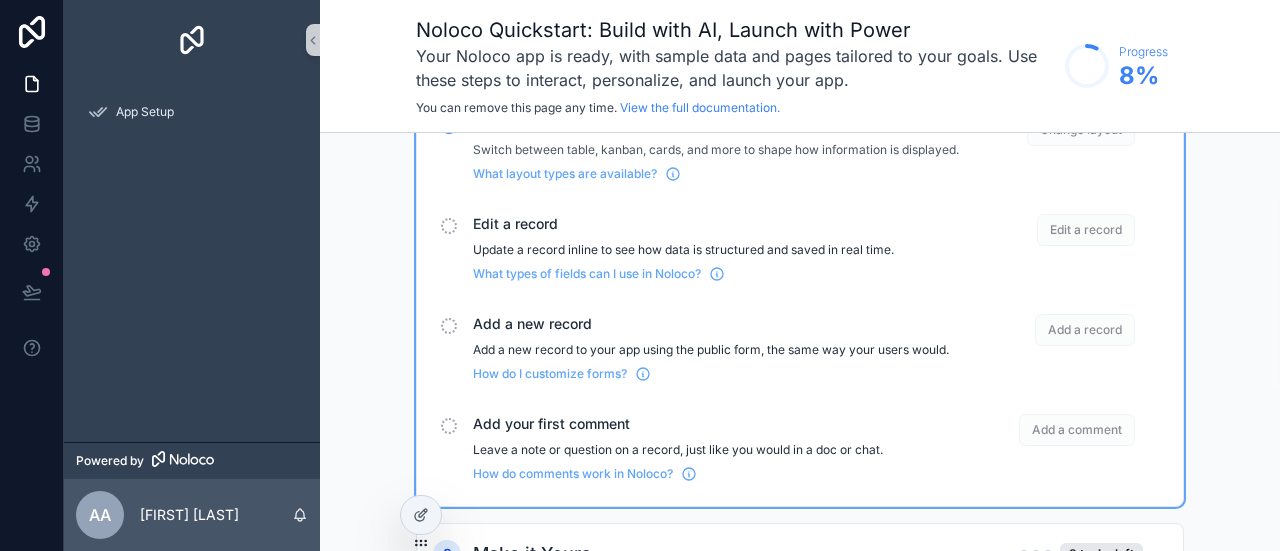 scroll, scrollTop: 0, scrollLeft: 0, axis: both 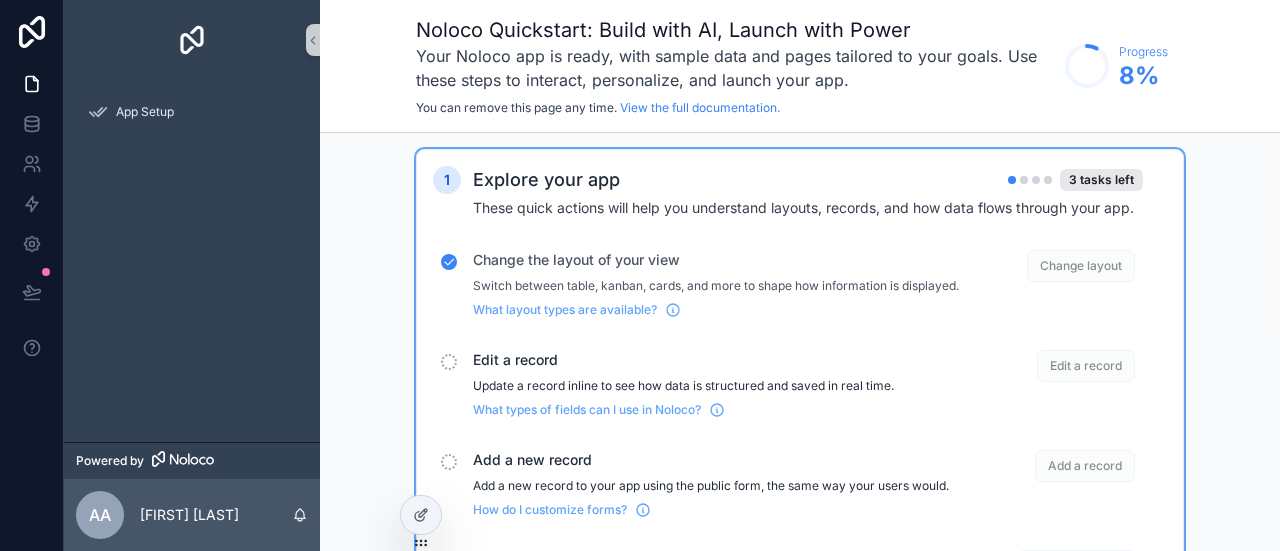 click 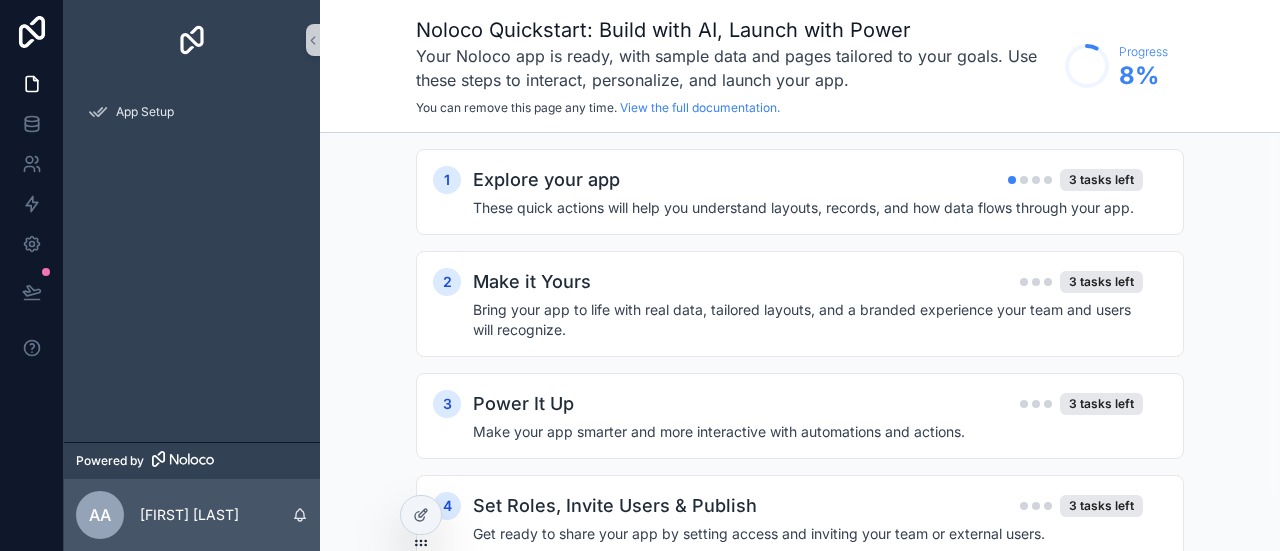 click on "1 Explore your app 3 tasks left These quick actions will help you understand layouts, records, and how data flows through your app. 2 Make it Yours 3 tasks left Bring your app to life with real data, tailored layouts, and a branded experience your team and users will recognize. 3 Power It Up 3 tasks left Make your app smarter and more interactive with automations and actions. 4 Set Roles, Invite Users & Publish 3 tasks left Get ready to share your app by setting access and inviting your team or external users." at bounding box center (800, 375) 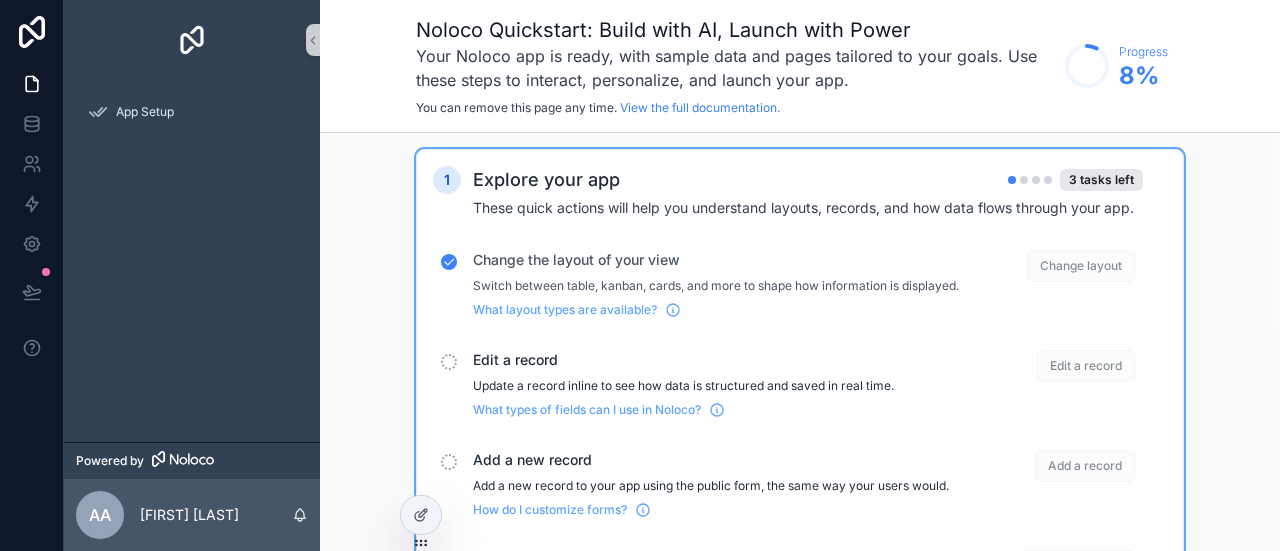 click on "Change the layout of your  view Switch between table, kanban, cards, and more to shape how information is displayed. What layout types are available?" at bounding box center (716, 284) 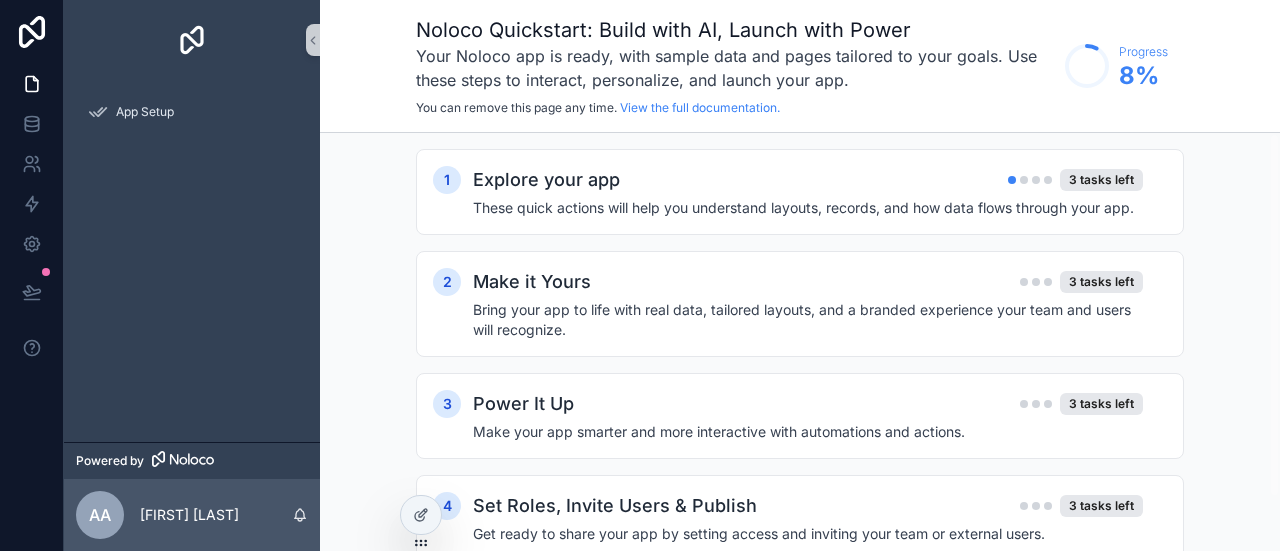 click on "Make it Yours 3 tasks left" at bounding box center [808, 282] 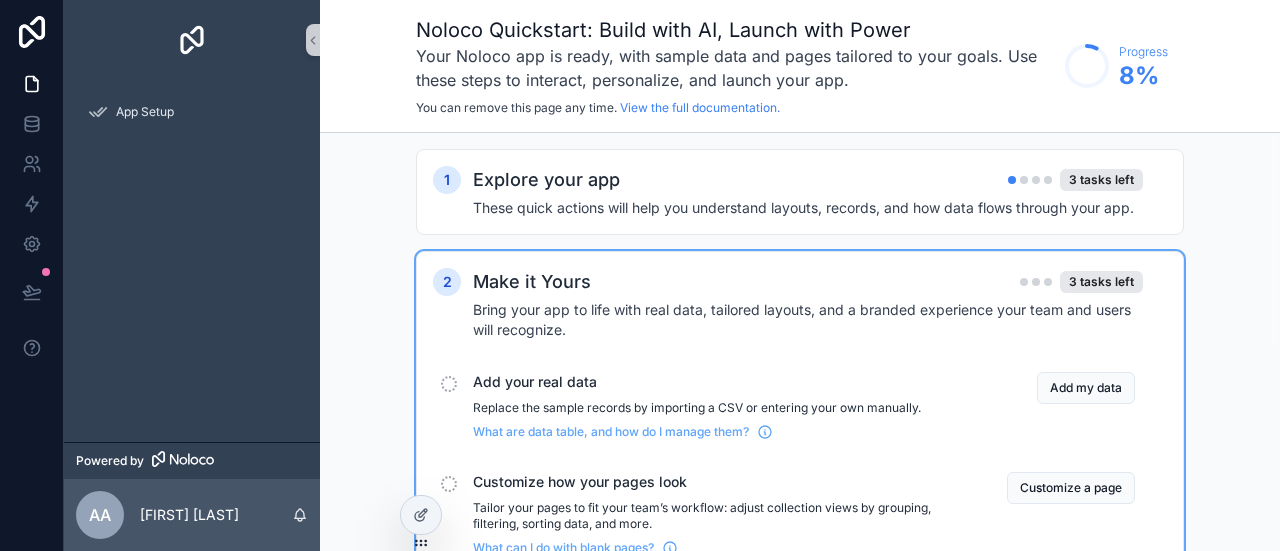 click on "Make it Yours 3 tasks left" at bounding box center (808, 282) 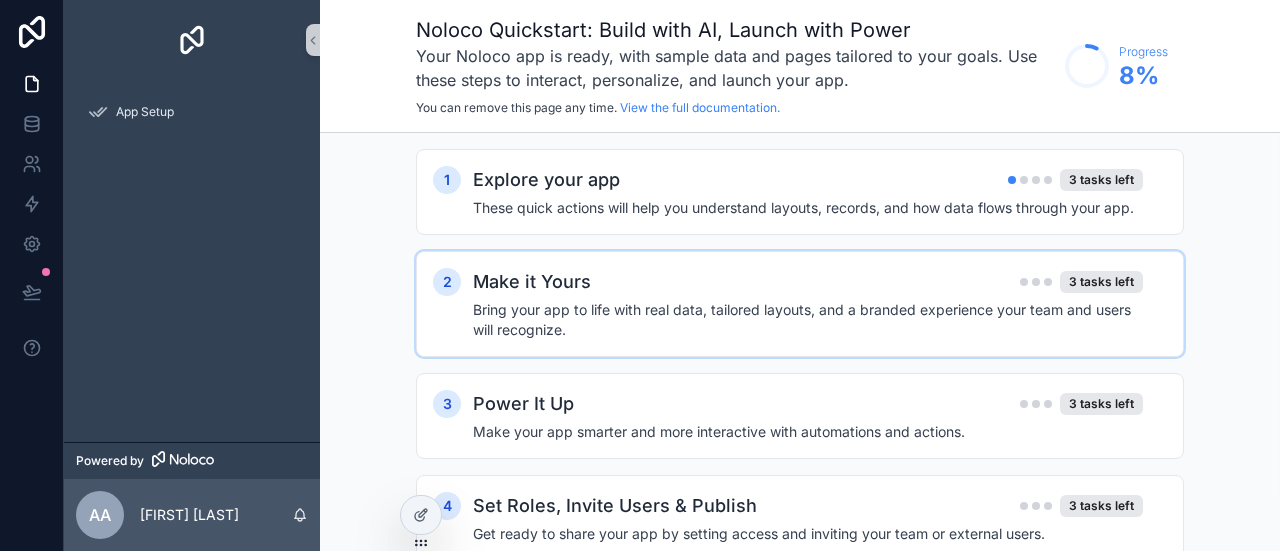 click on "Make it Yours 3 tasks left" at bounding box center [808, 282] 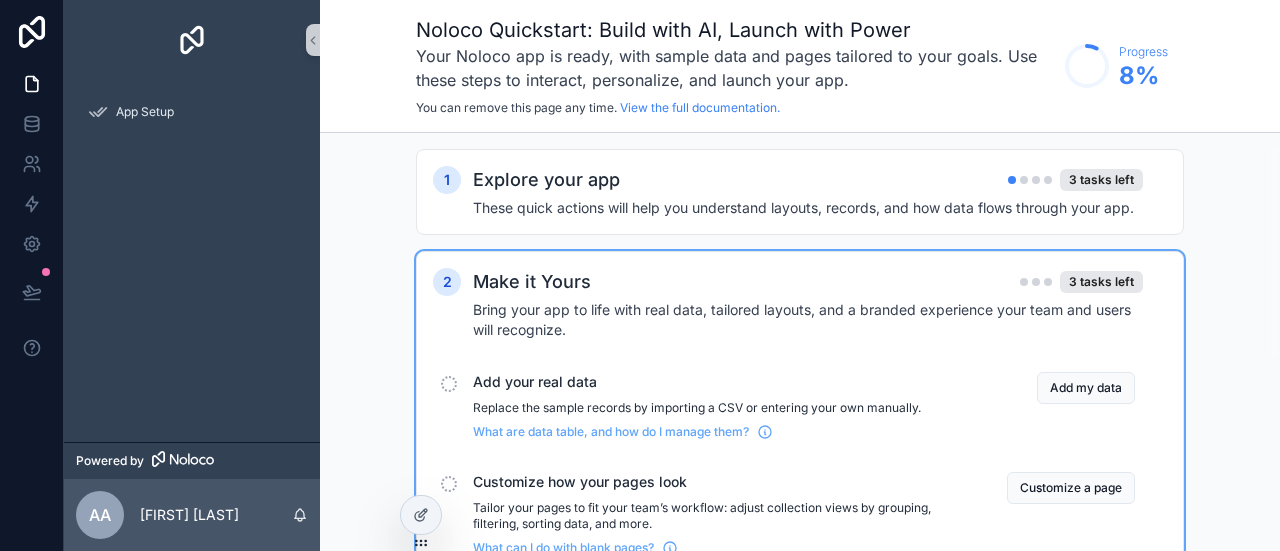 scroll, scrollTop: 32, scrollLeft: 0, axis: vertical 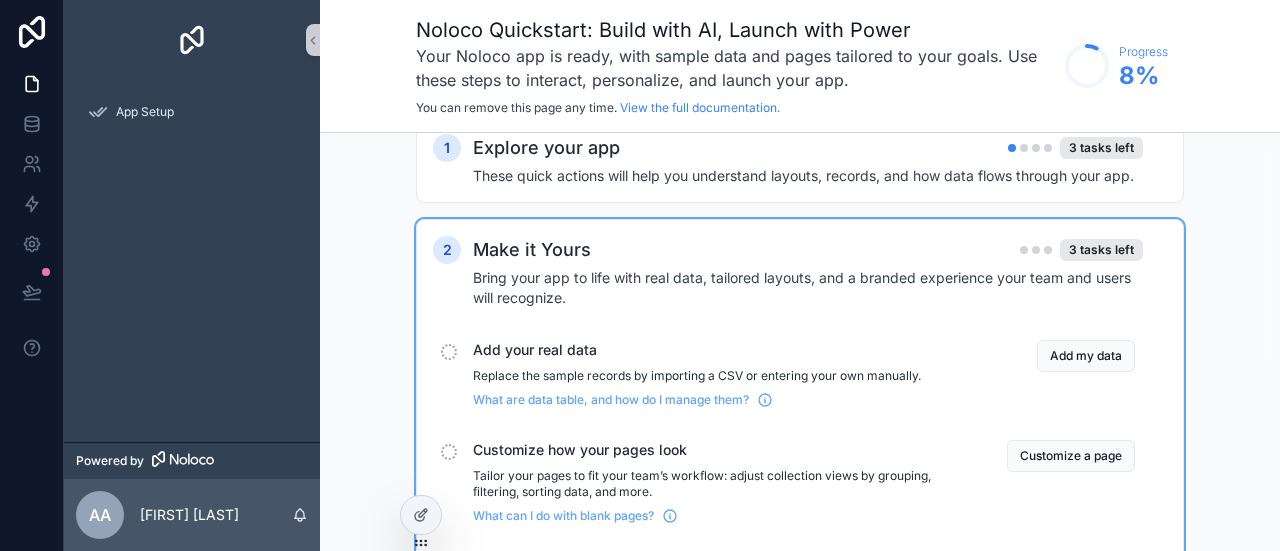 click on "Add your real data" at bounding box center (716, 350) 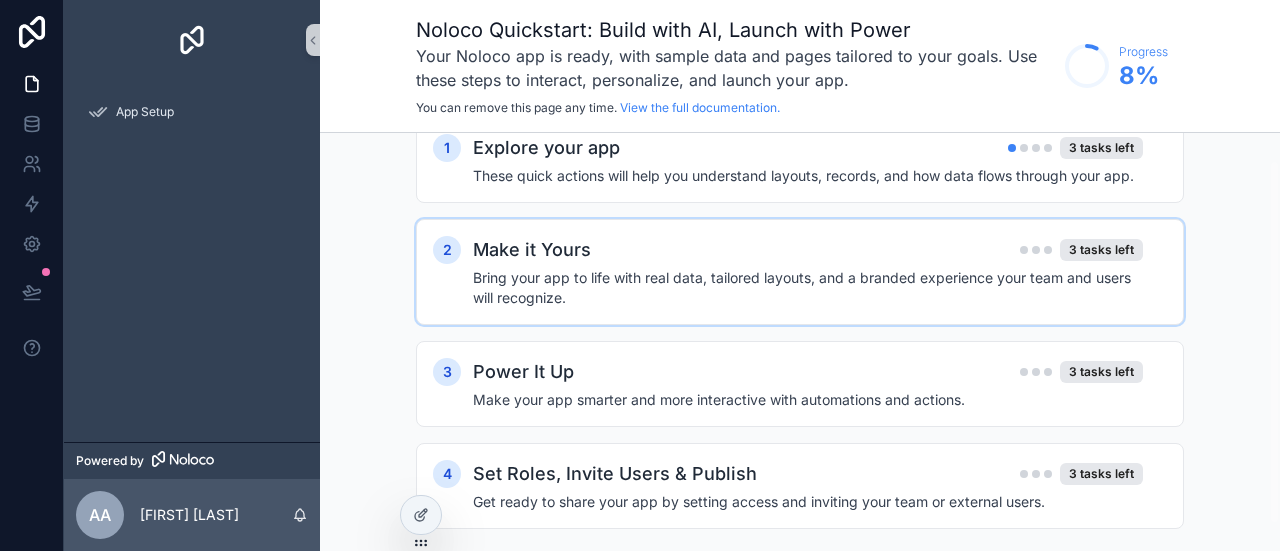 click on "Bring your app to life with real data, tailored layouts, and a branded experience your team and users will recognize." at bounding box center (808, 288) 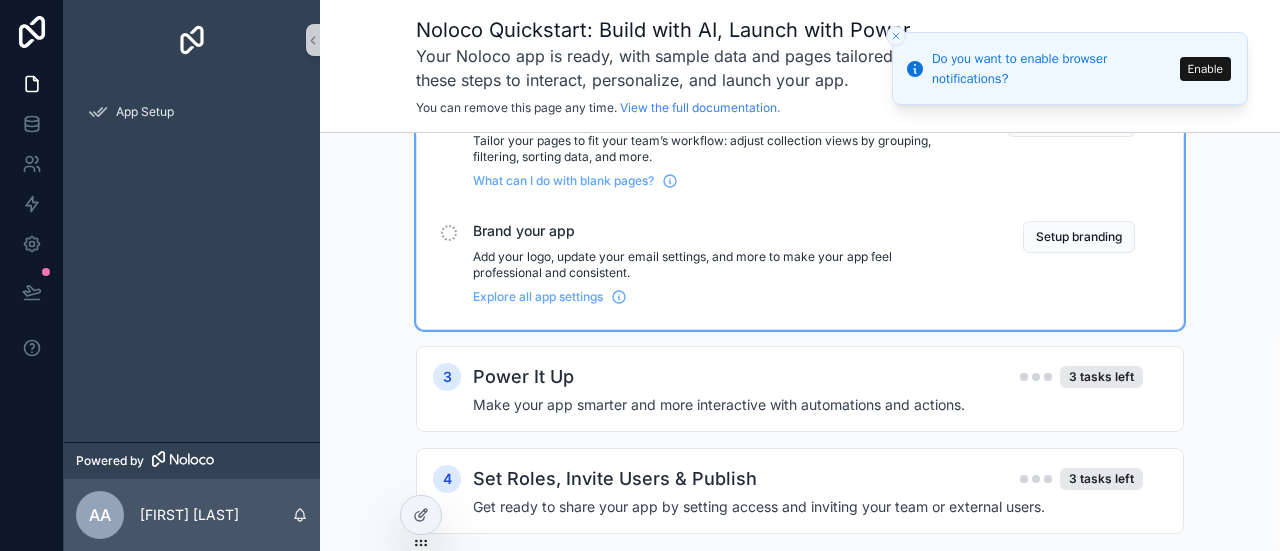 scroll, scrollTop: 402, scrollLeft: 0, axis: vertical 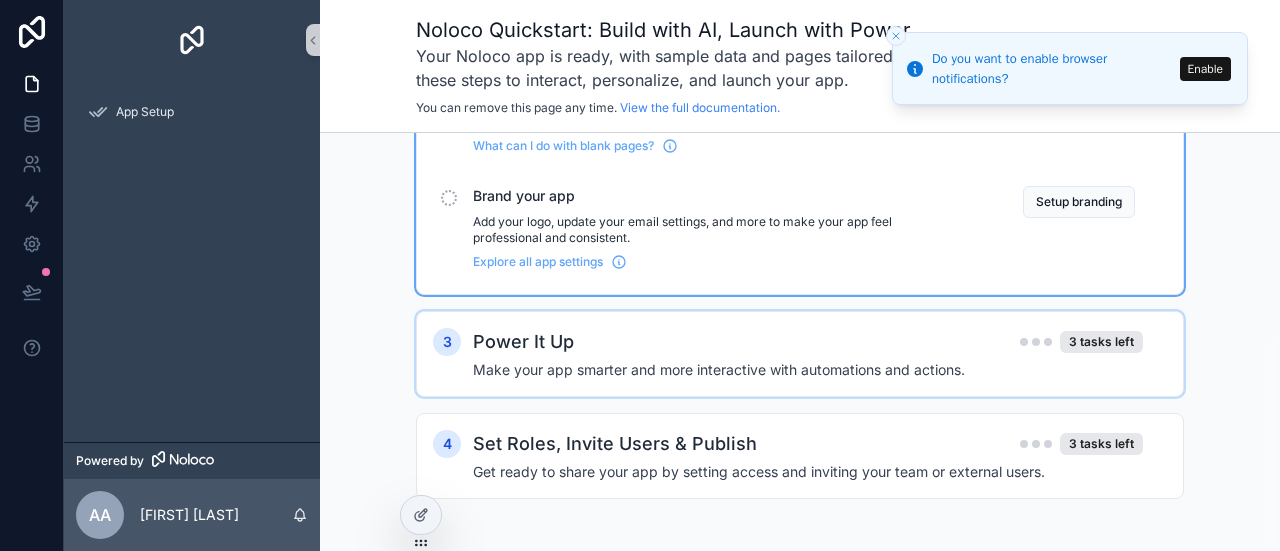 click on "3 Power It Up 3 tasks left Make your app smarter and more interactive with automations and actions." at bounding box center [800, 354] 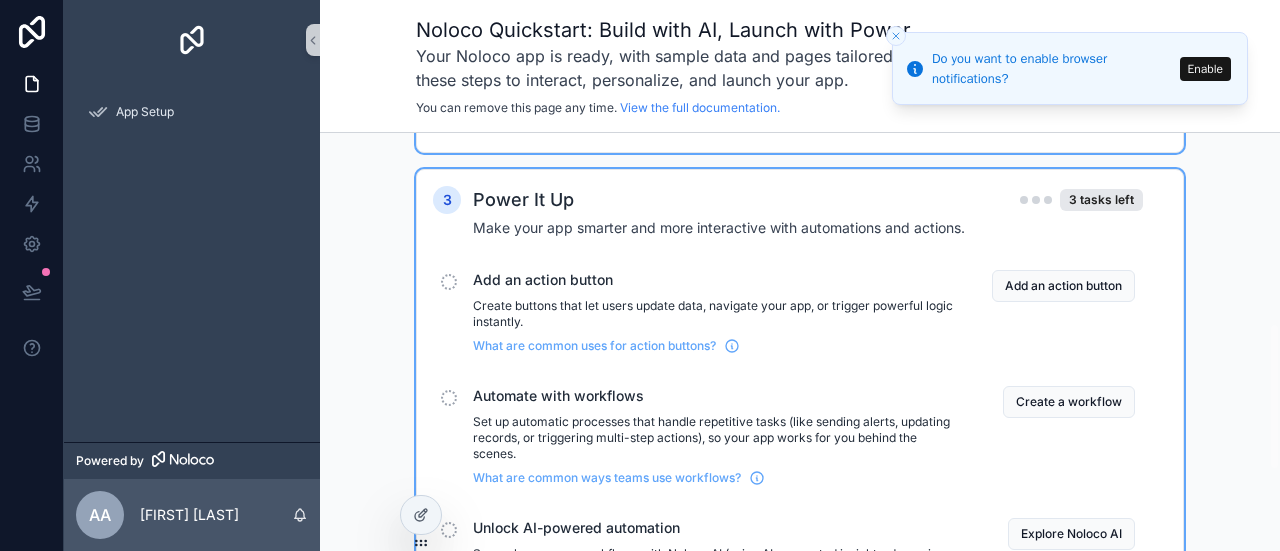 scroll, scrollTop: 544, scrollLeft: 0, axis: vertical 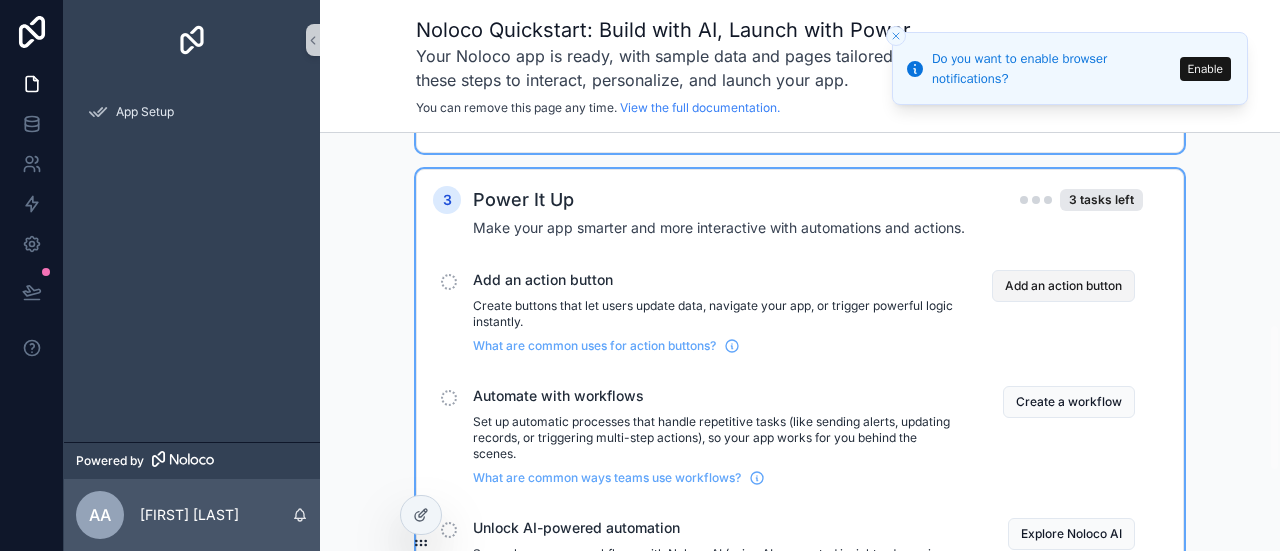 click on "Add an action button" at bounding box center [1063, 286] 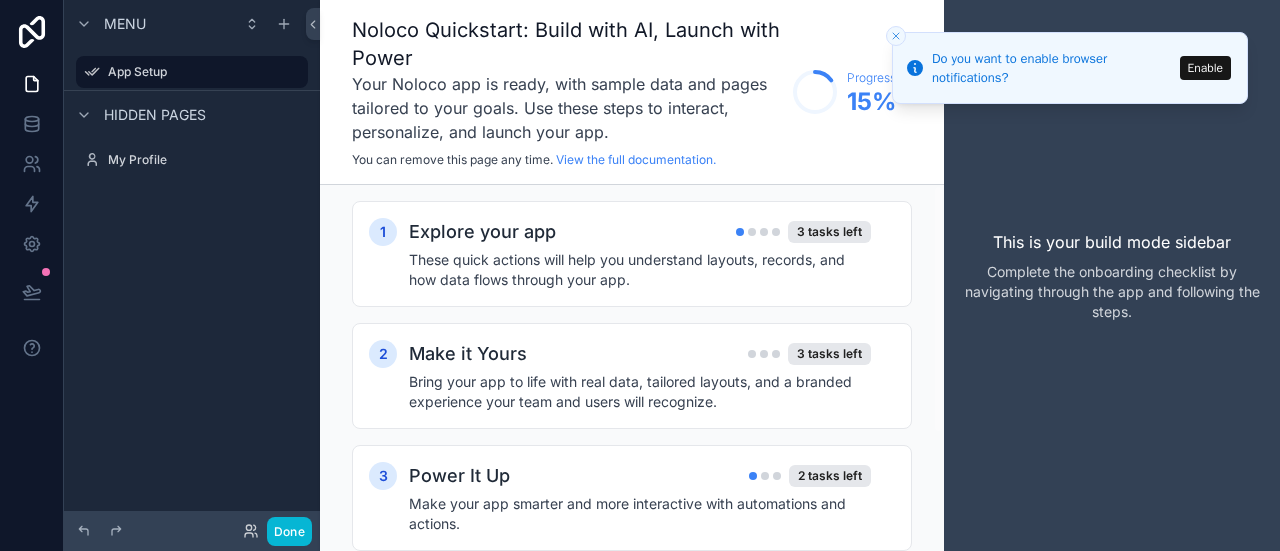 click 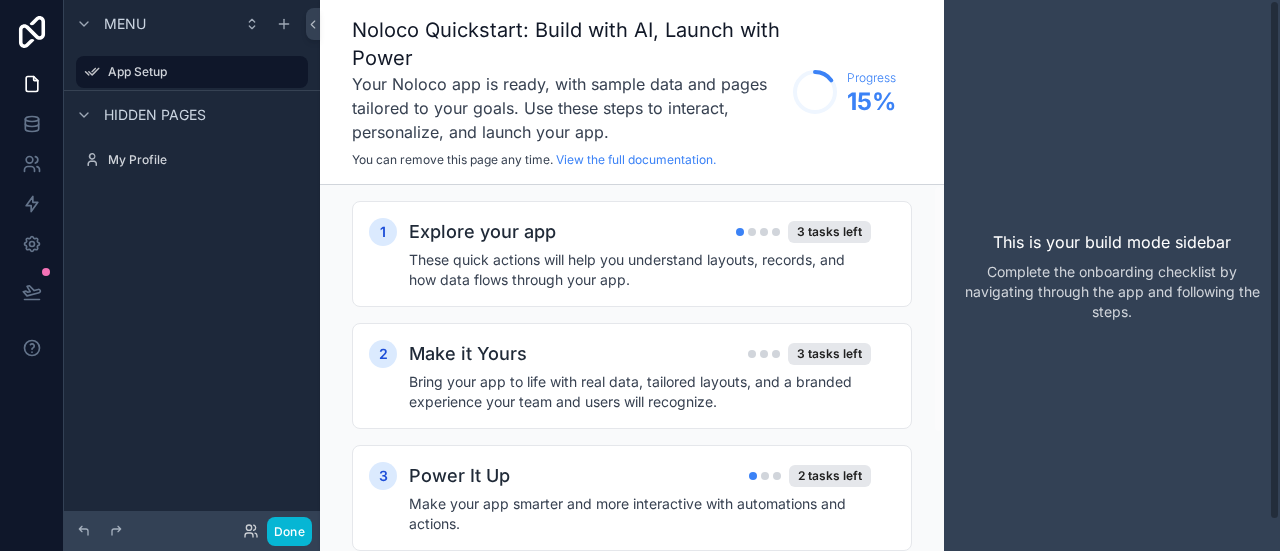 click on "Complete the onboarding checklist by navigating through the app and following the steps." at bounding box center (1112, 292) 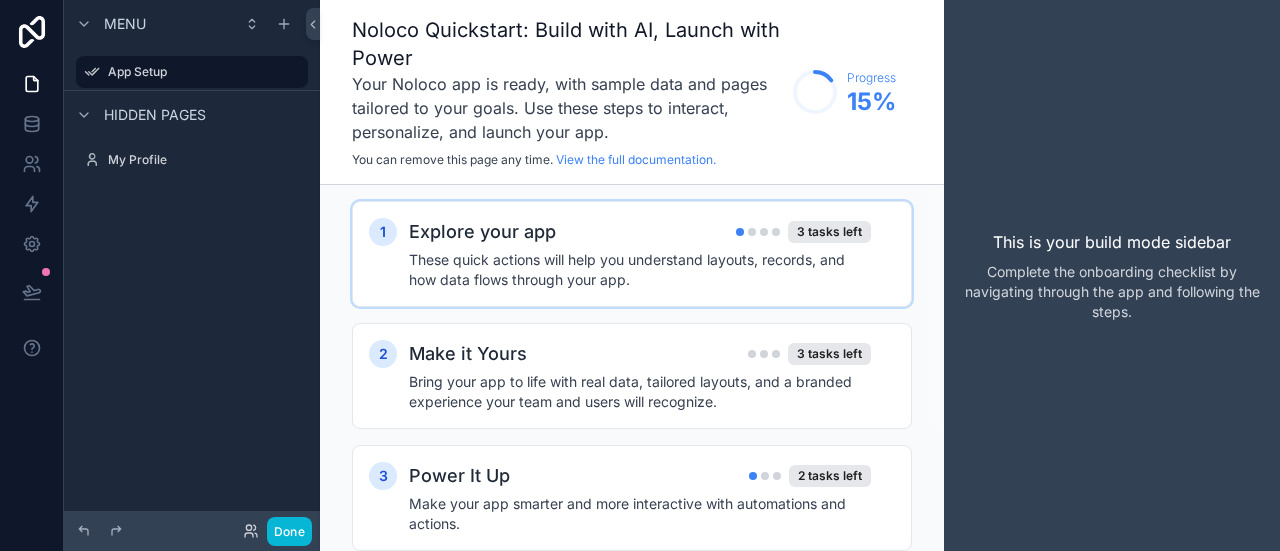 click on "These quick actions will help you understand layouts, records, and how data flows through your app." at bounding box center [640, 270] 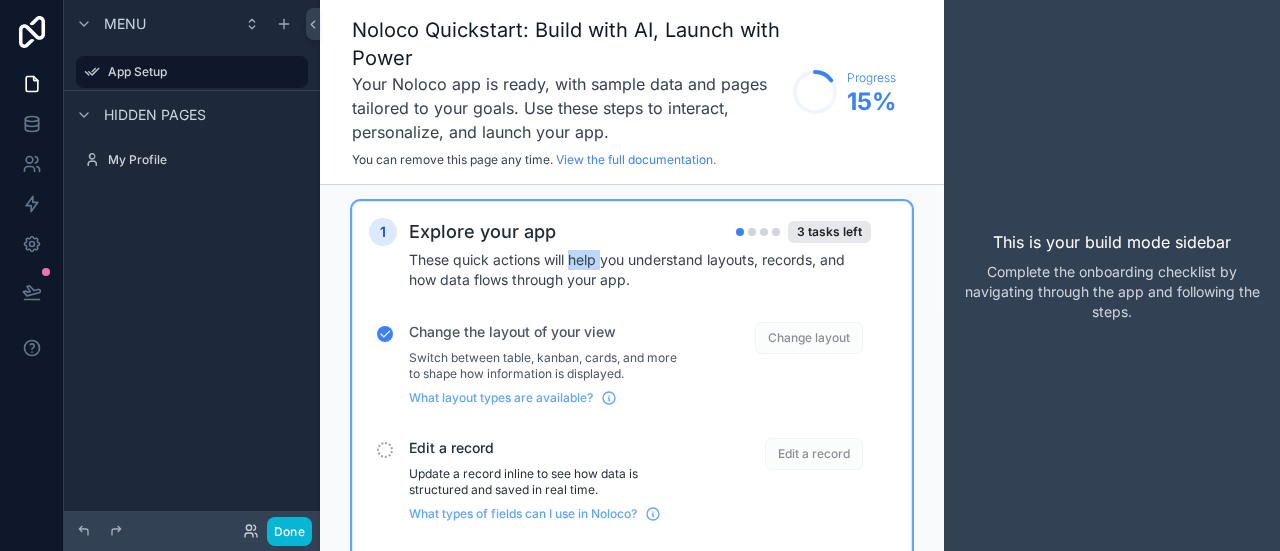 click on "These quick actions will help you understand layouts, records, and how data flows through your app." at bounding box center (640, 270) 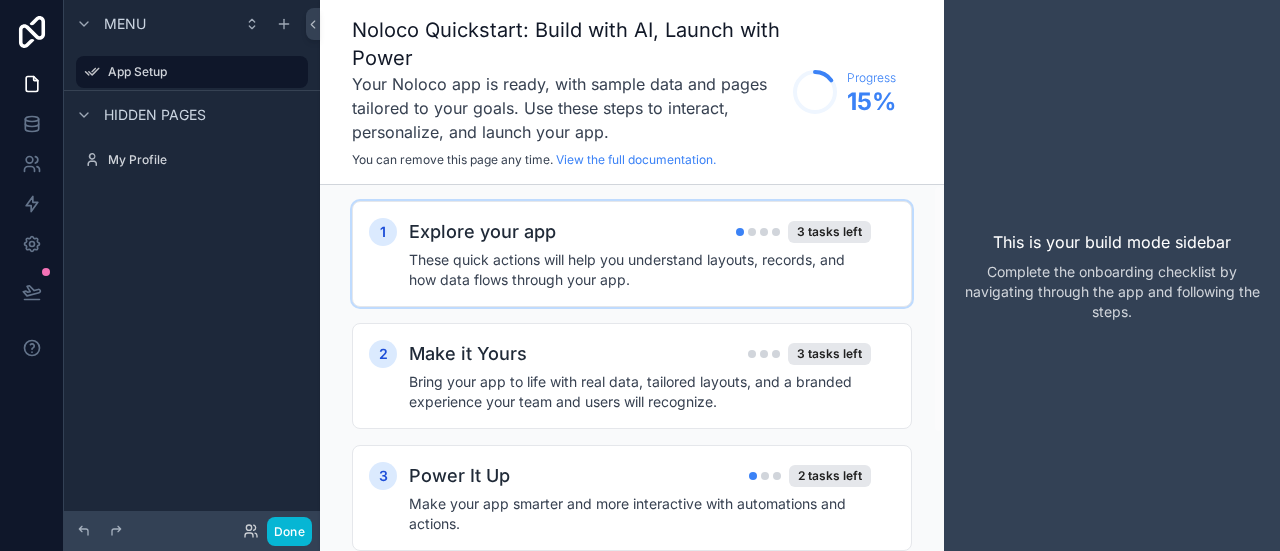 click on "These quick actions will help you understand layouts, records, and how data flows through your app." at bounding box center [640, 270] 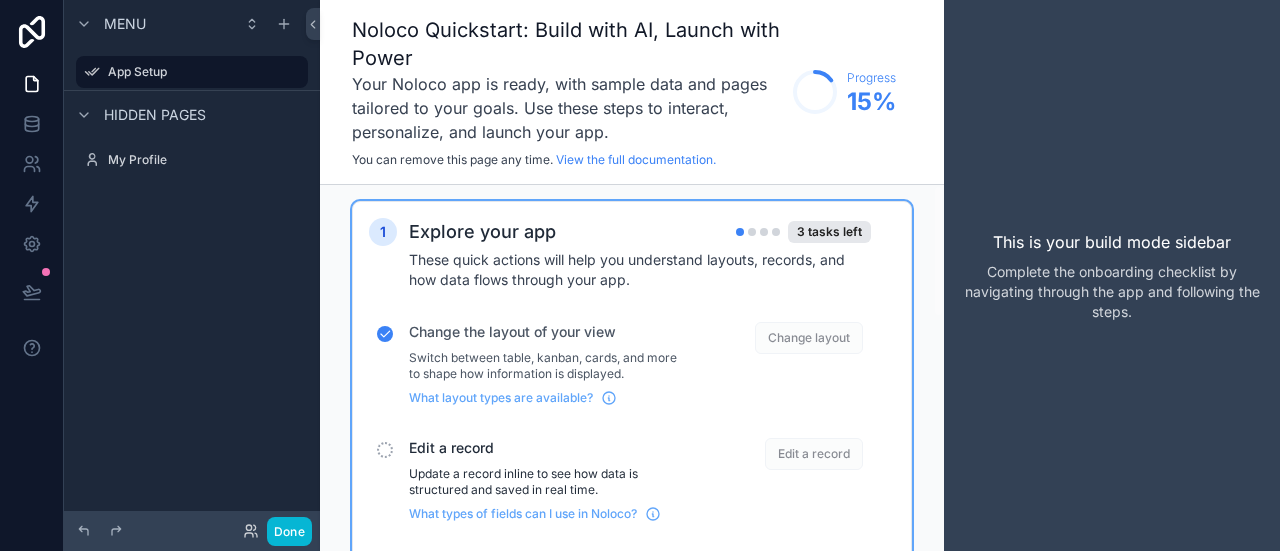 click on "1" at bounding box center (383, 232) 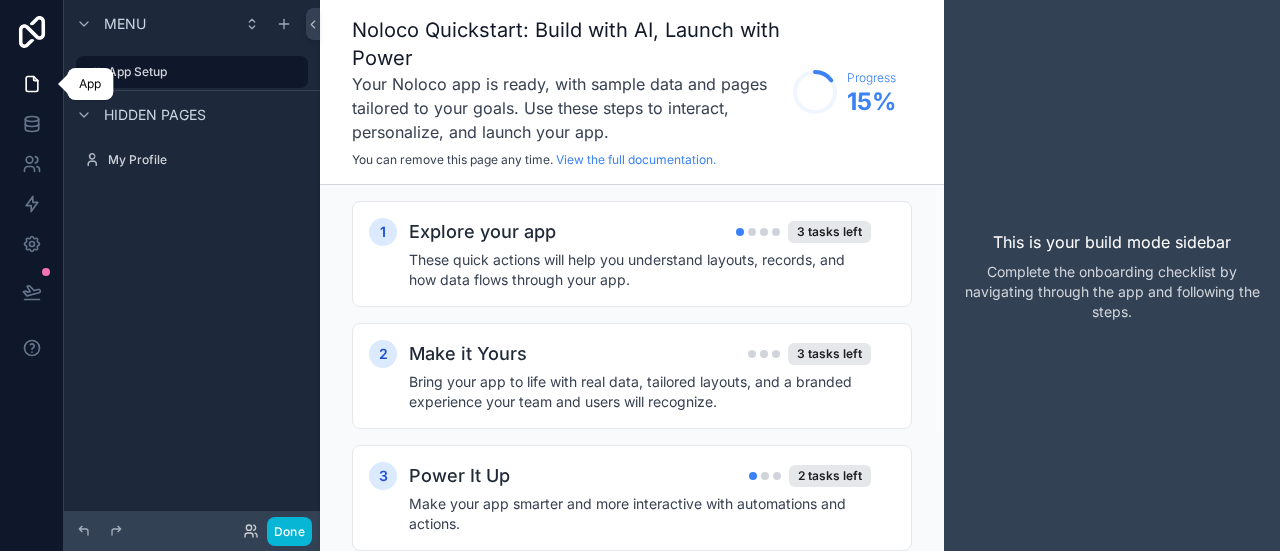 click 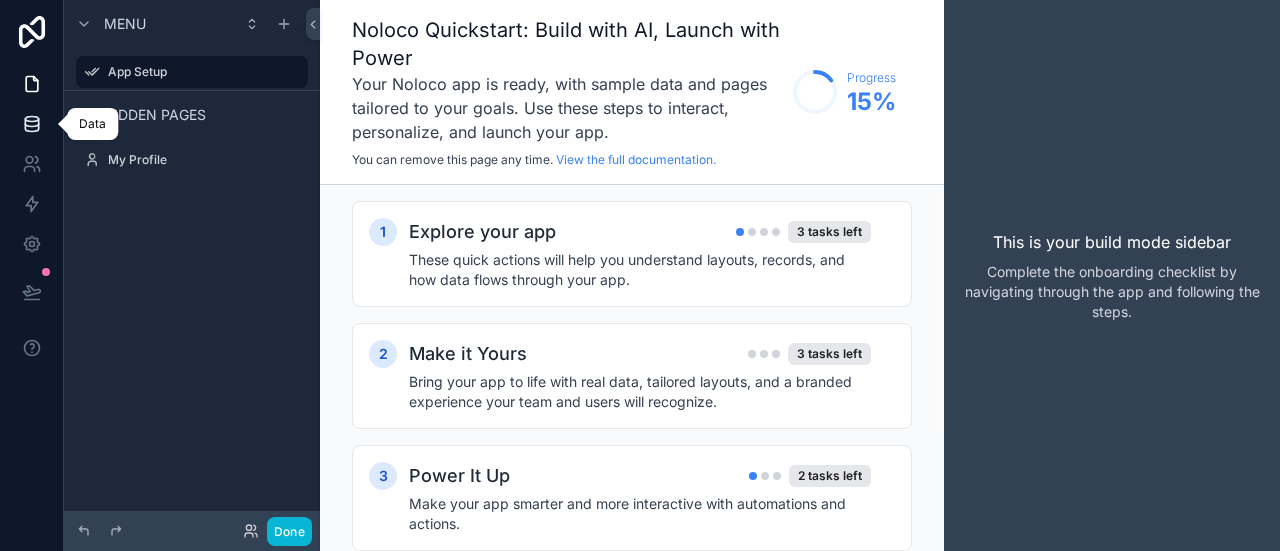 click 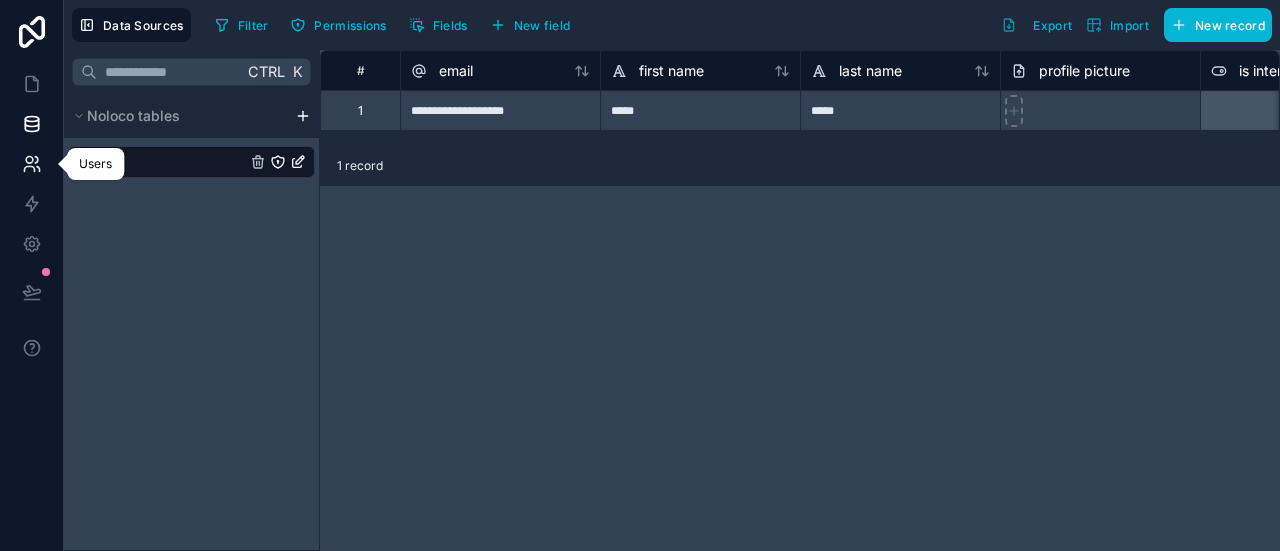 click 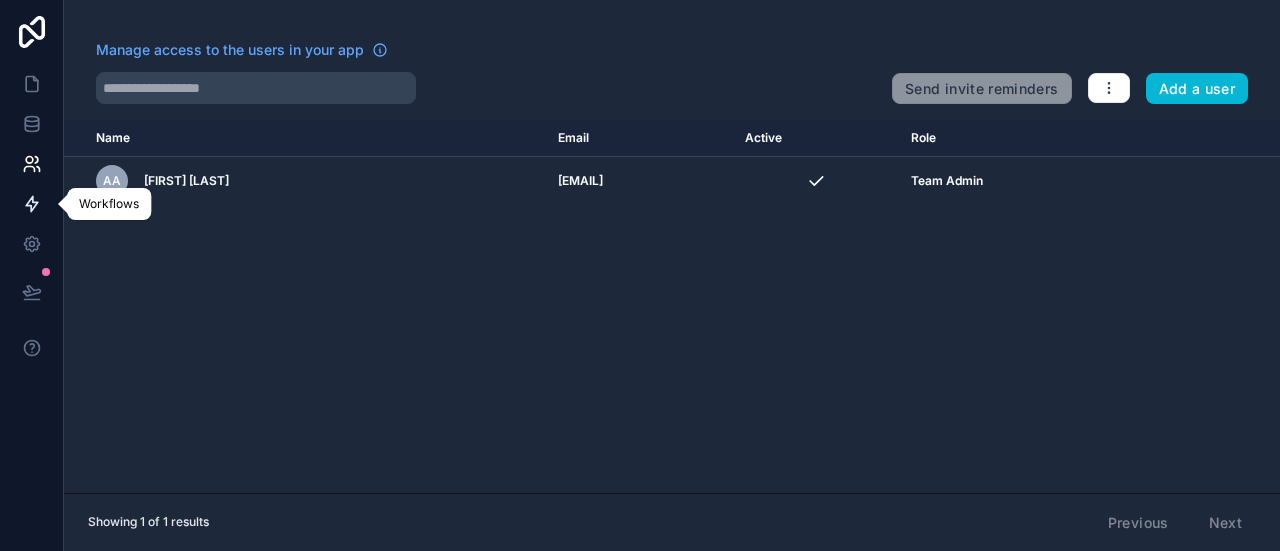 click 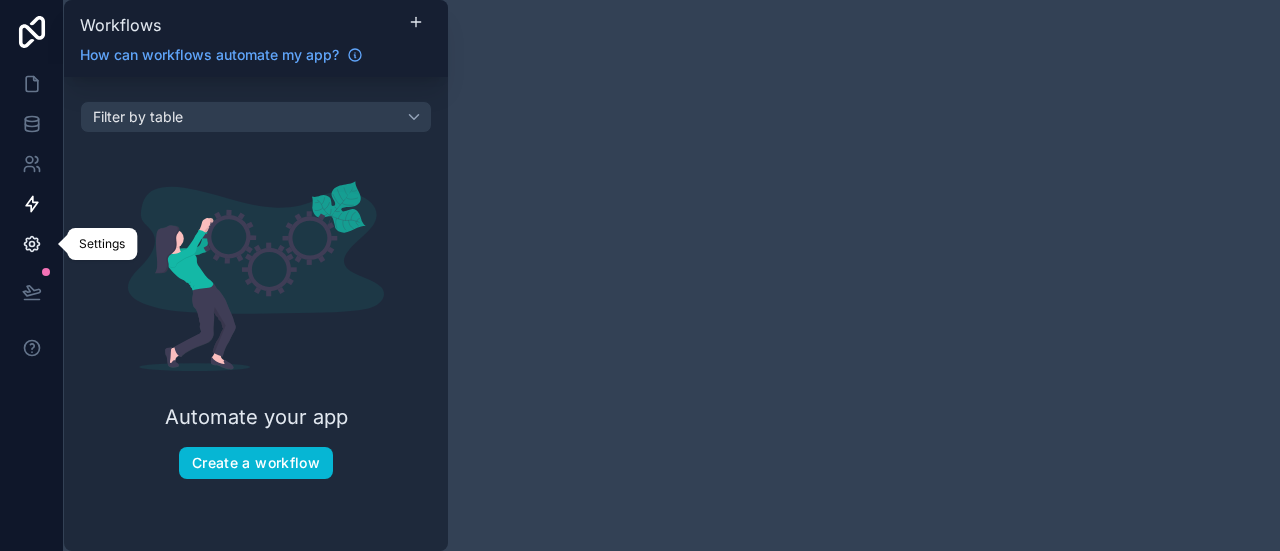 click at bounding box center (31, 244) 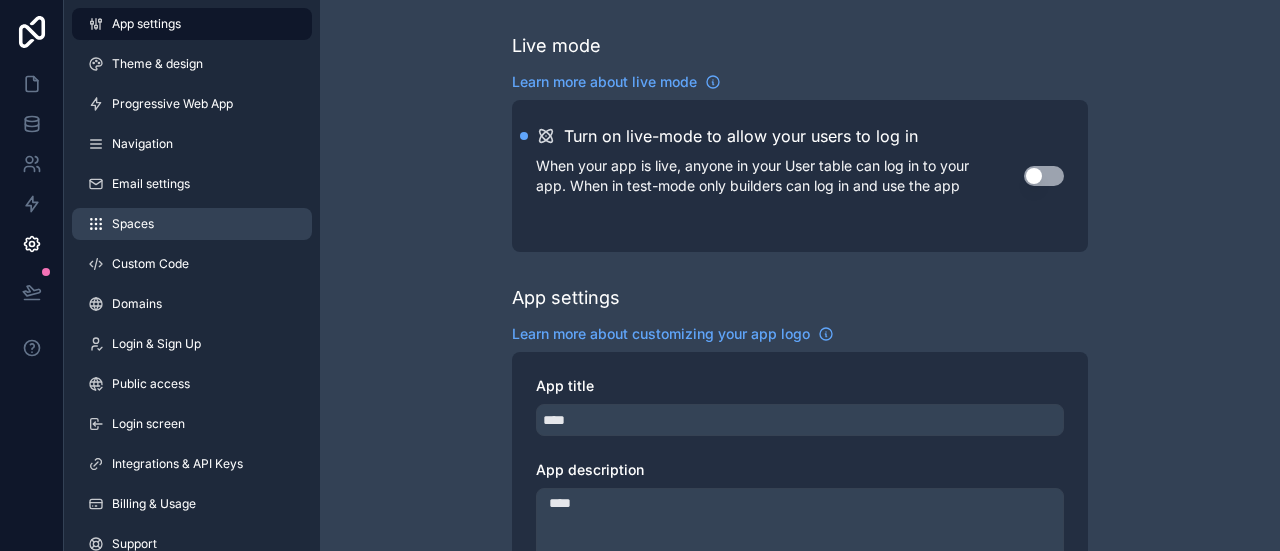 click on "Spaces" at bounding box center [192, 224] 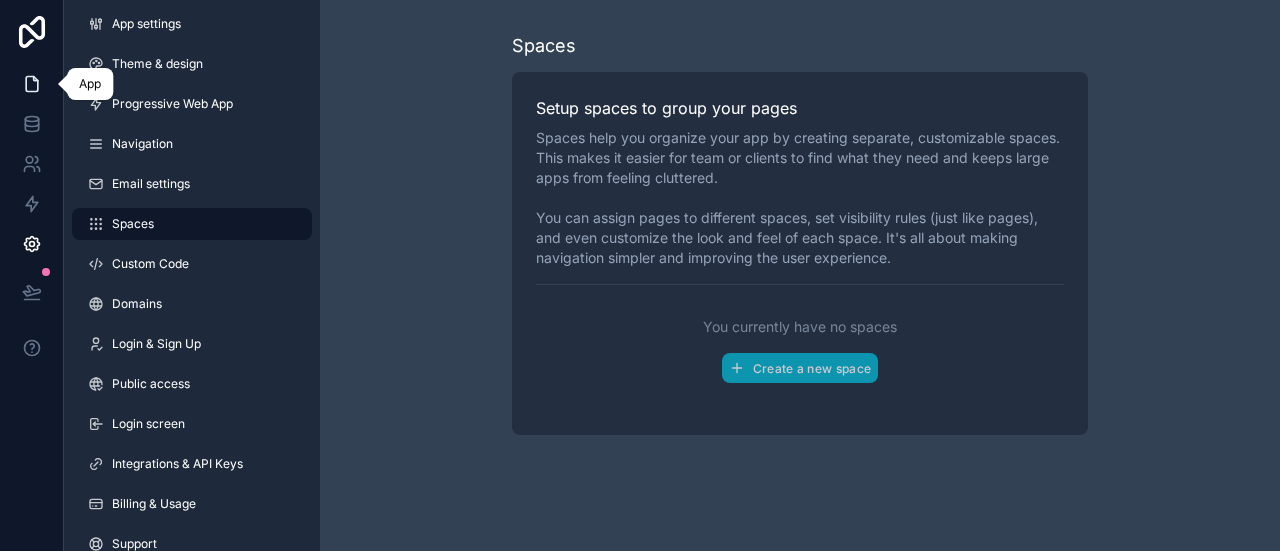 click at bounding box center [31, 84] 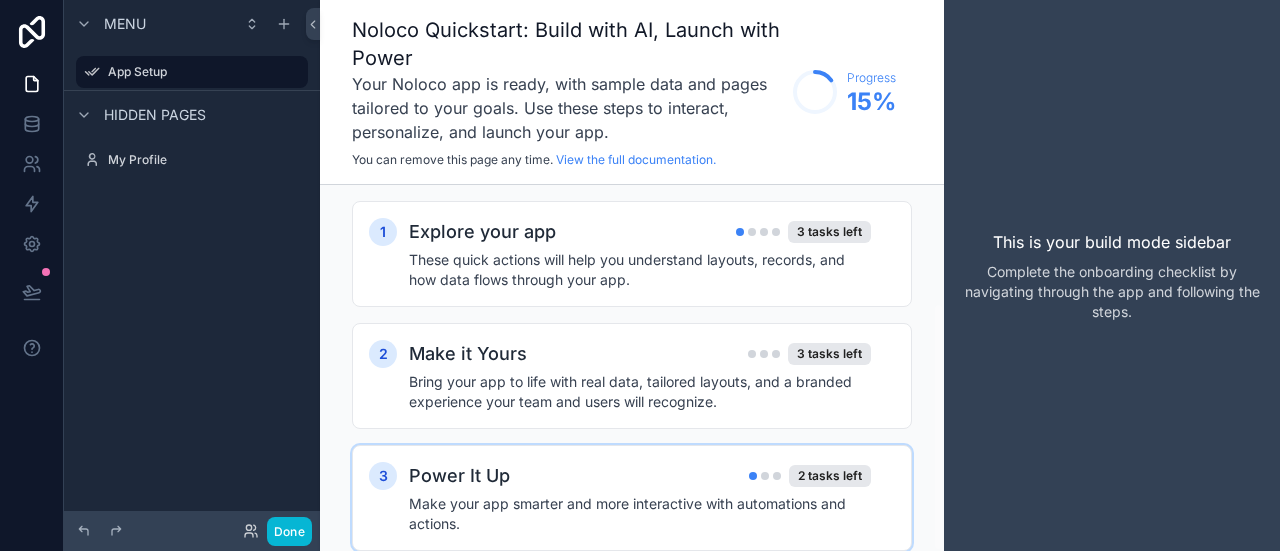 scroll, scrollTop: 174, scrollLeft: 0, axis: vertical 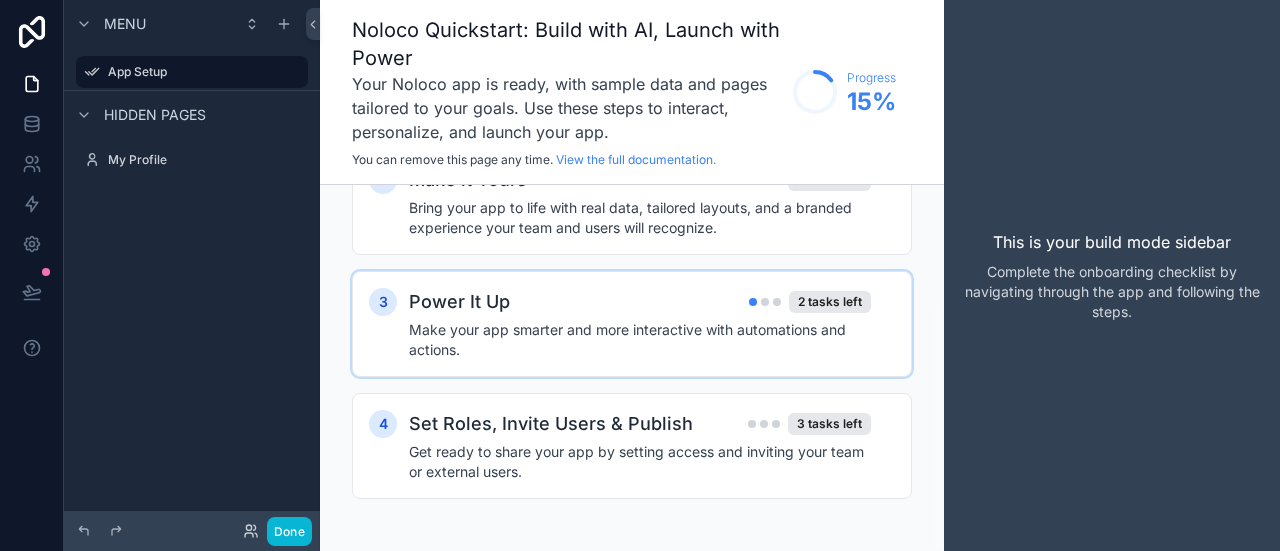 click on "Power It Up 2 tasks left" at bounding box center (640, 302) 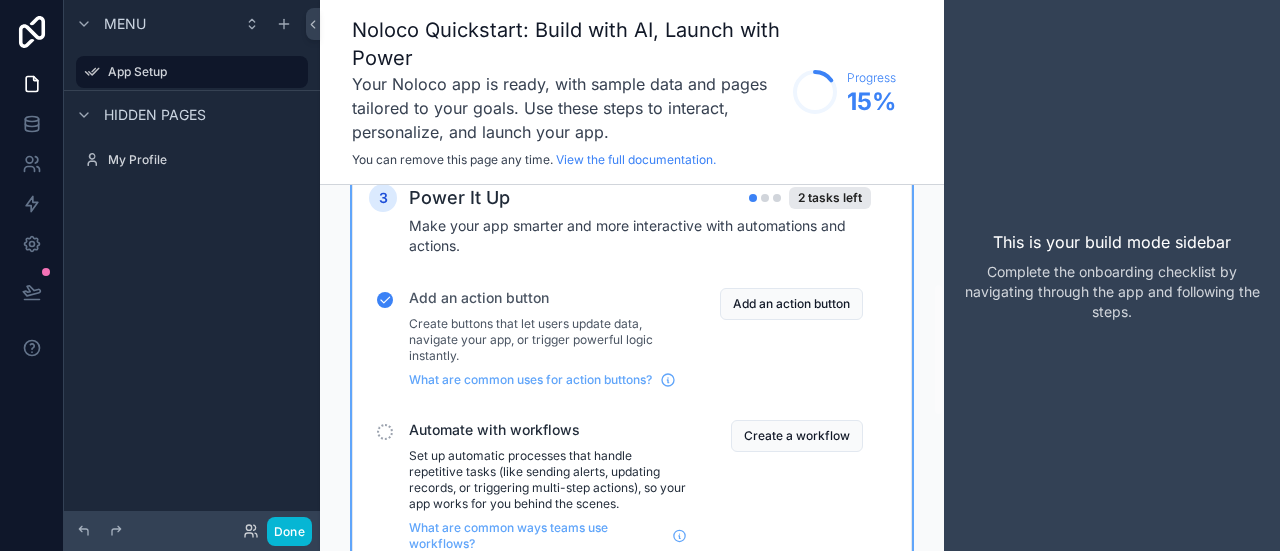 scroll, scrollTop: 282, scrollLeft: 0, axis: vertical 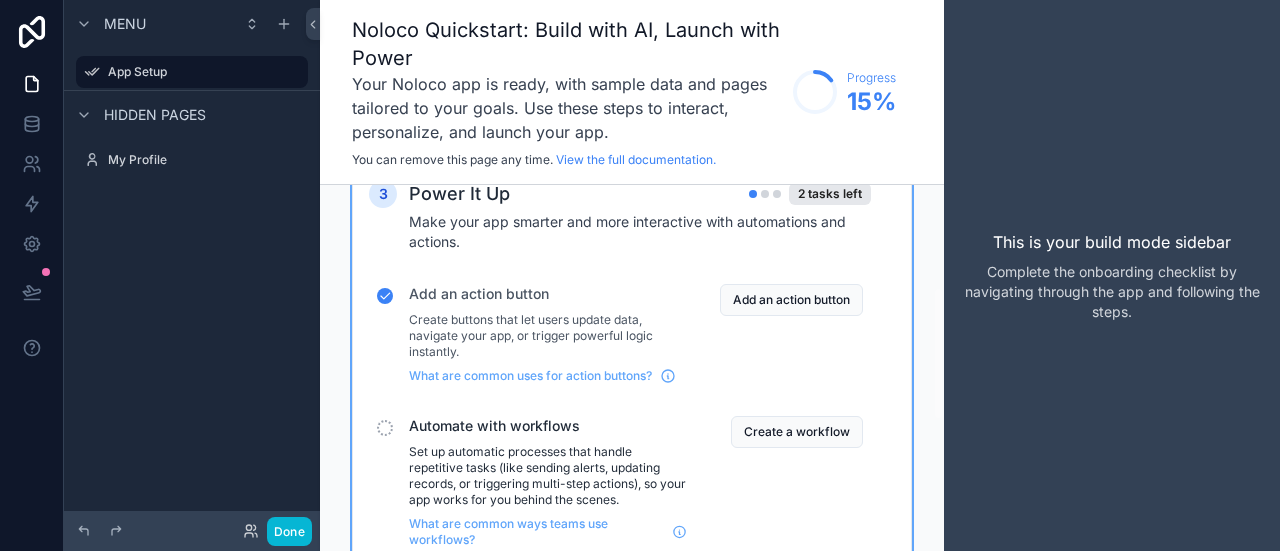 click at bounding box center [385, 428] 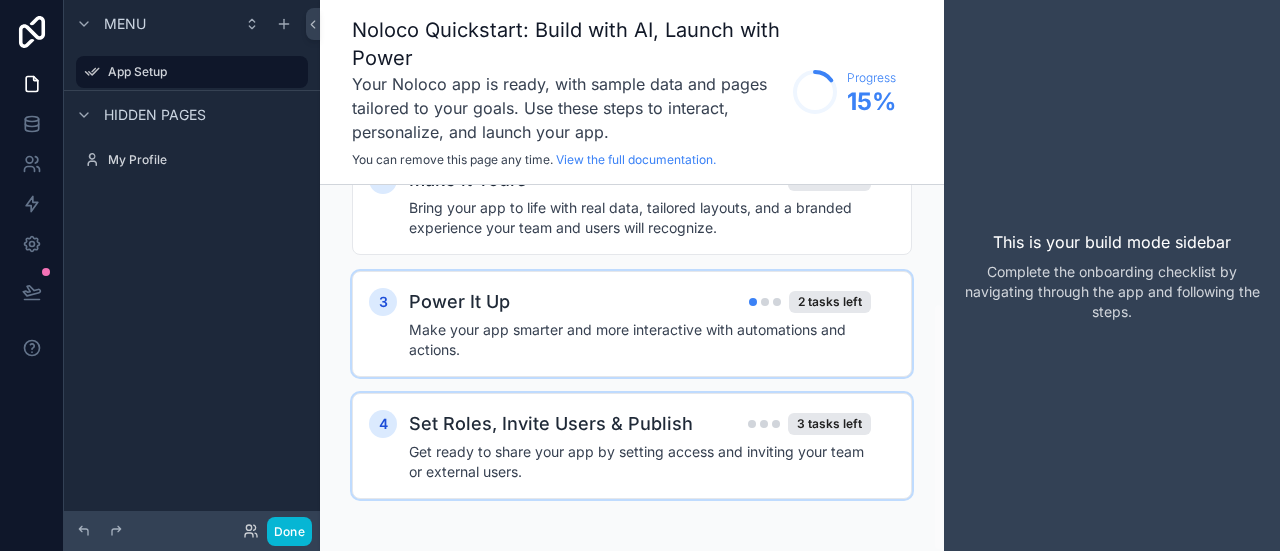 click on "Set Roles, Invite Users & Publish" at bounding box center [551, 424] 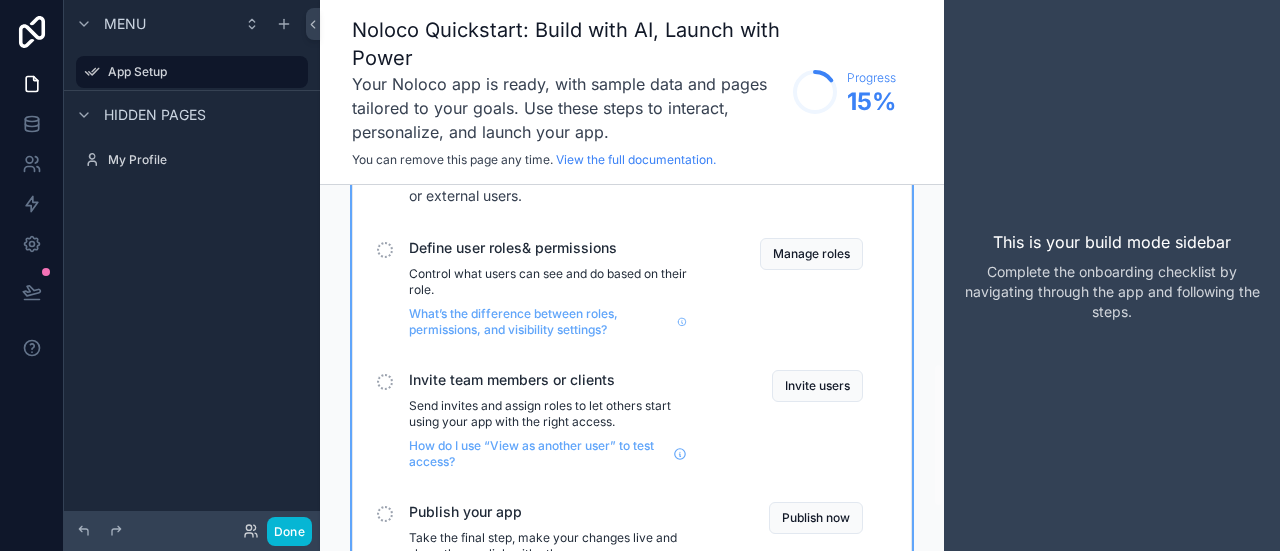 scroll, scrollTop: 450, scrollLeft: 0, axis: vertical 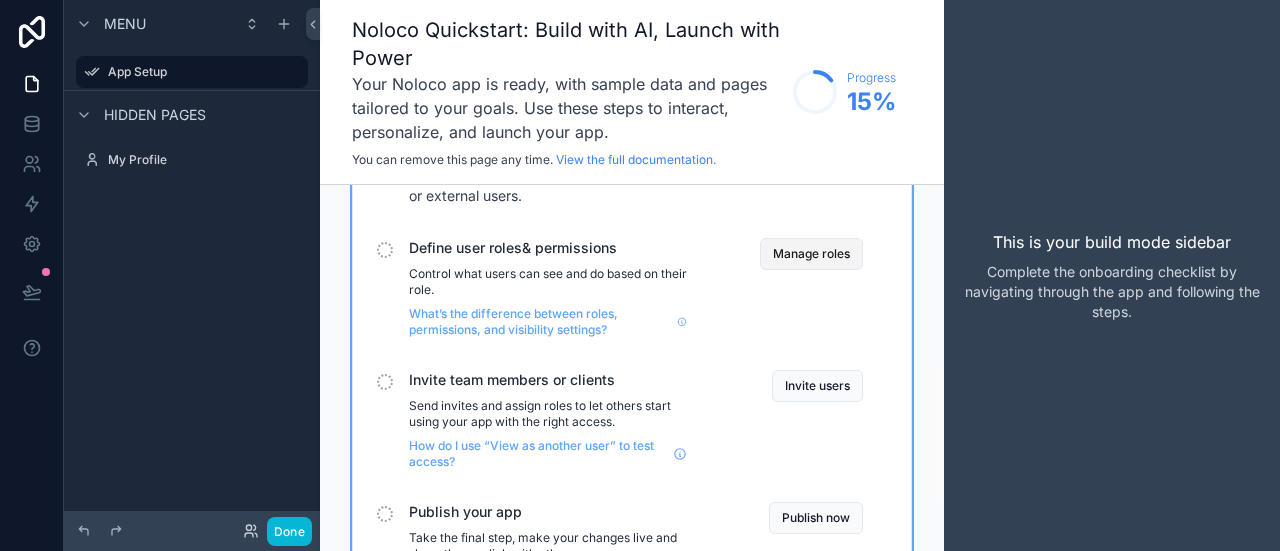 click on "Manage roles" at bounding box center (811, 254) 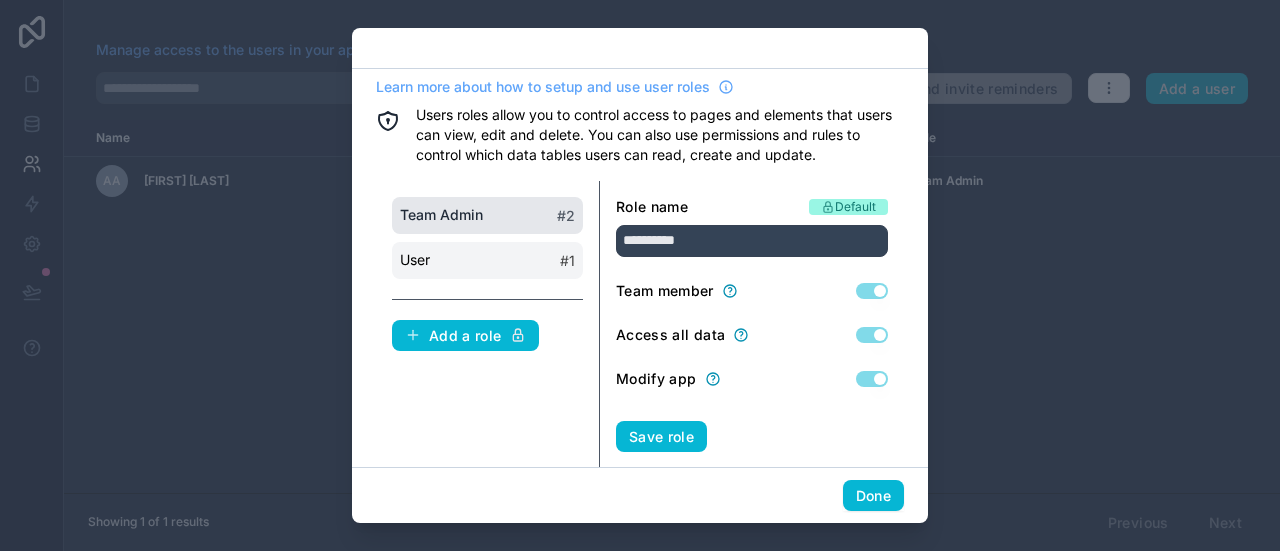 click on "User # 1" at bounding box center [487, 260] 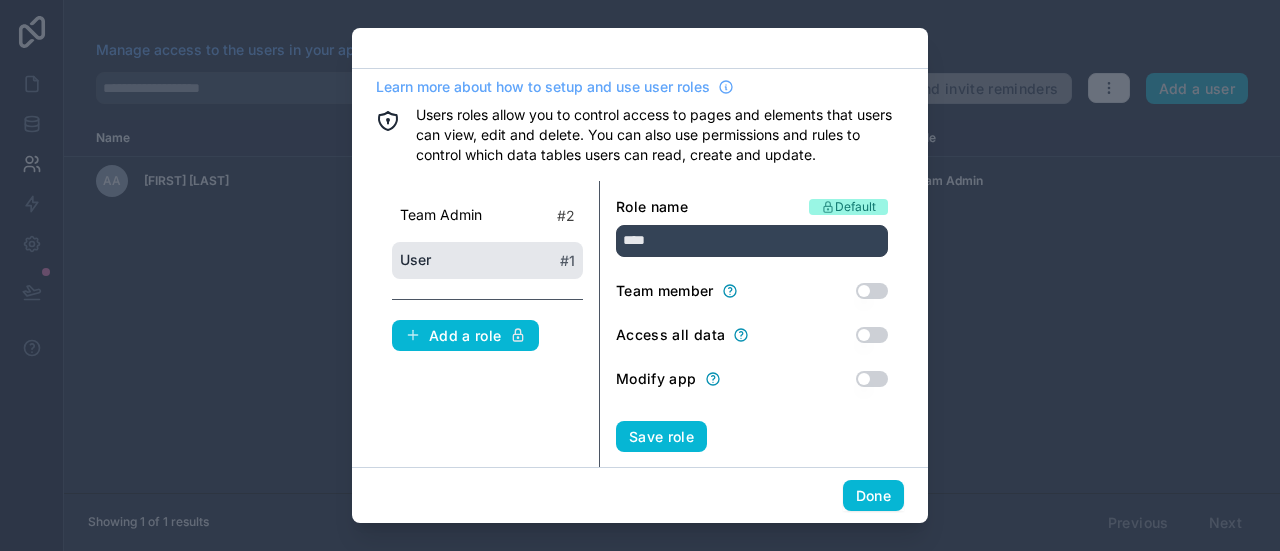 click on "Done" at bounding box center [873, 496] 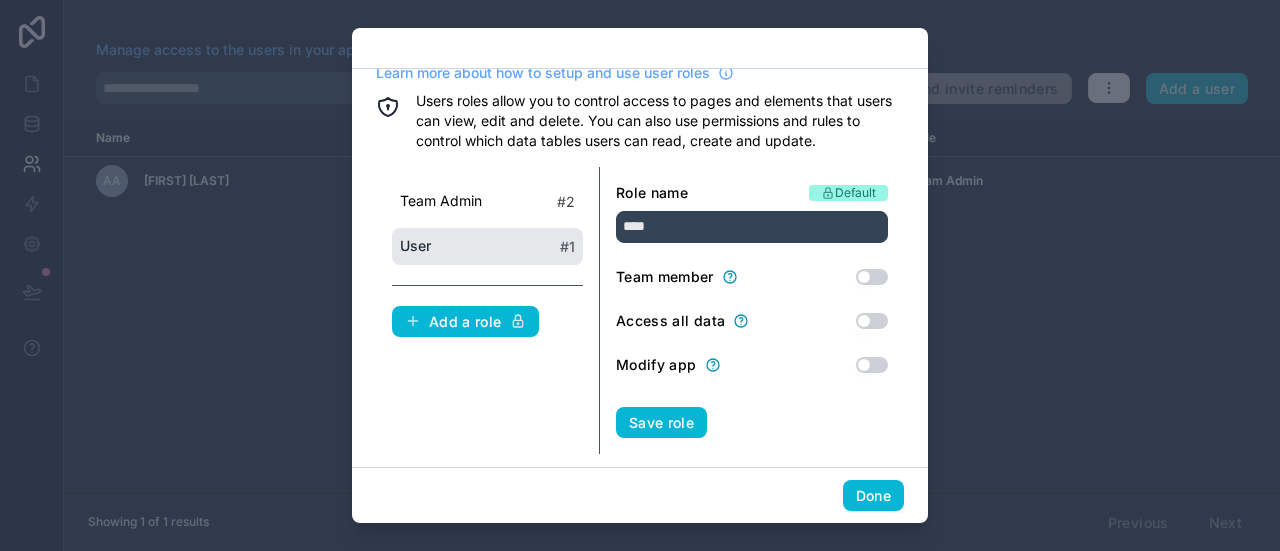 click on "Team Admin # 2 User # 1 Add a role" at bounding box center (488, 311) 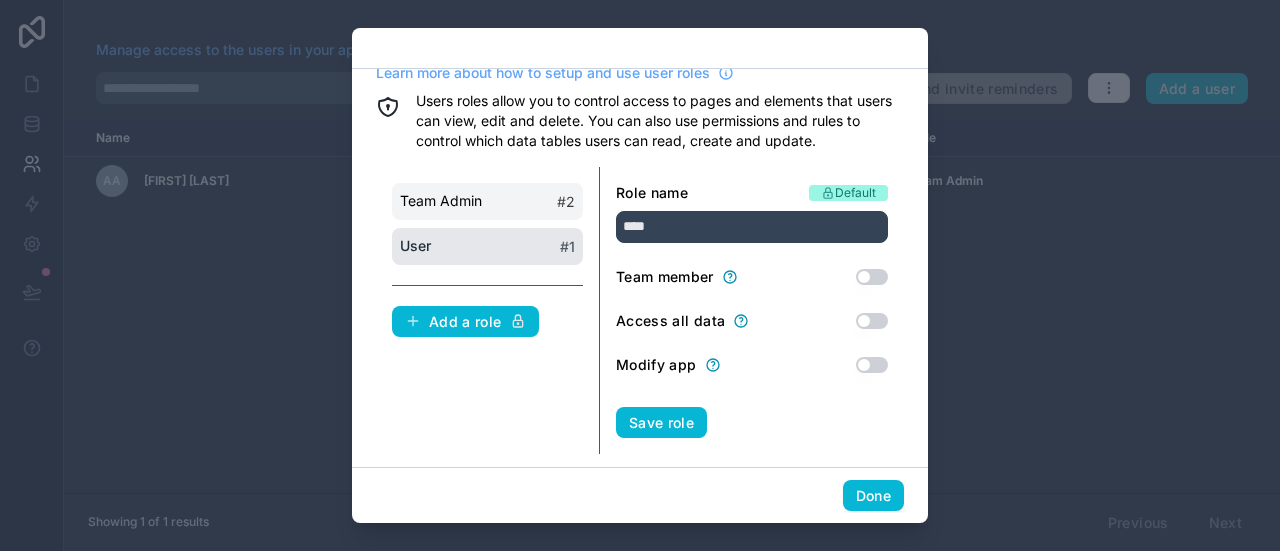 click on "Team Admin # 2" at bounding box center (487, 201) 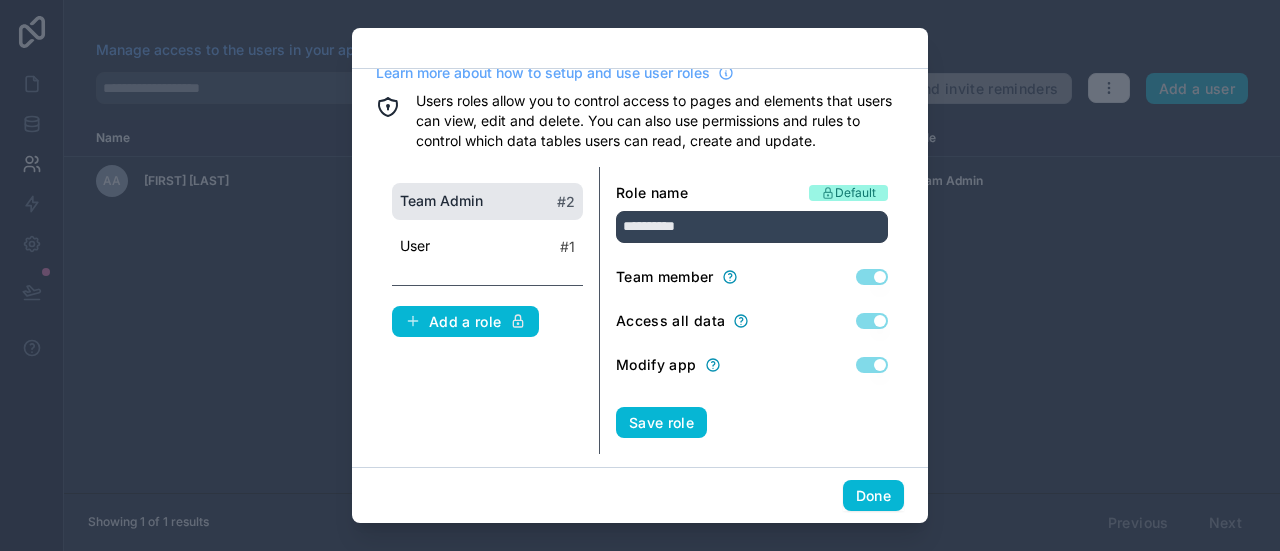 click on "Modify app Use setting" at bounding box center (752, 365) 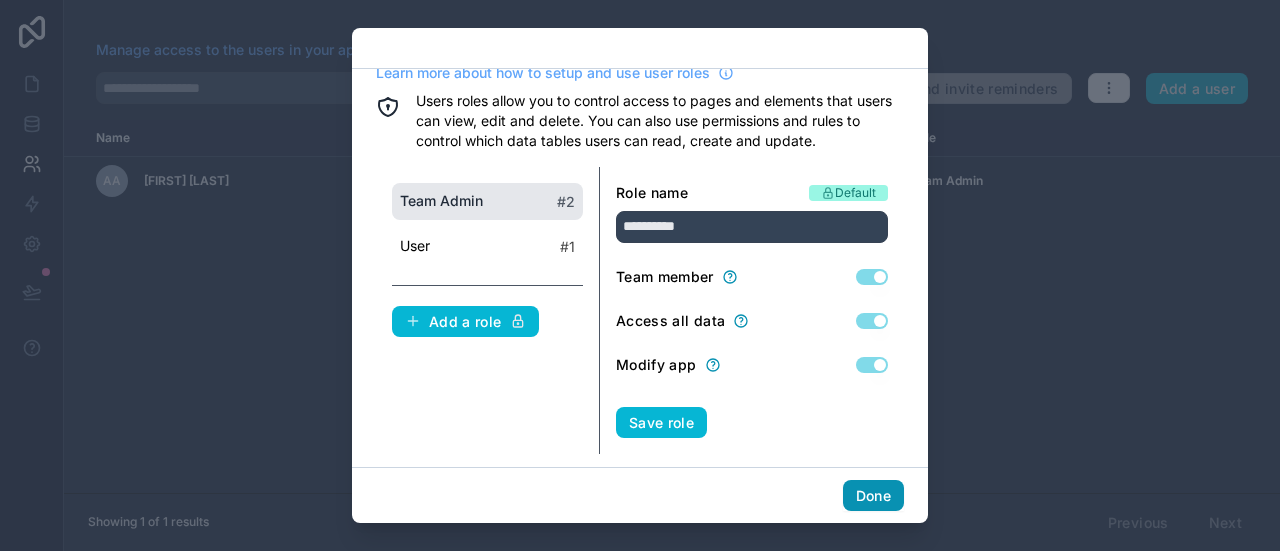 drag, startPoint x: 886, startPoint y: 503, endPoint x: 548, endPoint y: 411, distance: 350.29703 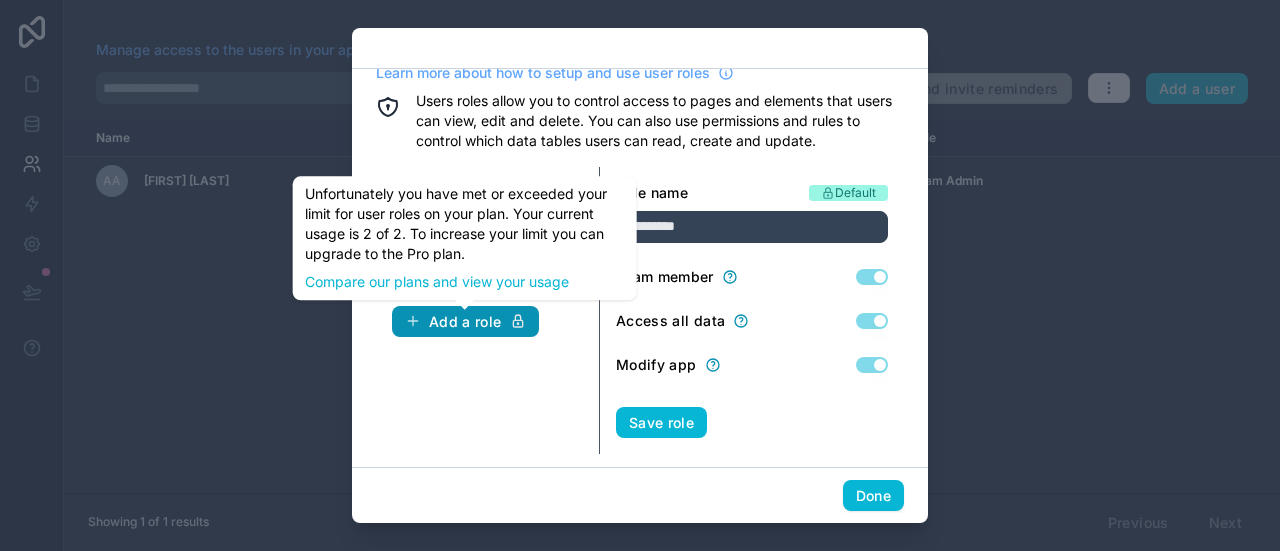 click on "Add a role" at bounding box center (465, 322) 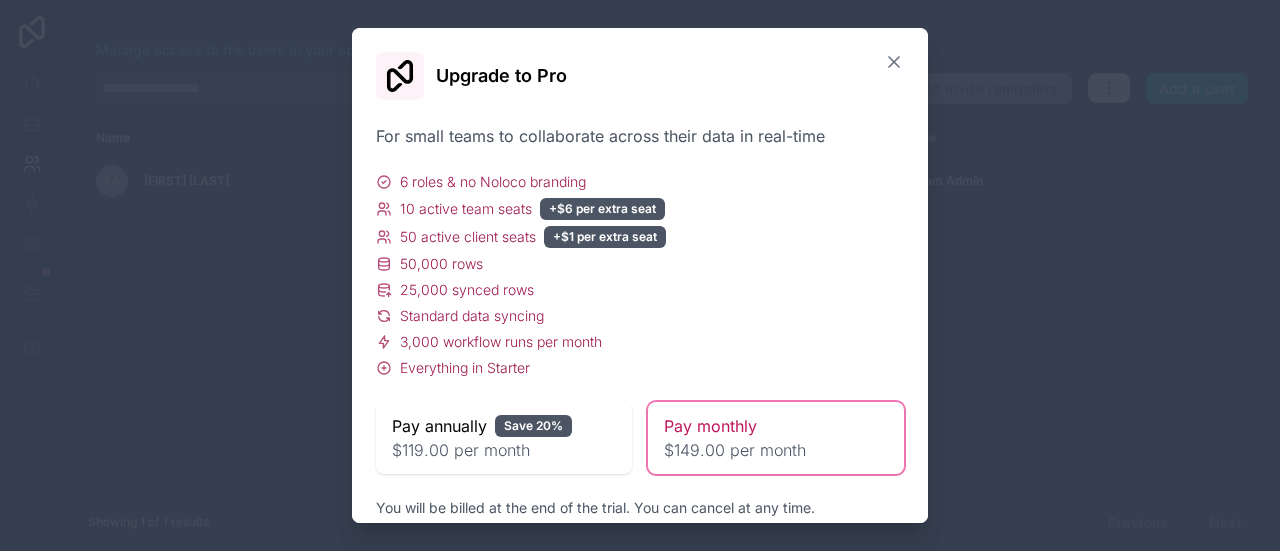 click 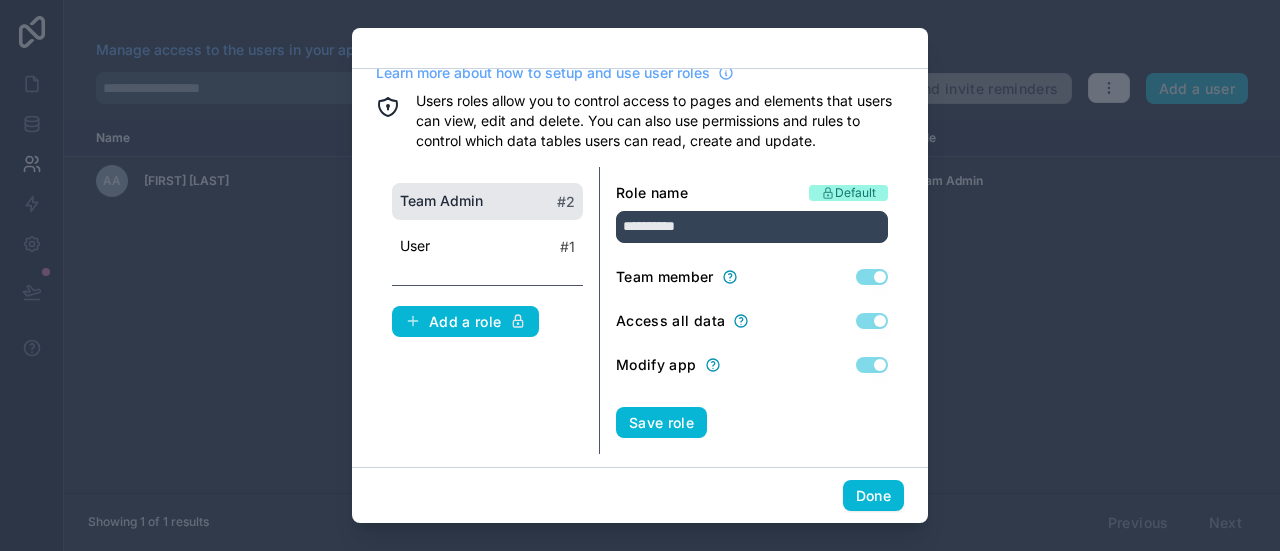click on "Done" at bounding box center (640, 495) 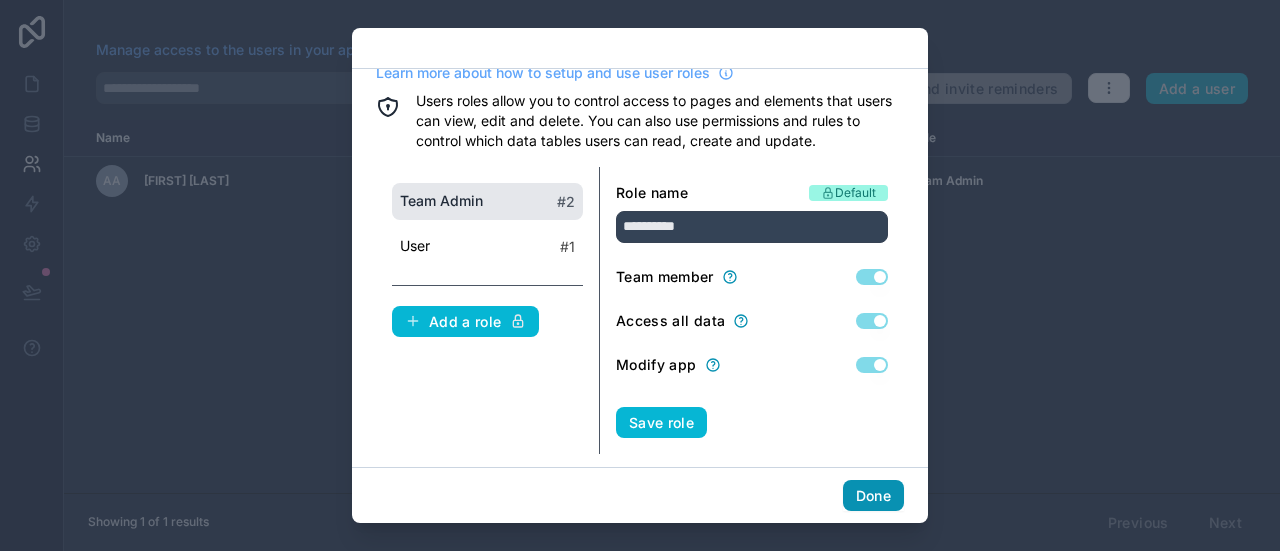 click on "Done" at bounding box center (873, 496) 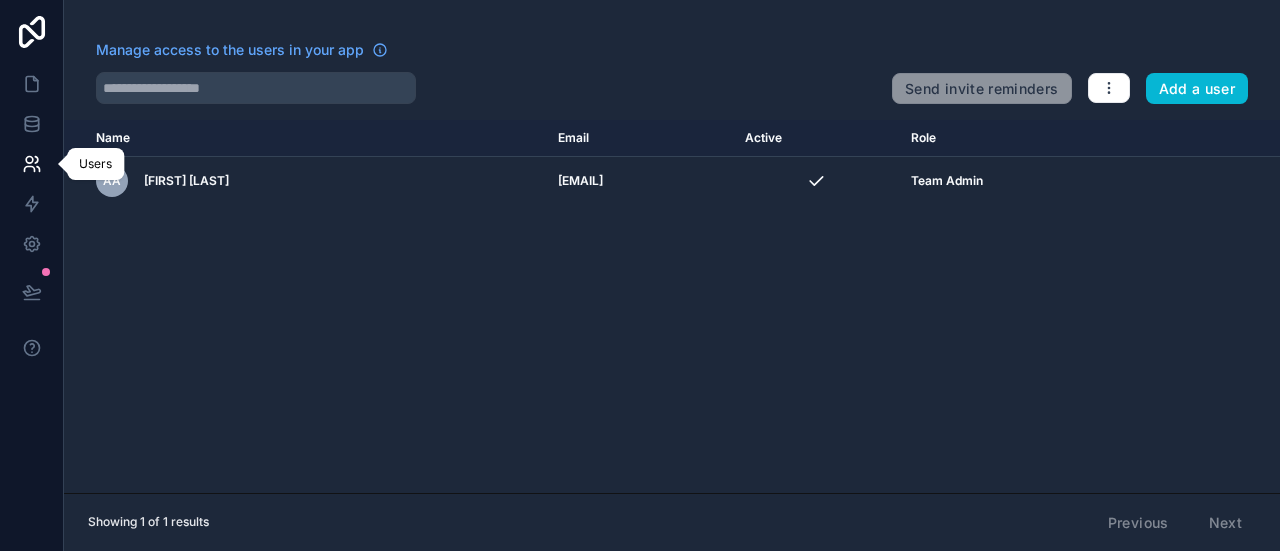 click 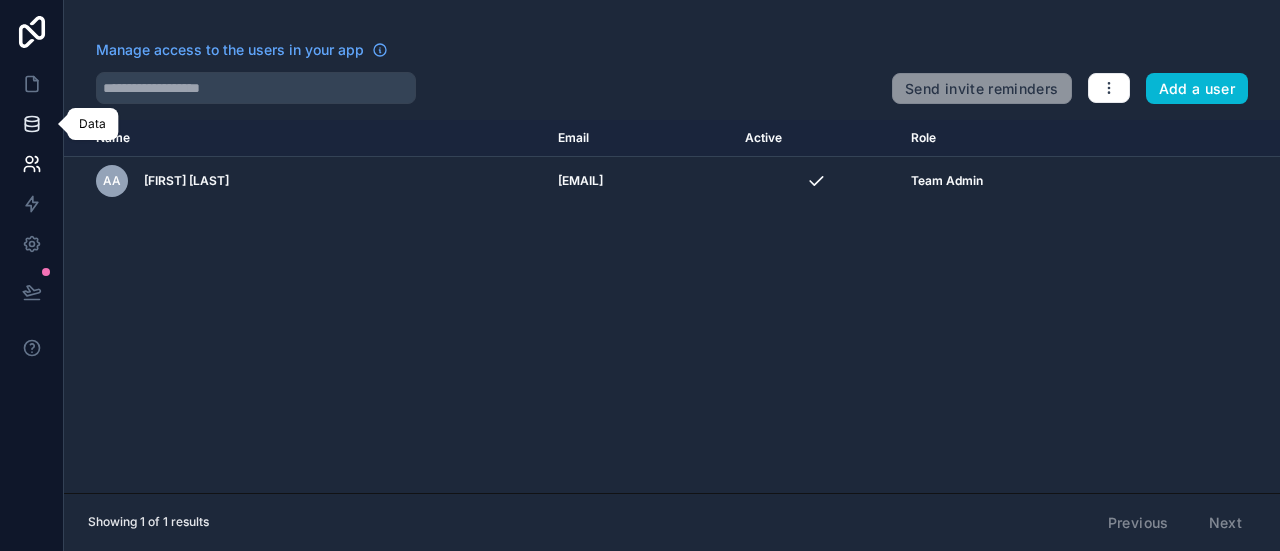 click at bounding box center (31, 124) 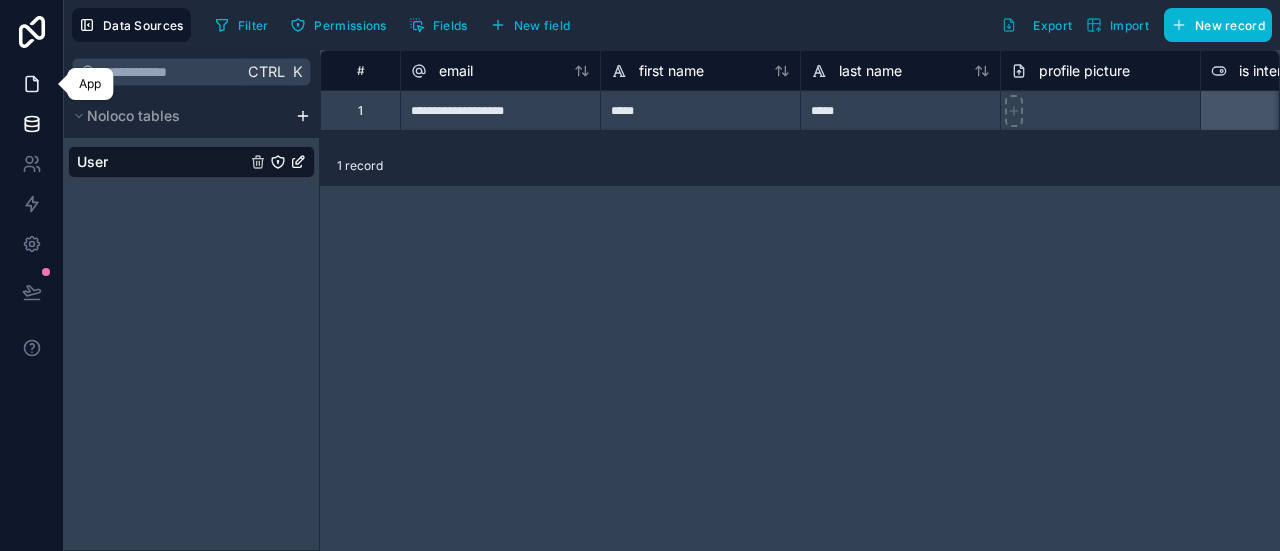 click 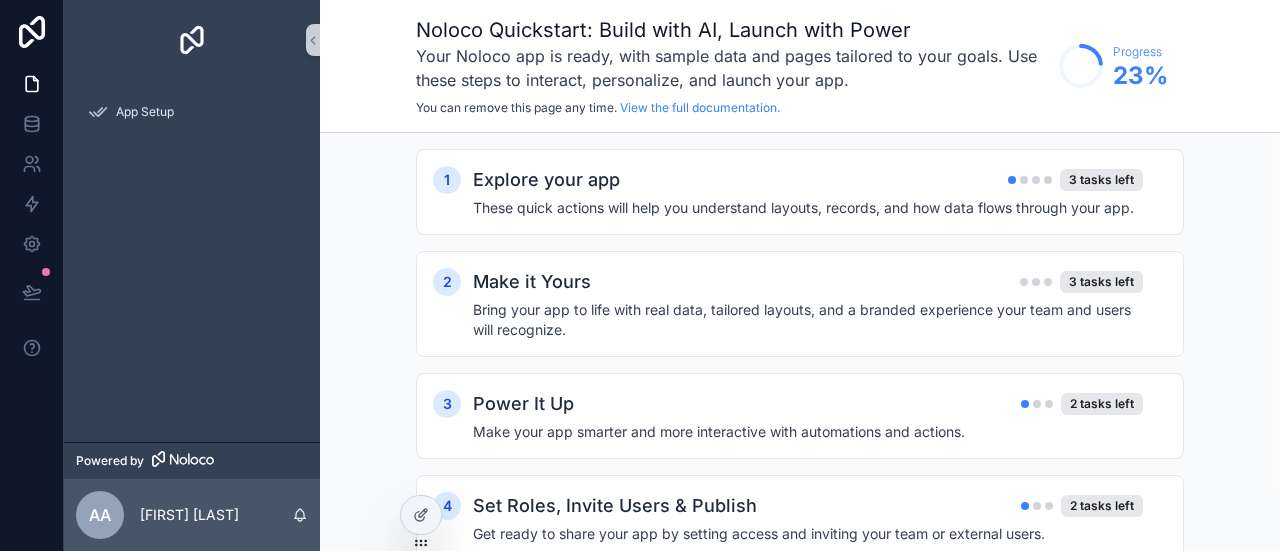 click 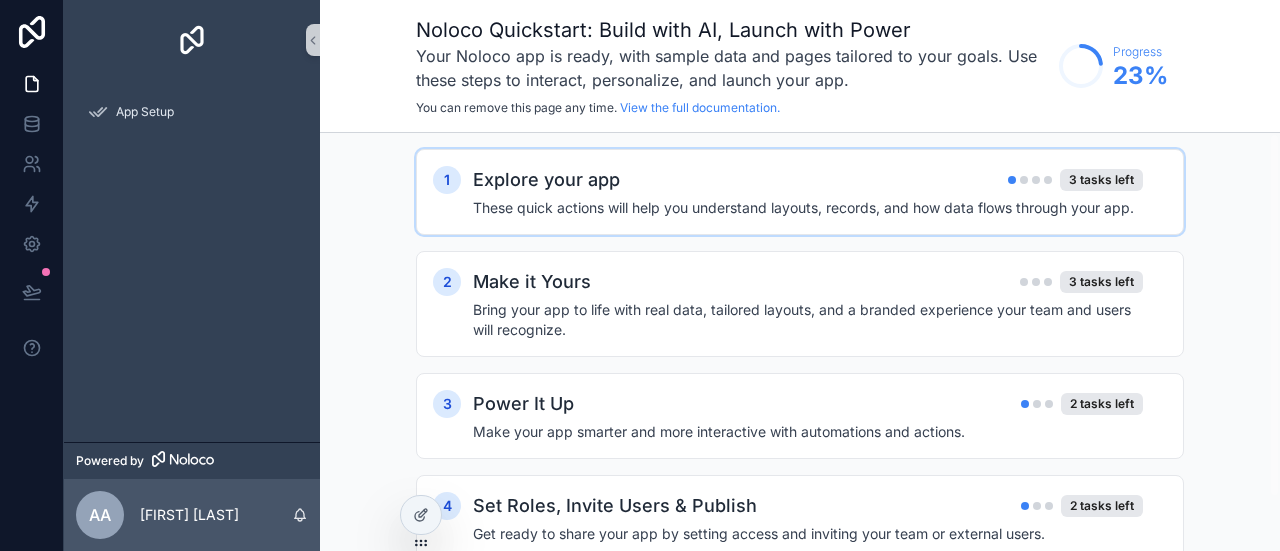 click on "These quick actions will help you understand layouts, records, and how data flows through your app." at bounding box center (808, 208) 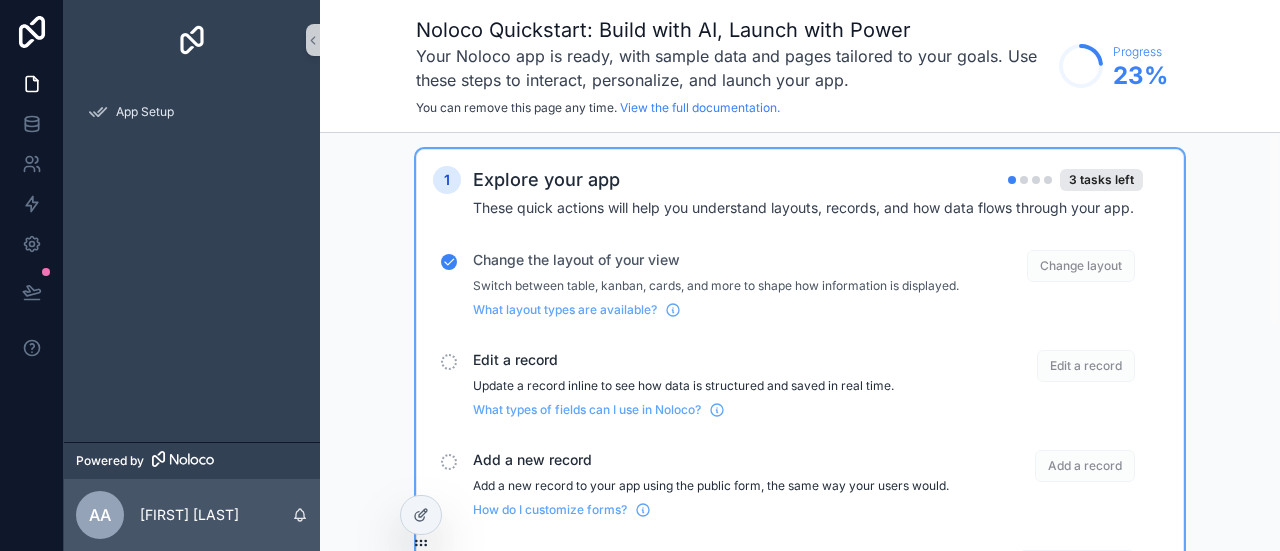 click at bounding box center [449, 362] 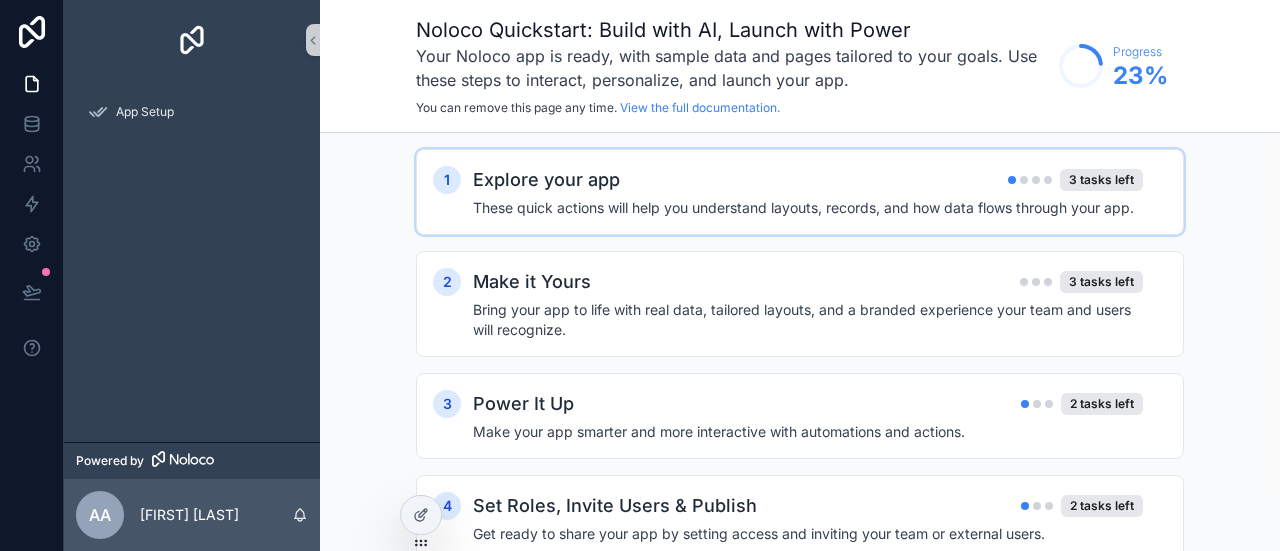 click on "Explore your app 3 tasks left These quick actions will help you understand layouts, records, and how data flows through your app." at bounding box center (820, 192) 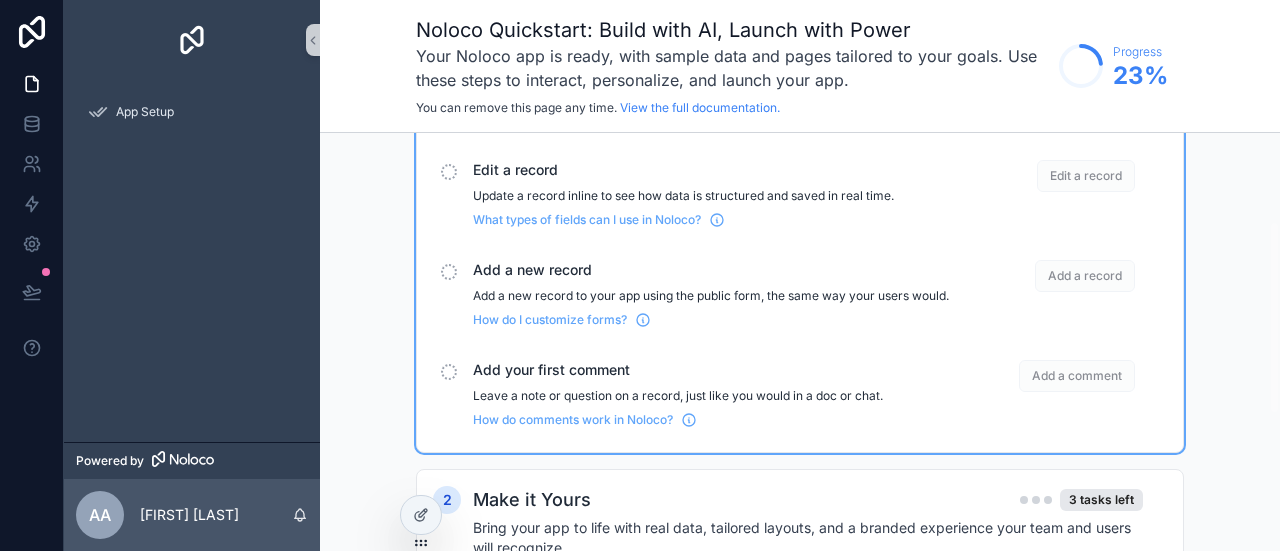 click at bounding box center [449, 372] 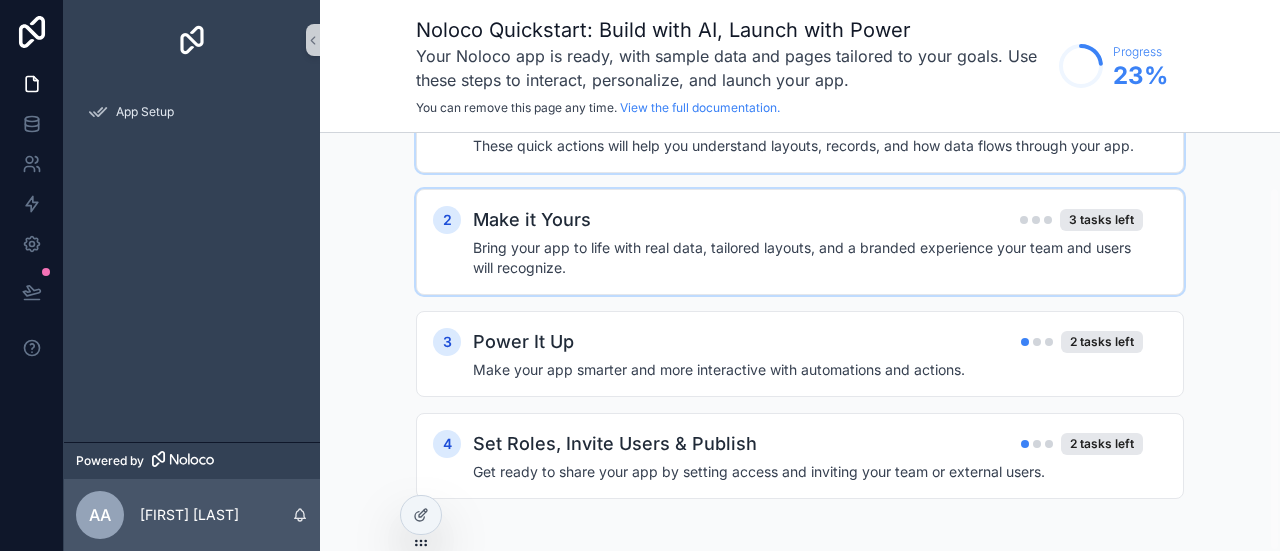 click on "Bring your app to life with real data, tailored layouts, and a branded experience your team and users will recognize." at bounding box center [808, 258] 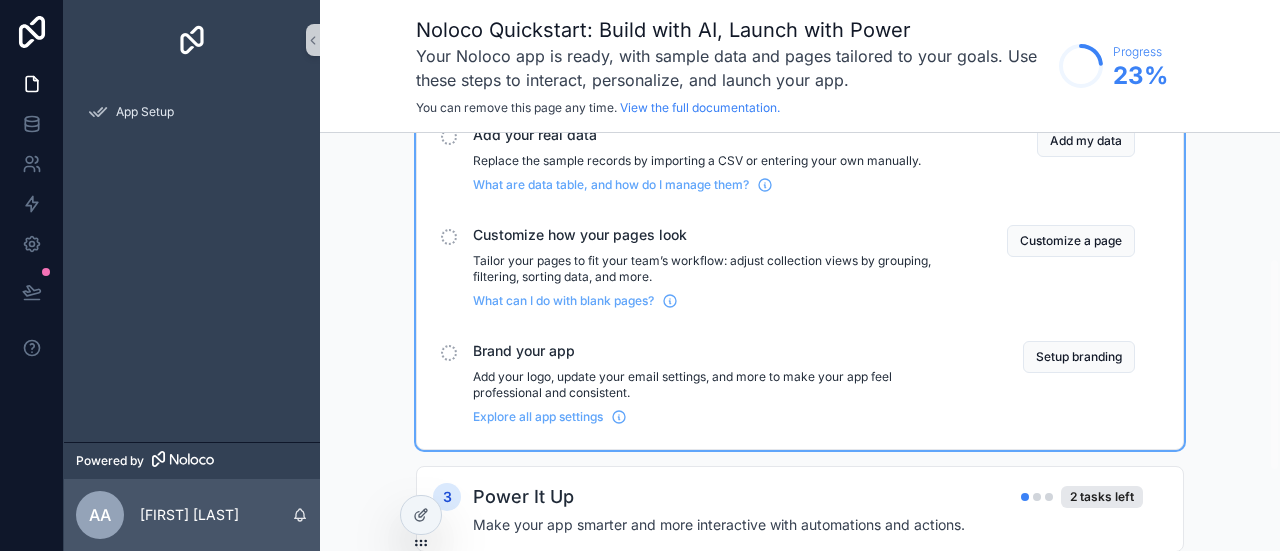 scroll, scrollTop: 248, scrollLeft: 0, axis: vertical 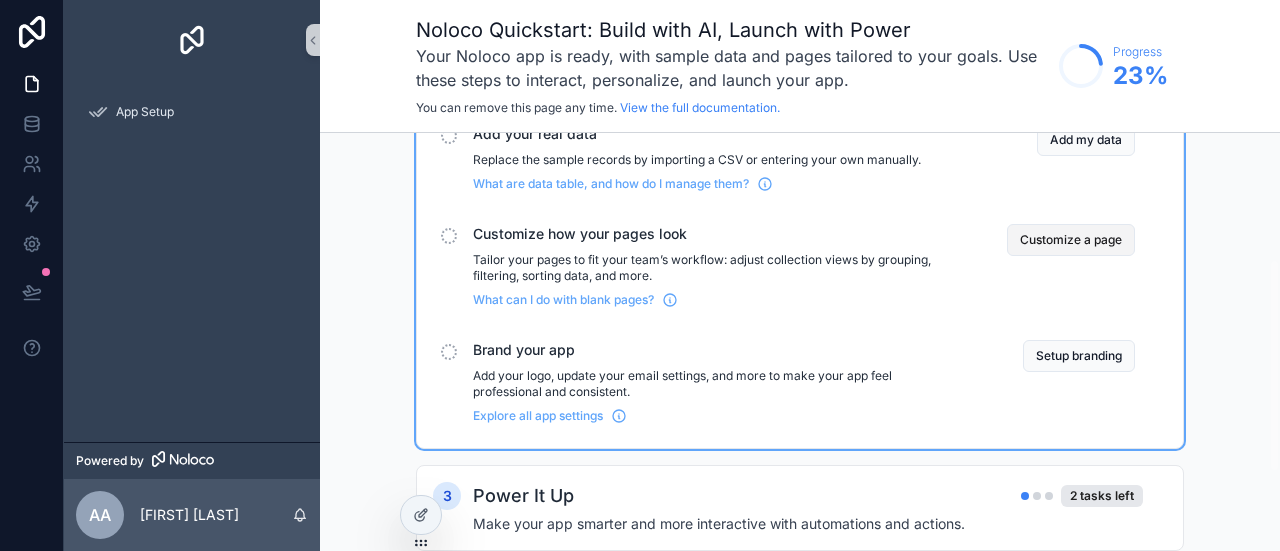 click on "Customize a page" at bounding box center [1071, 240] 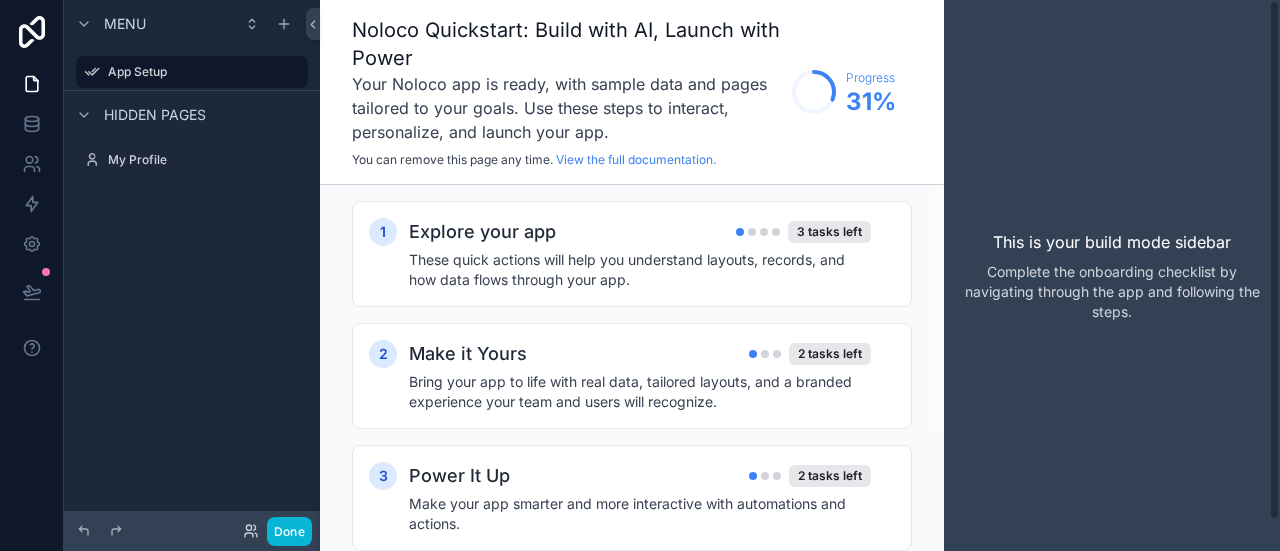 click on "Complete the onboarding checklist by navigating through the app and following the steps." at bounding box center [1112, 292] 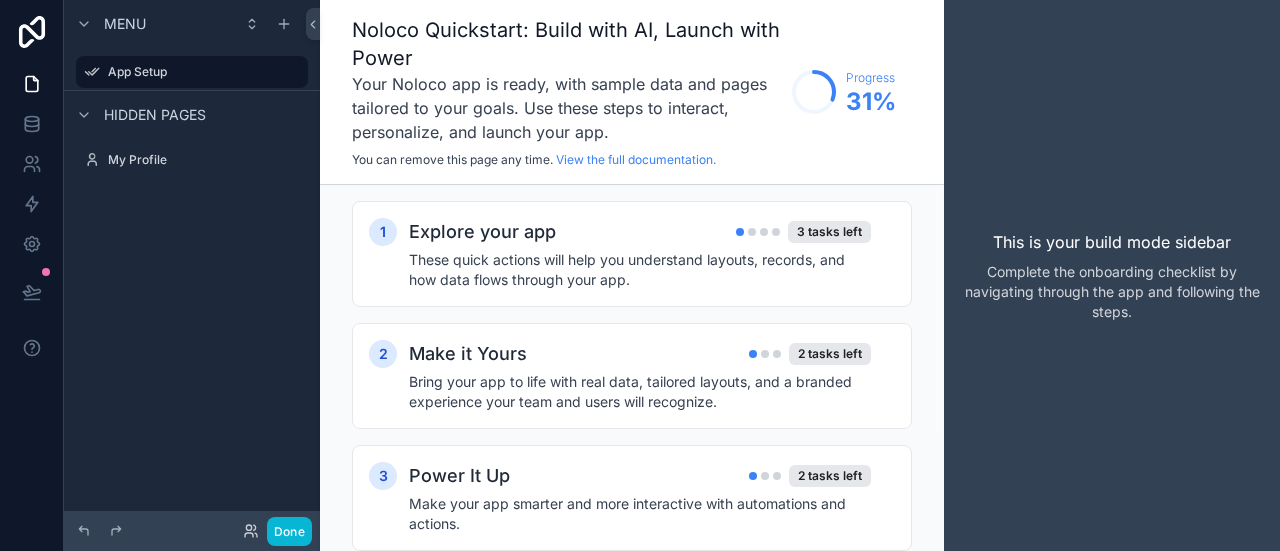 click on "Complete the onboarding checklist by navigating through the app and following the steps." at bounding box center [1112, 292] 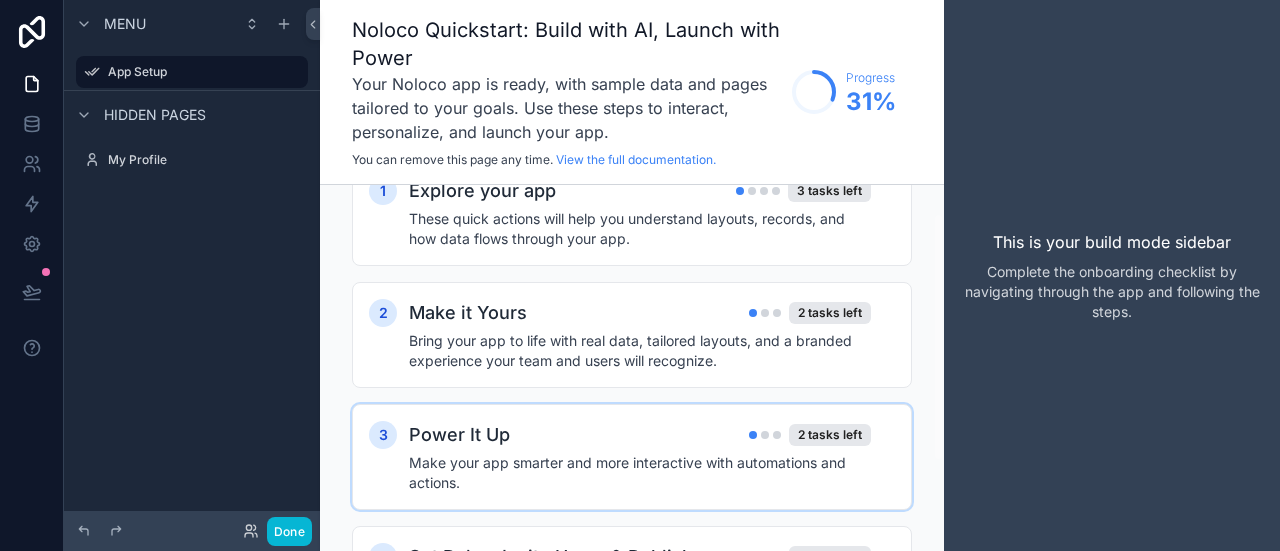 scroll, scrollTop: 174, scrollLeft: 0, axis: vertical 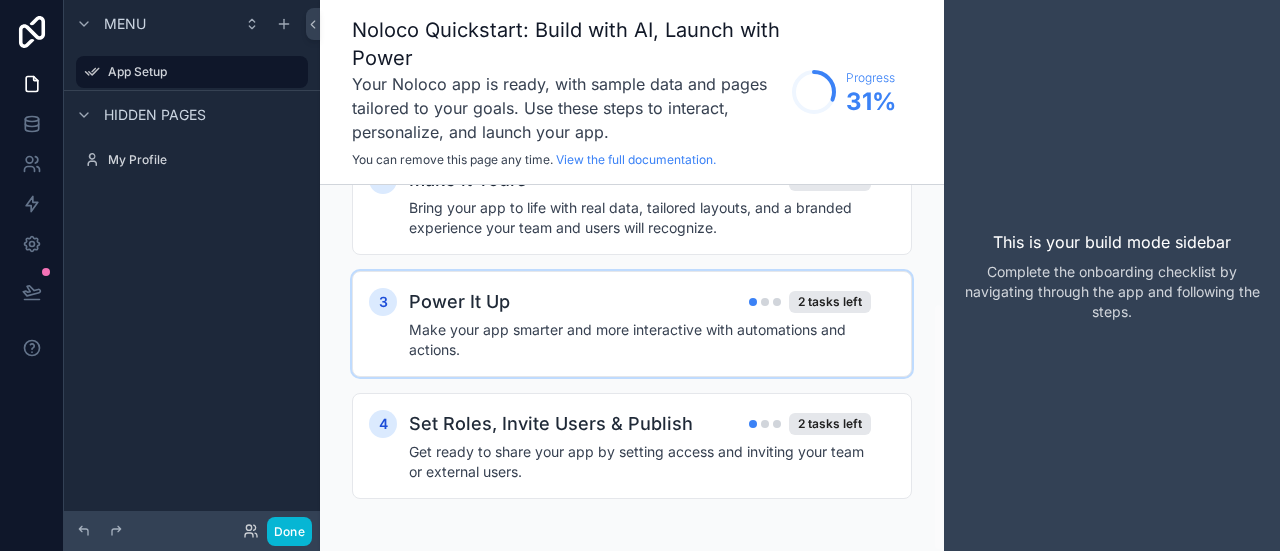 click on "Set Roles, Invite Users & Publish" at bounding box center [551, 424] 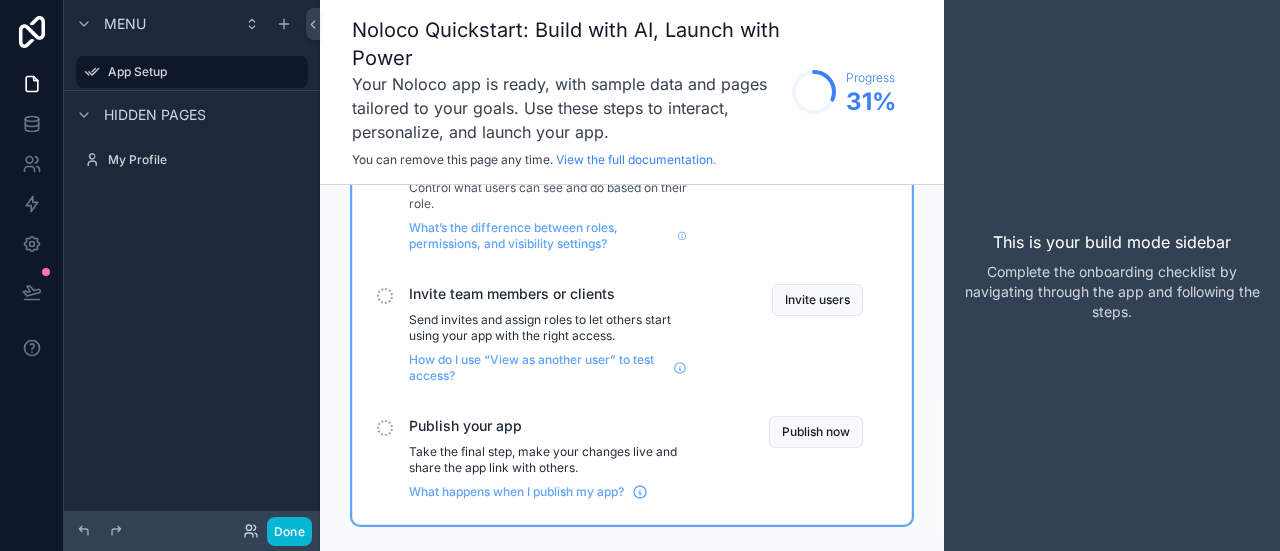 scroll, scrollTop: 536, scrollLeft: 0, axis: vertical 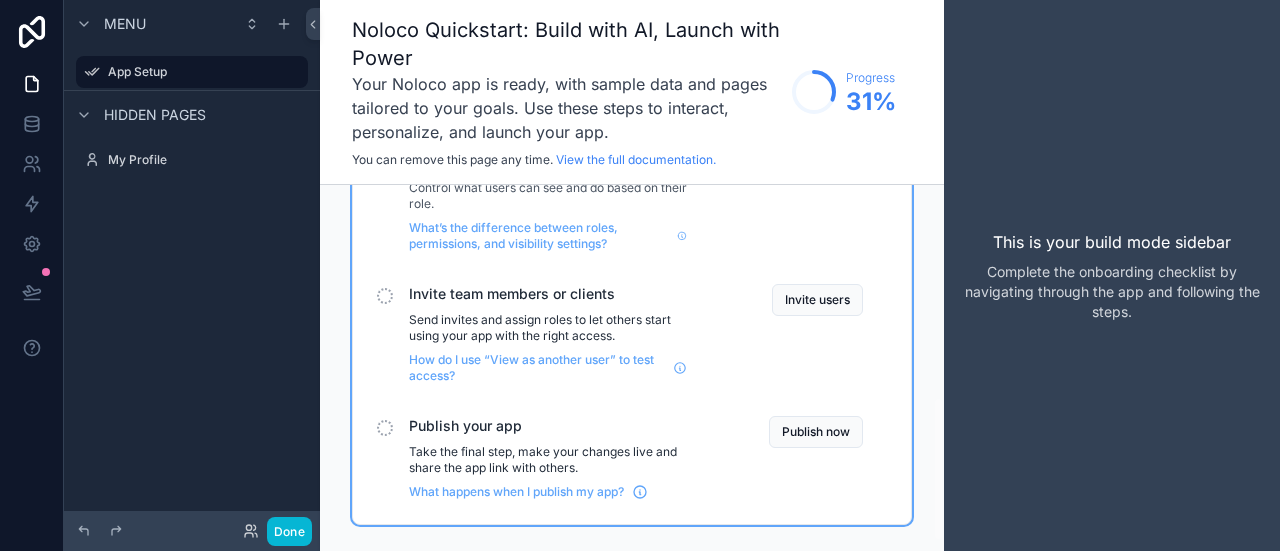 click on "Publish your app" at bounding box center [548, 426] 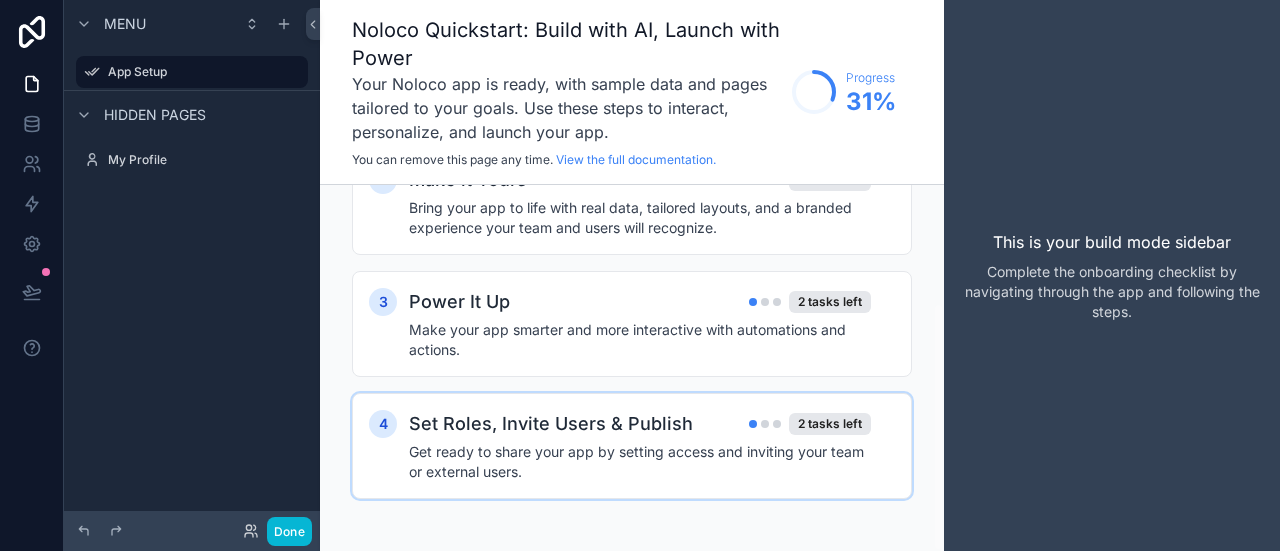 click on "Get ready to share your app by setting access and inviting your team or external users." at bounding box center [640, 462] 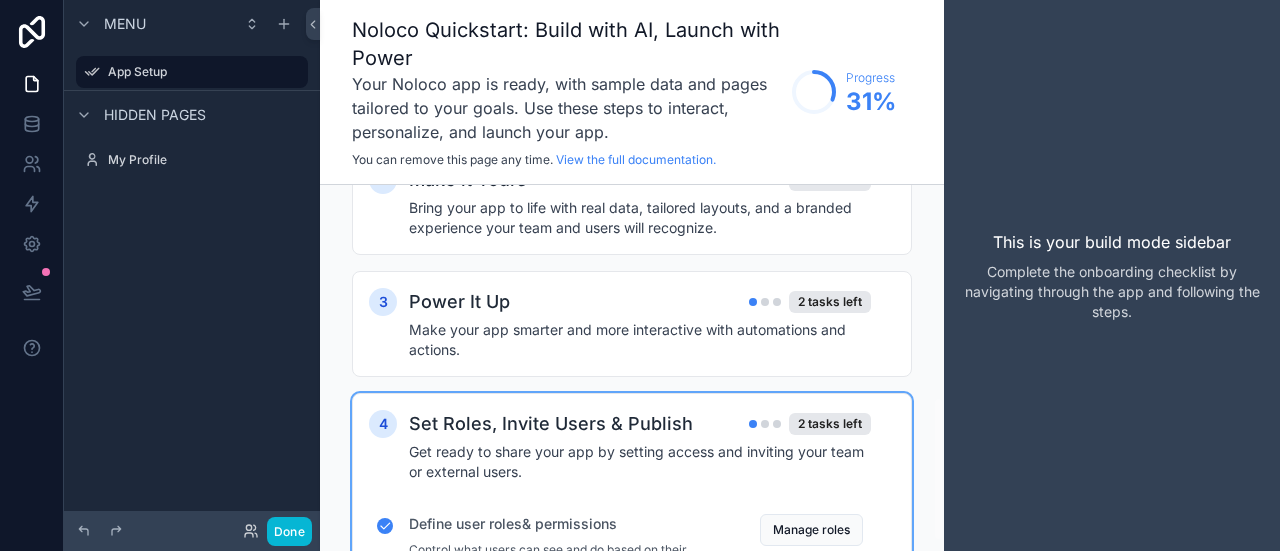 scroll, scrollTop: 536, scrollLeft: 0, axis: vertical 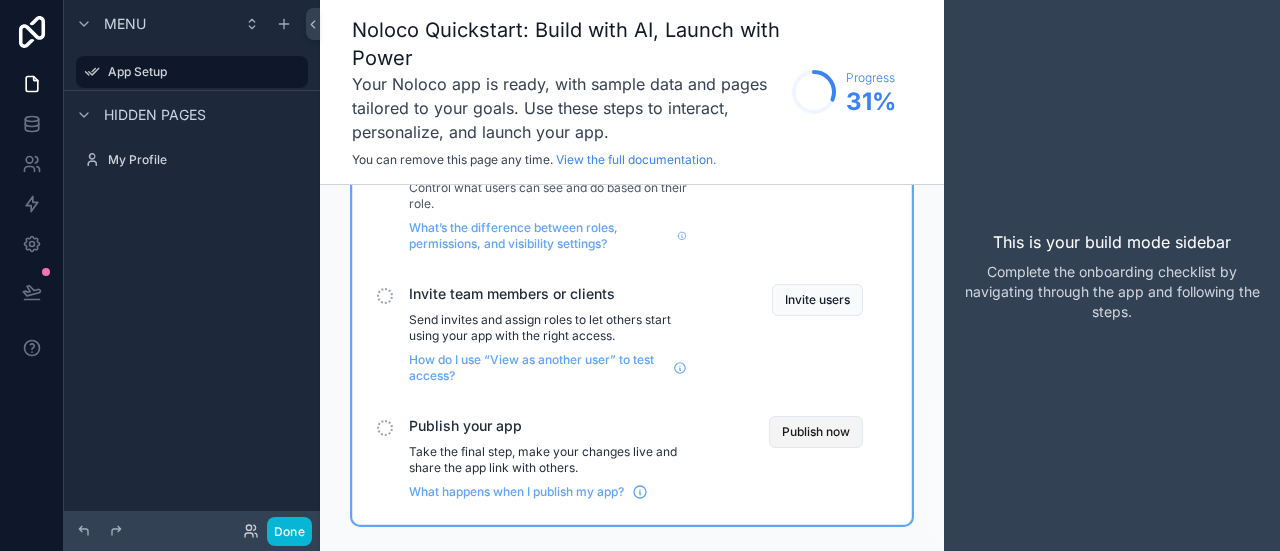 click on "Publish now" at bounding box center (816, 432) 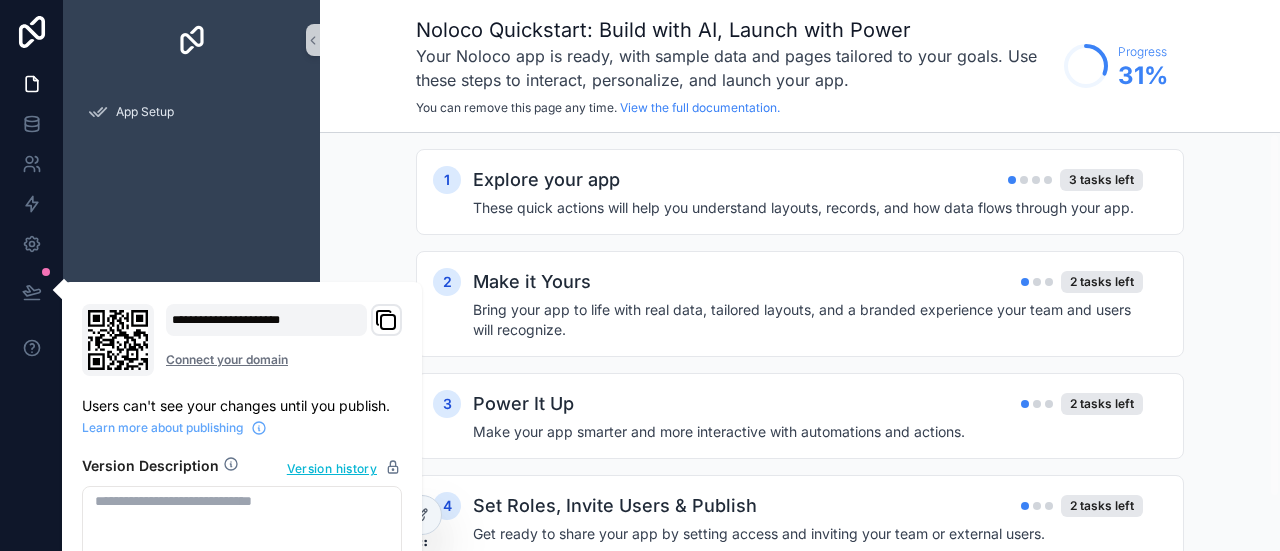 click 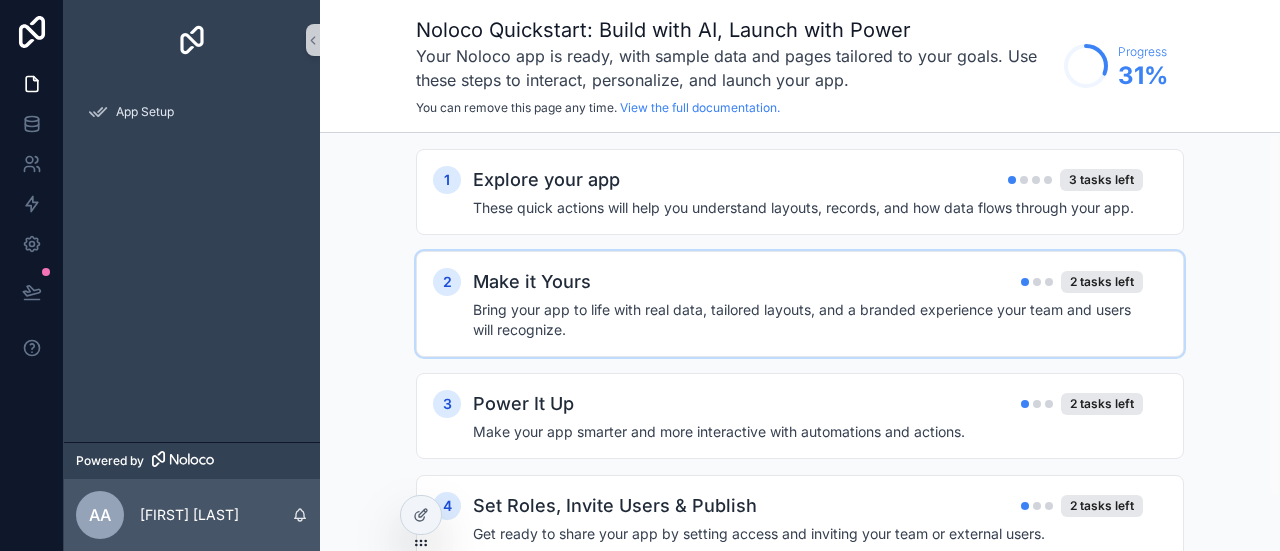 click on "2 Make it Yours 2 tasks left Bring your app to life with real data, tailored layouts, and a branded experience your team and users will recognize." at bounding box center (800, 304) 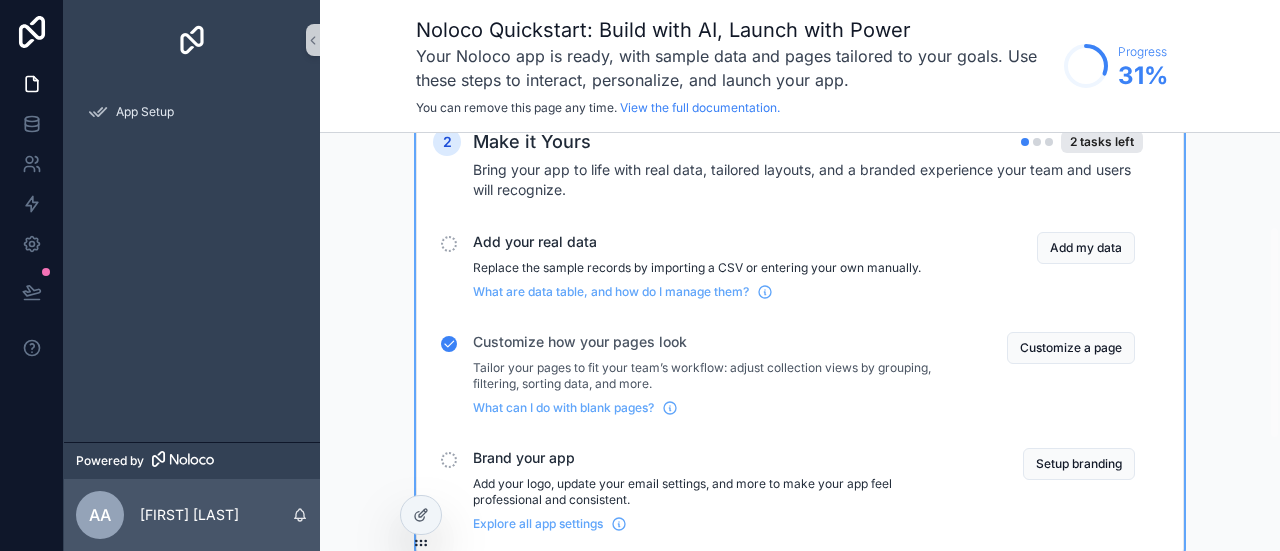 scroll, scrollTop: 184, scrollLeft: 0, axis: vertical 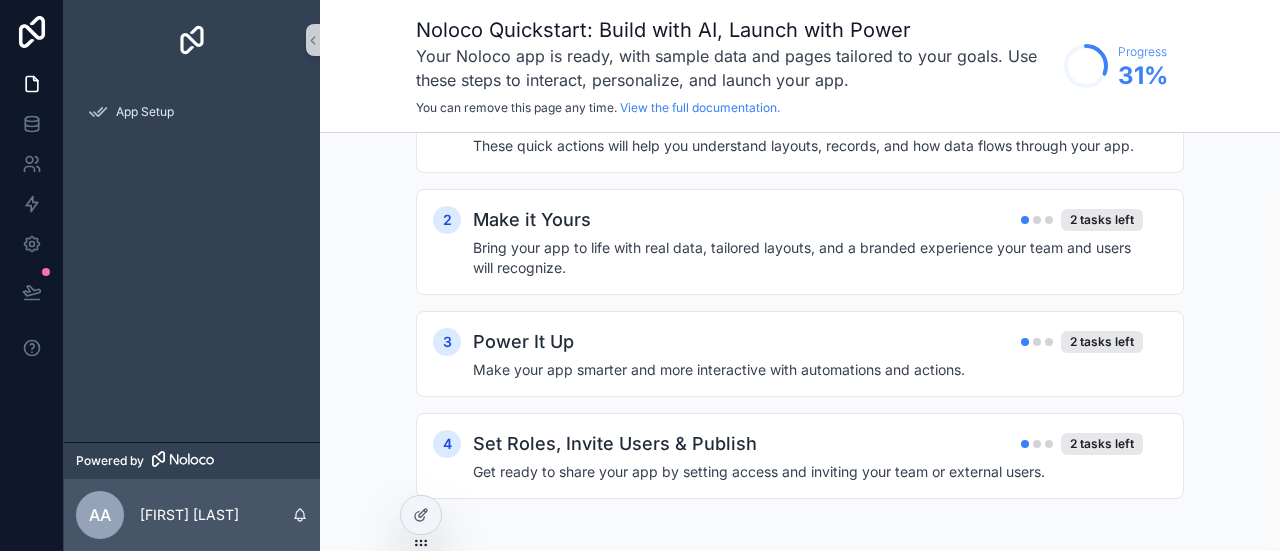 click on "Make your app smarter and more interactive with automations and actions." at bounding box center (808, 370) 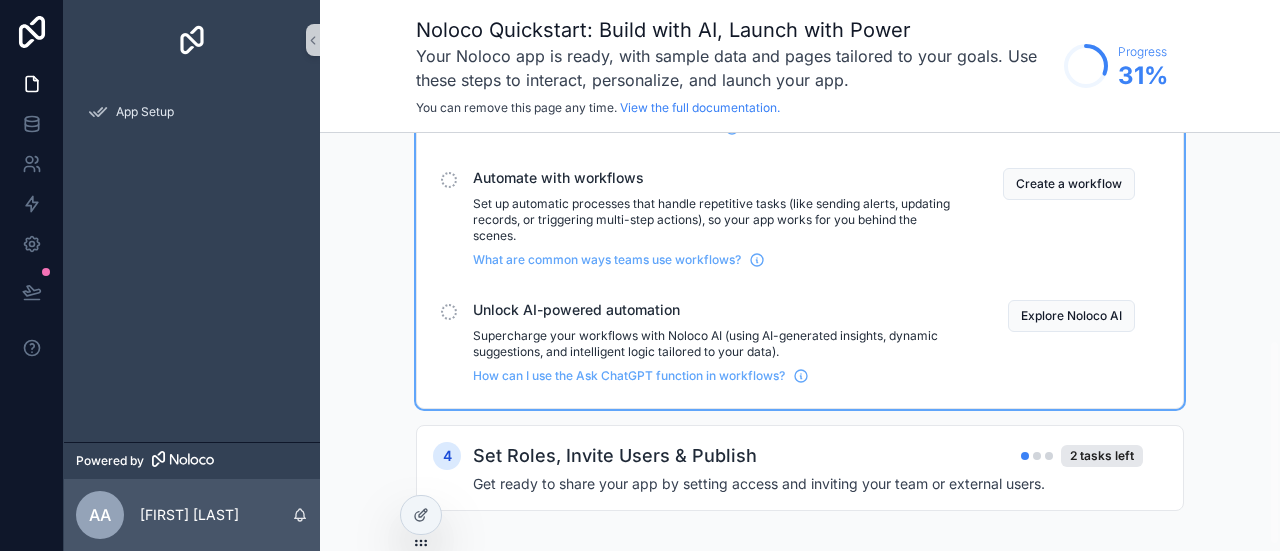 scroll, scrollTop: 420, scrollLeft: 0, axis: vertical 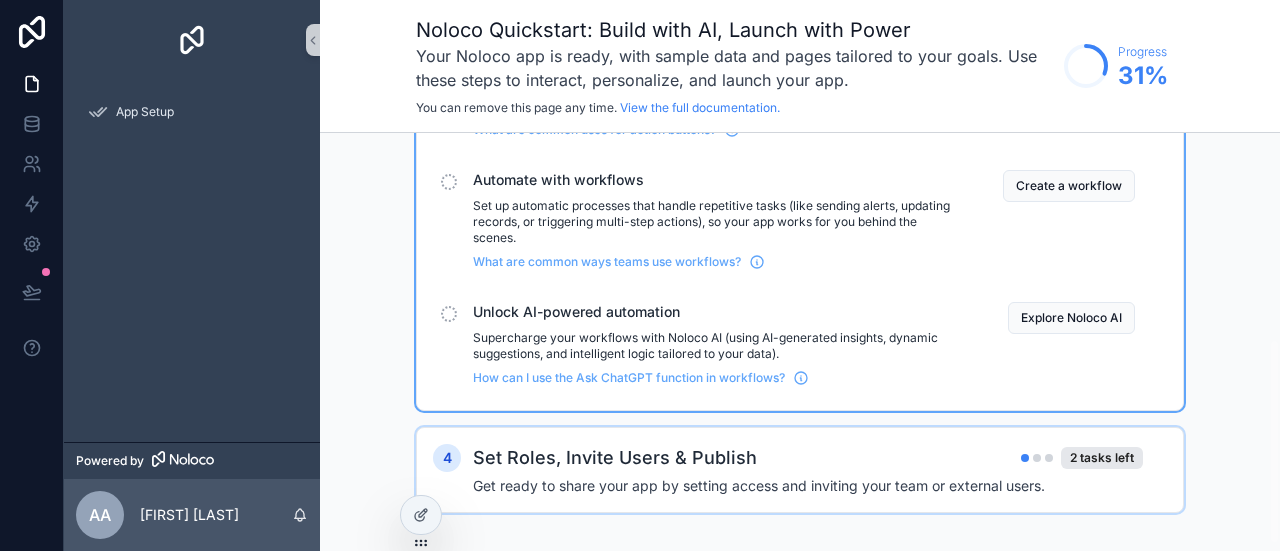 click on "Set Roles, Invite Users & Publish" at bounding box center [615, 458] 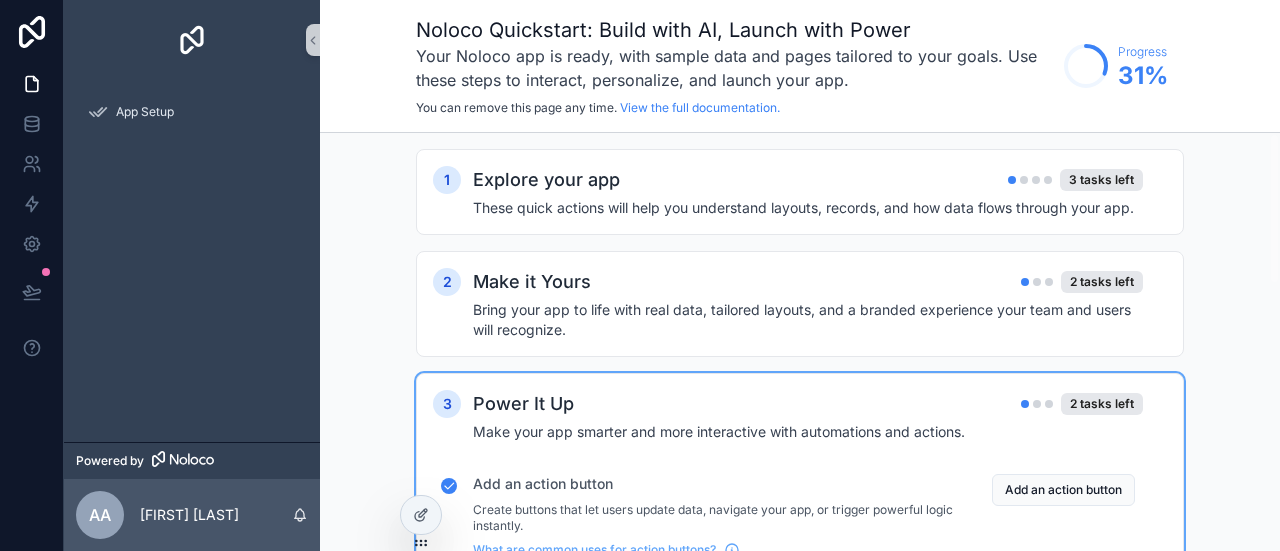 scroll, scrollTop: 1, scrollLeft: 0, axis: vertical 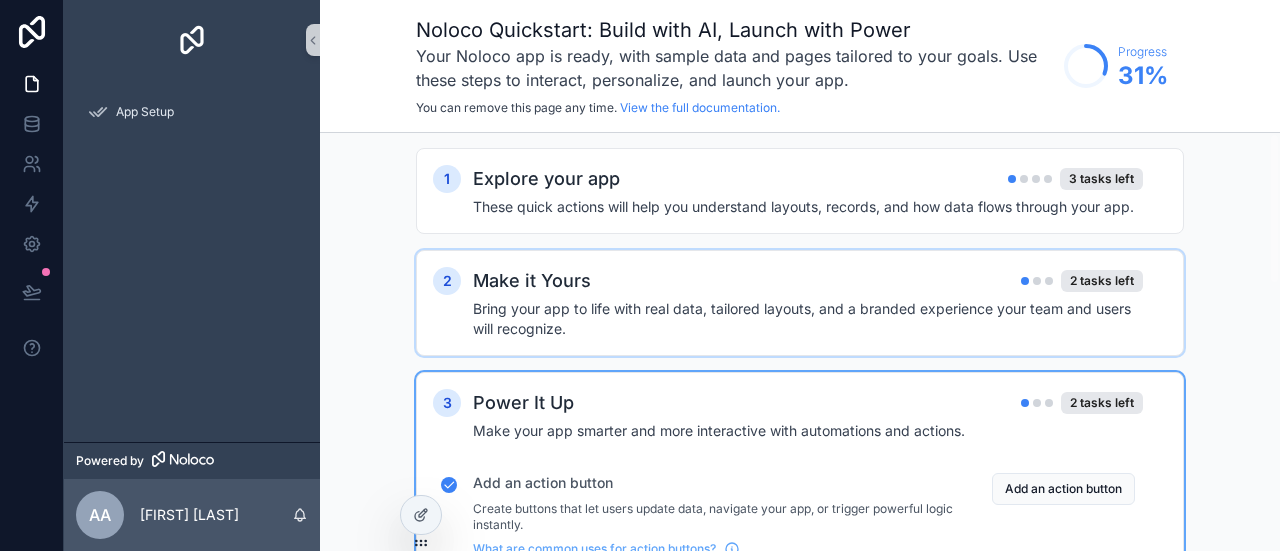 click on "2 Make it Yours 2 tasks left Bring your app to life with real data, tailored layouts, and a branded experience your team and users will recognize." at bounding box center (800, 303) 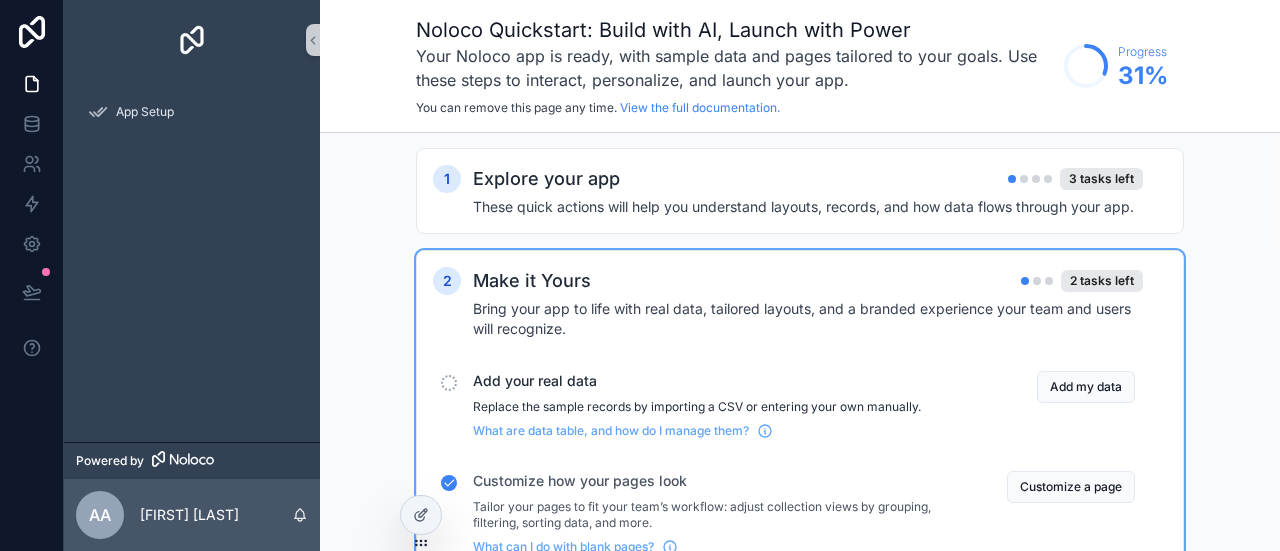 click on "Make it Yours 2 tasks left" at bounding box center [808, 281] 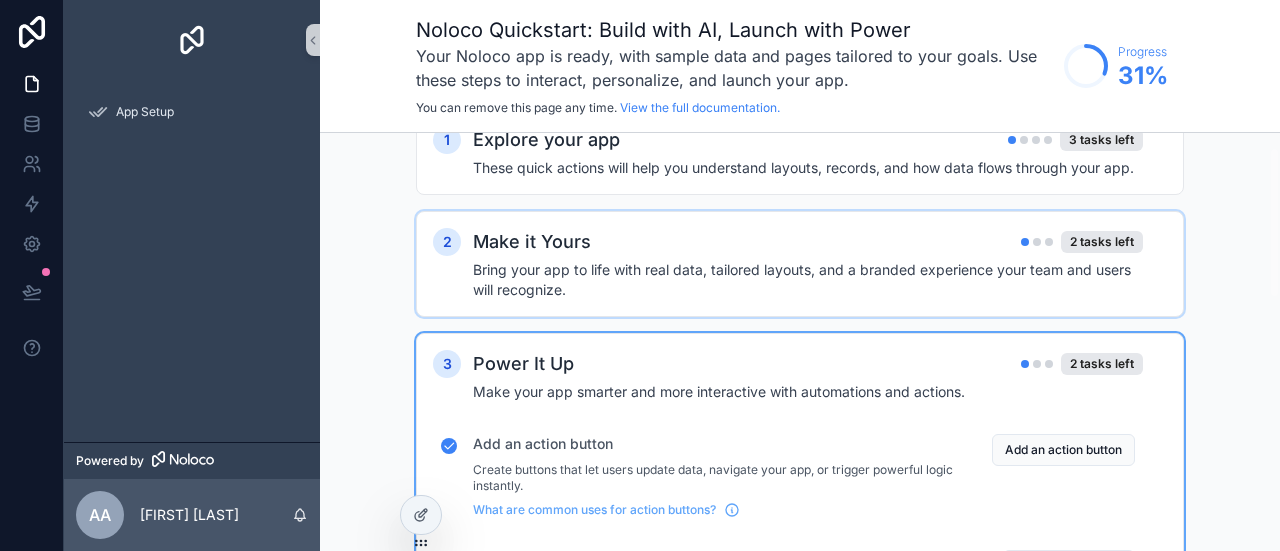 scroll, scrollTop: 43, scrollLeft: 0, axis: vertical 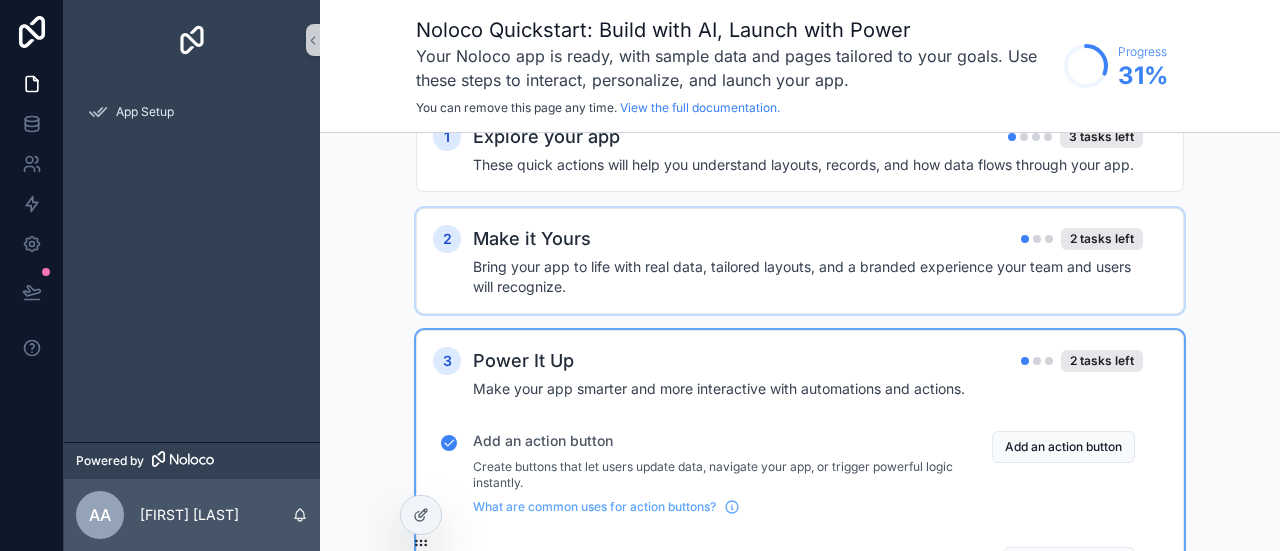 click on "Bring your app to life with real data, tailored layouts, and a branded experience your team and users will recognize." at bounding box center [808, 277] 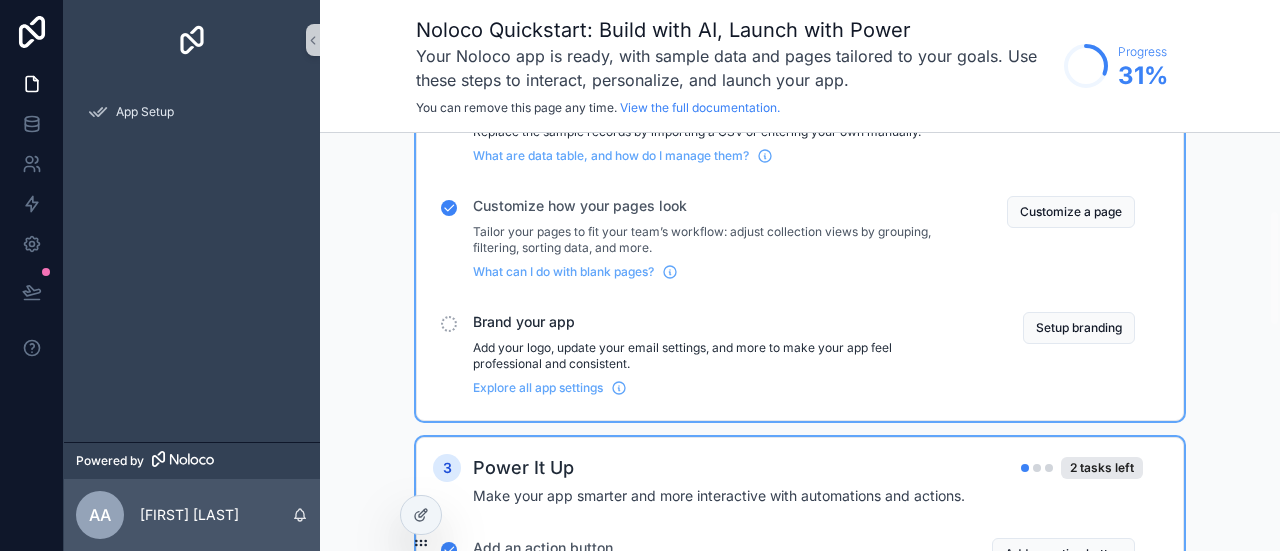scroll, scrollTop: 278, scrollLeft: 0, axis: vertical 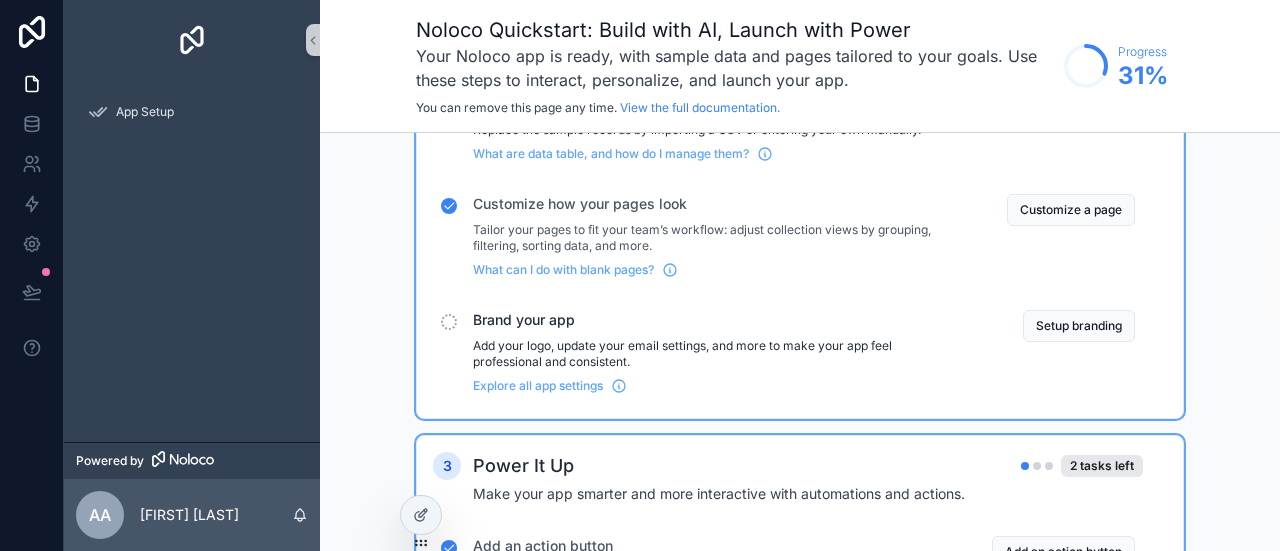 drag, startPoint x: 109, startPoint y: 512, endPoint x: 151, endPoint y: 504, distance: 42.755116 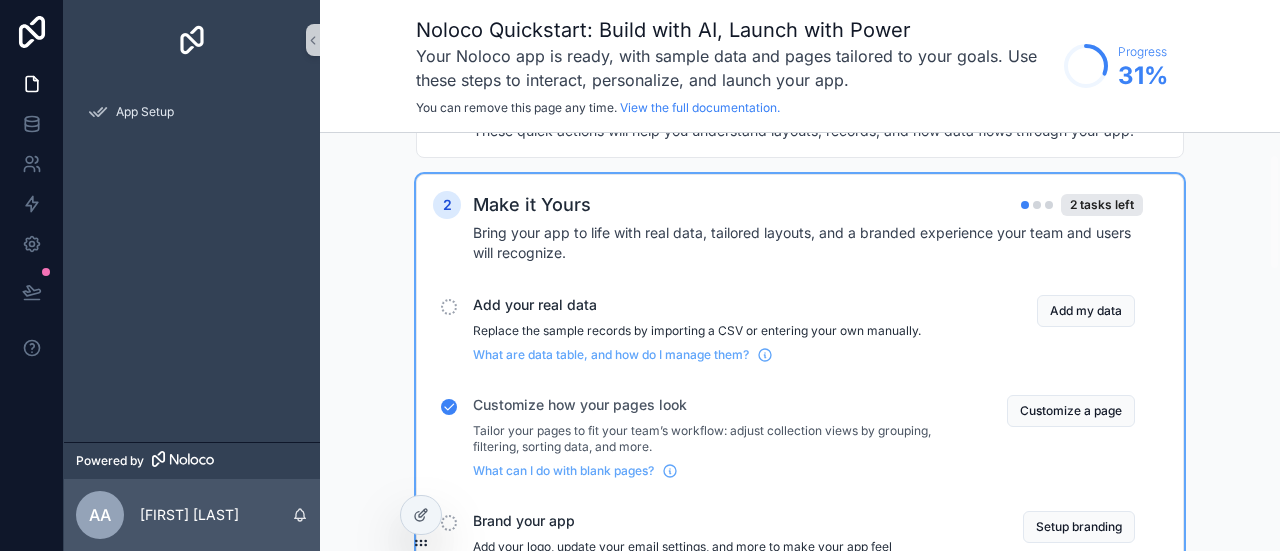 scroll, scrollTop: 76, scrollLeft: 0, axis: vertical 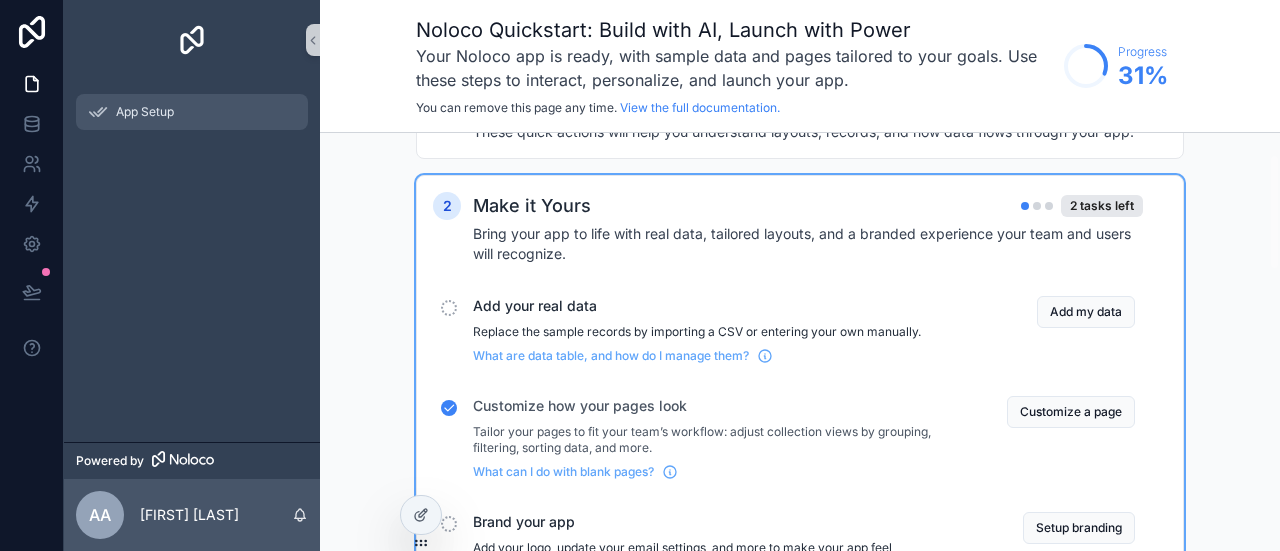 click on "App Setup" at bounding box center (192, 112) 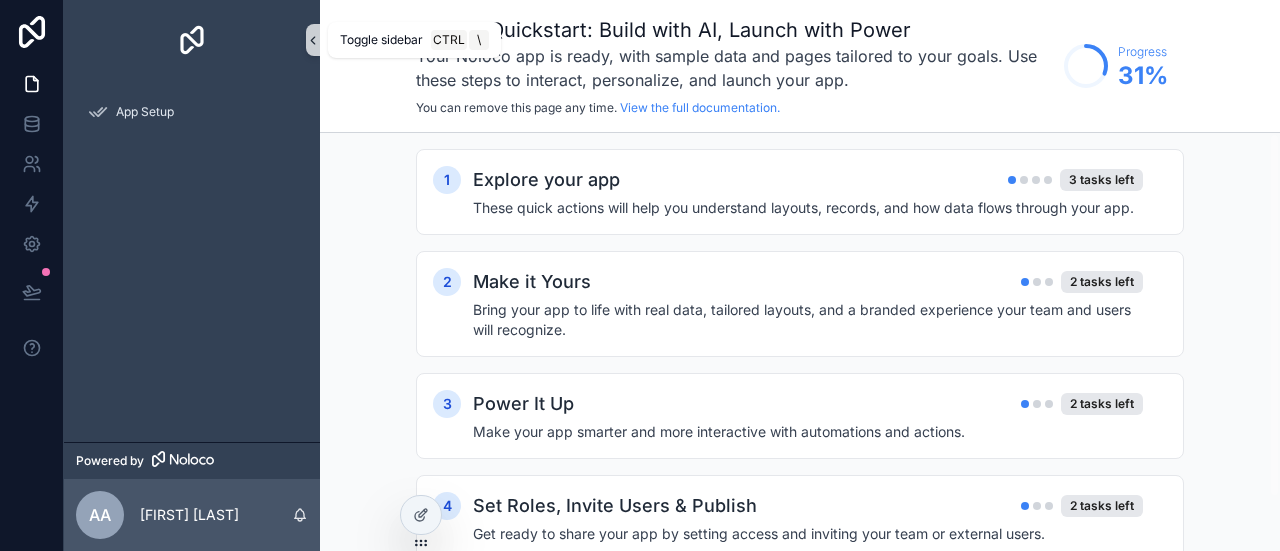 click 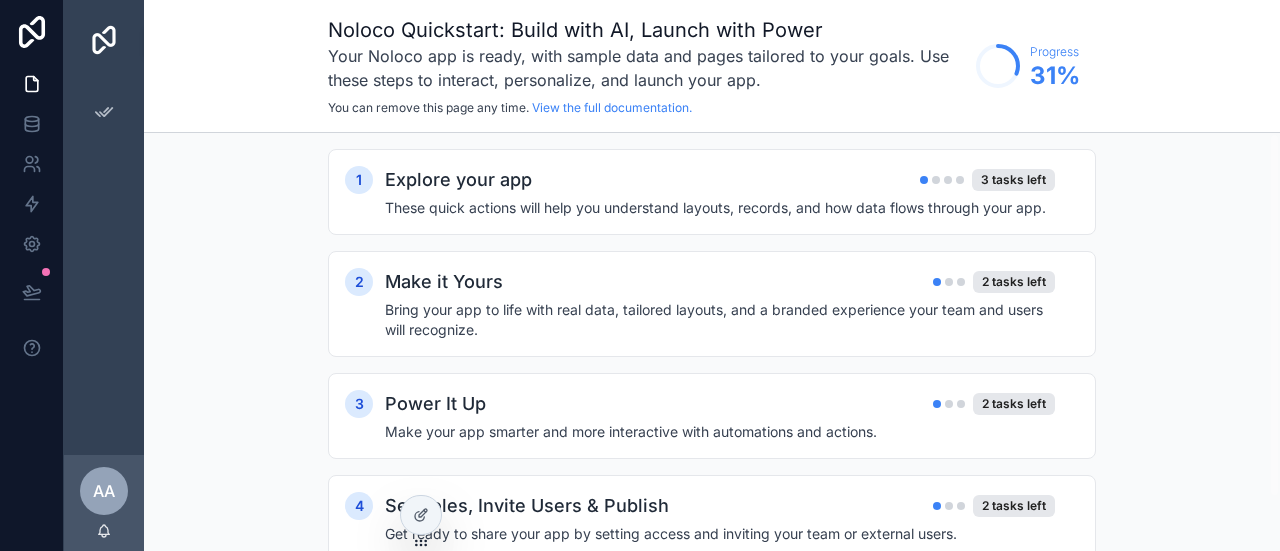 click on "Noloco Quickstart: Build with AI, Launch with Power Your Noloco app is ready, with sample data and pages tailored to your goals. Use these steps to interact, personalize, and launch your app. You can remove this page any time.   View the full documentation. Progress 31 %" at bounding box center (712, 66) 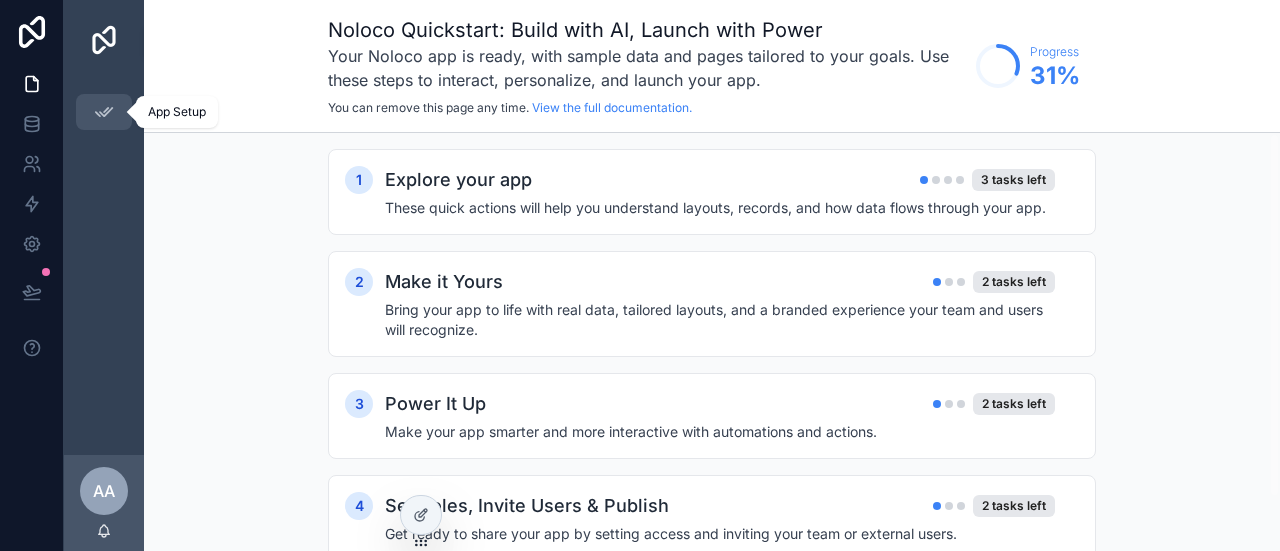 click at bounding box center [104, 112] 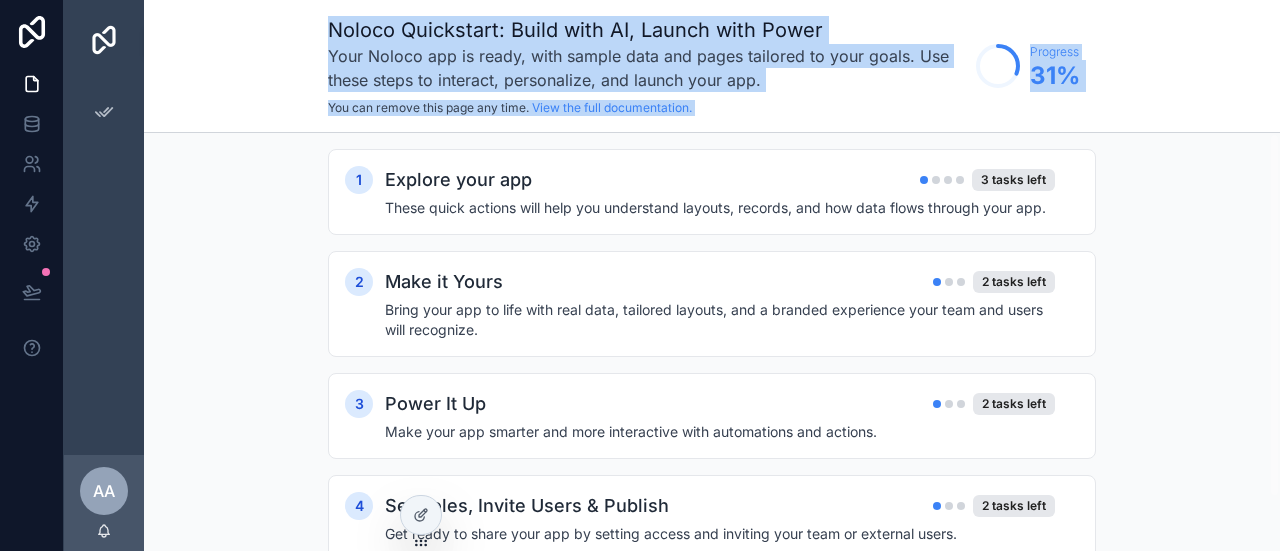 drag, startPoint x: 139, startPoint y: 209, endPoint x: 214, endPoint y: 209, distance: 75 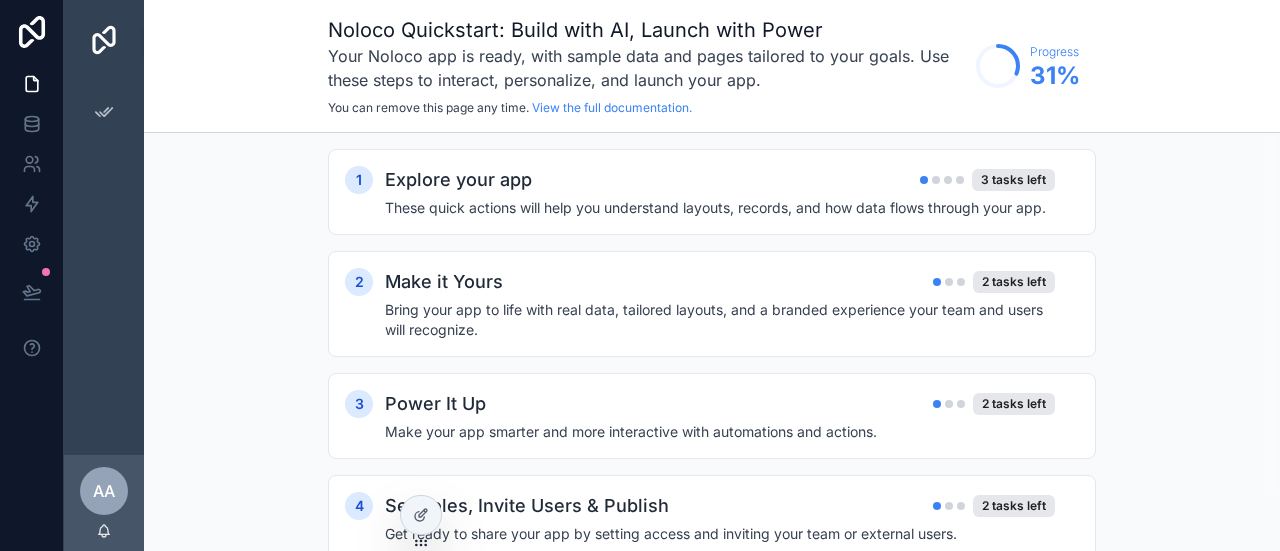 click on "AA" at bounding box center [104, 491] 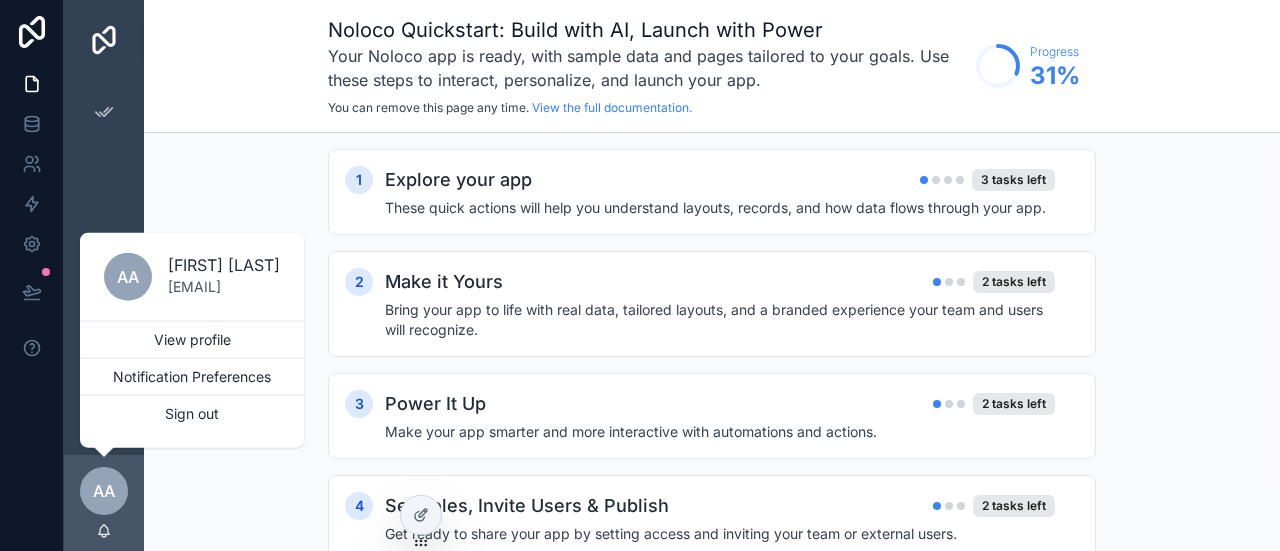 click on "1 Explore your app 3 tasks left These quick actions will help you understand layouts, records, and how data flows through your app. 2 Make it Yours 2 tasks left Bring your app to life with real data, tailored layouts, and a branded experience your team and users will recognize. 3 Power It Up 2 tasks left Make your app smarter and more interactive with automations and actions. 4 Set Roles, Invite Users & Publish 2 tasks left Get ready to share your app by setting access and inviting your team or external users." at bounding box center [712, 375] 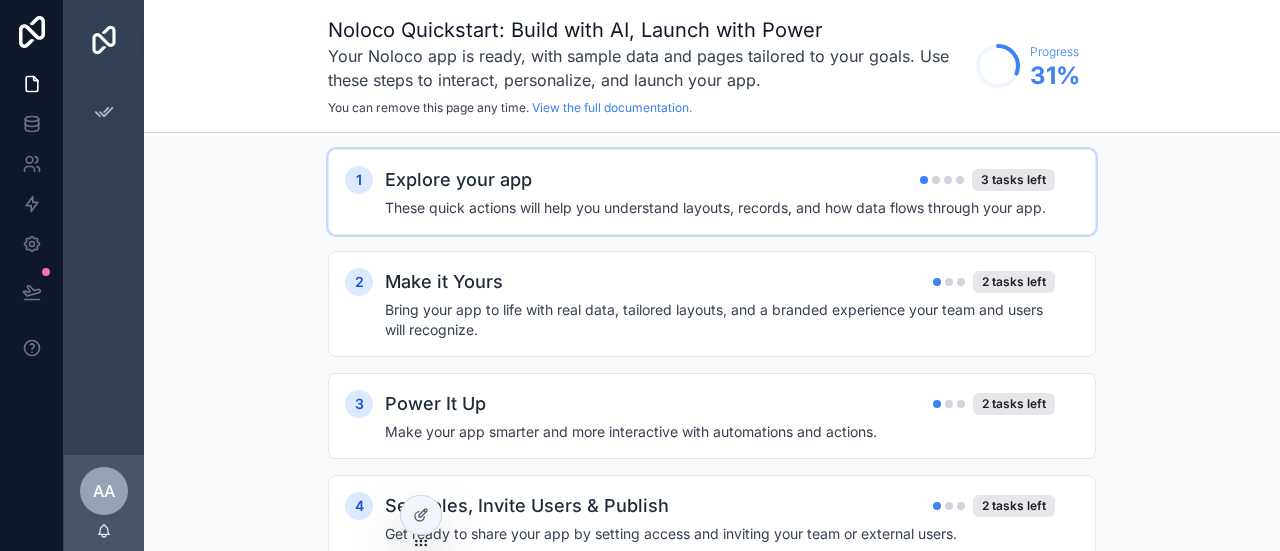 click on "1" at bounding box center [359, 180] 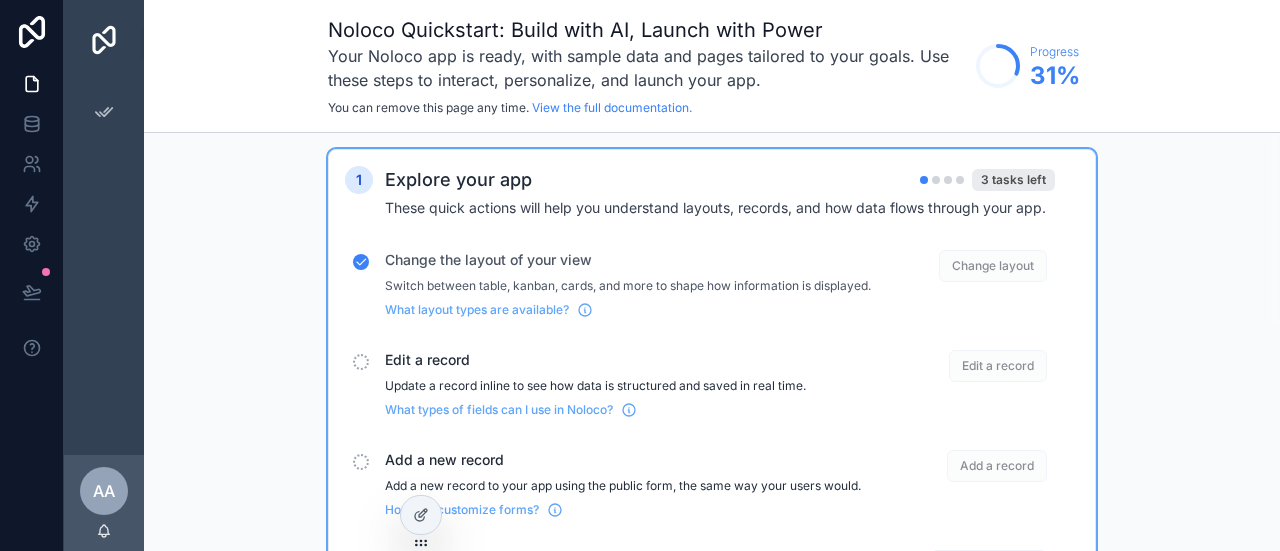 click on "3 tasks left" at bounding box center [1013, 180] 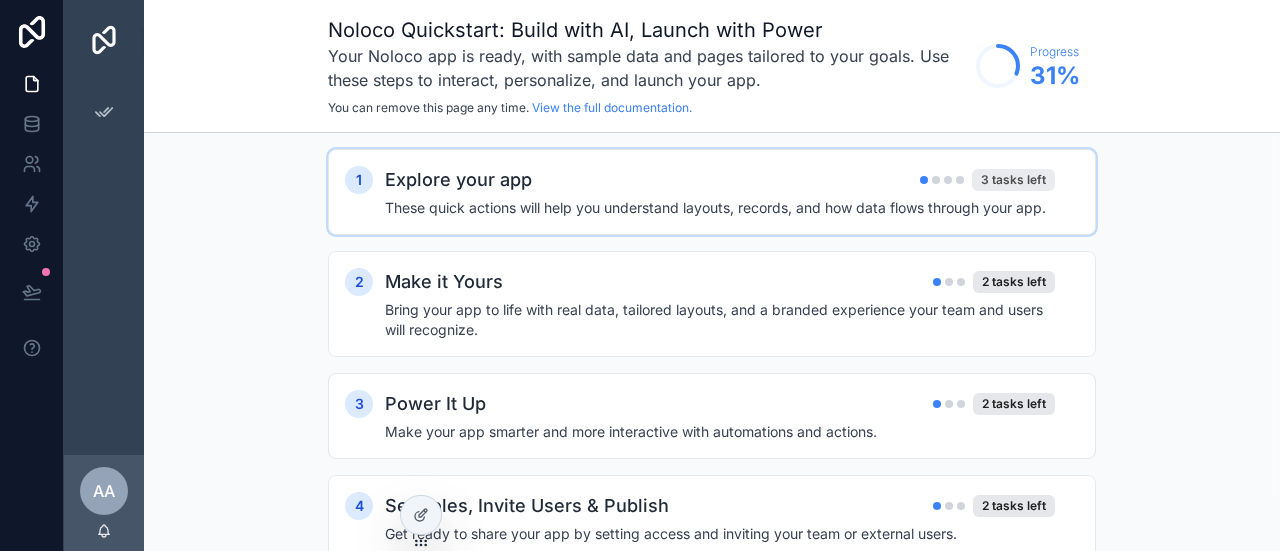 click on "3 tasks left" at bounding box center (1013, 180) 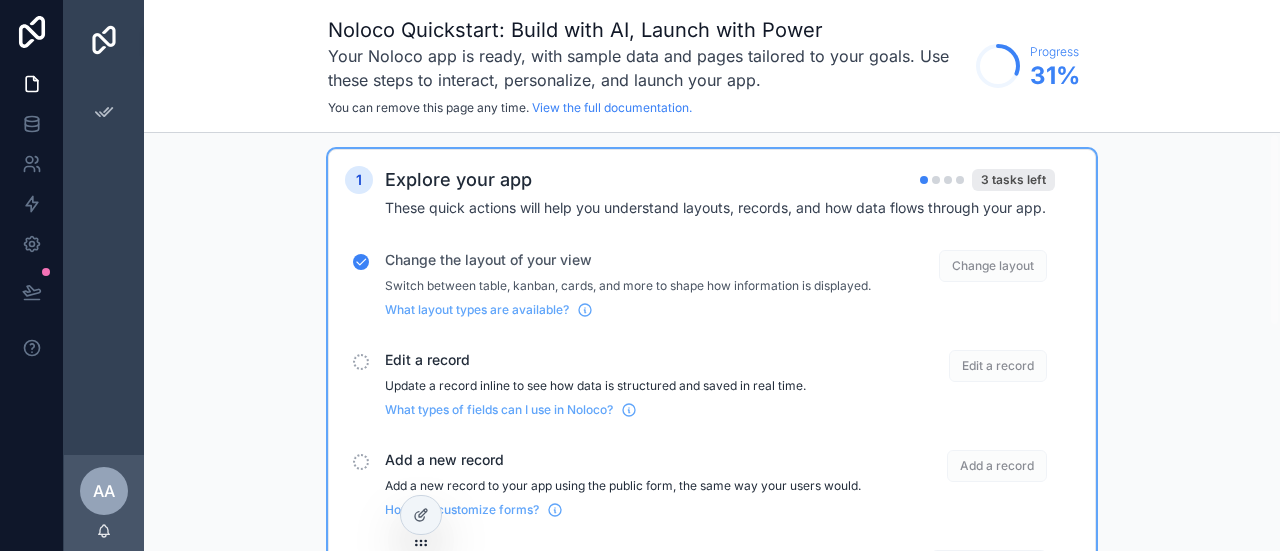 click on "3 tasks left" at bounding box center [1013, 180] 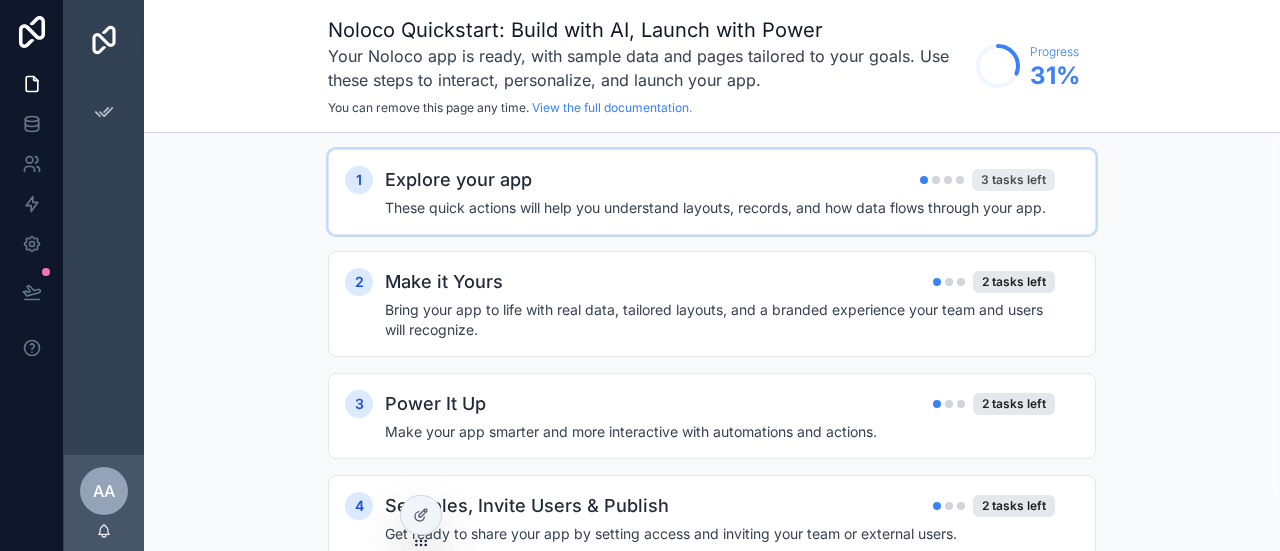 click on "3 tasks left" at bounding box center (1013, 180) 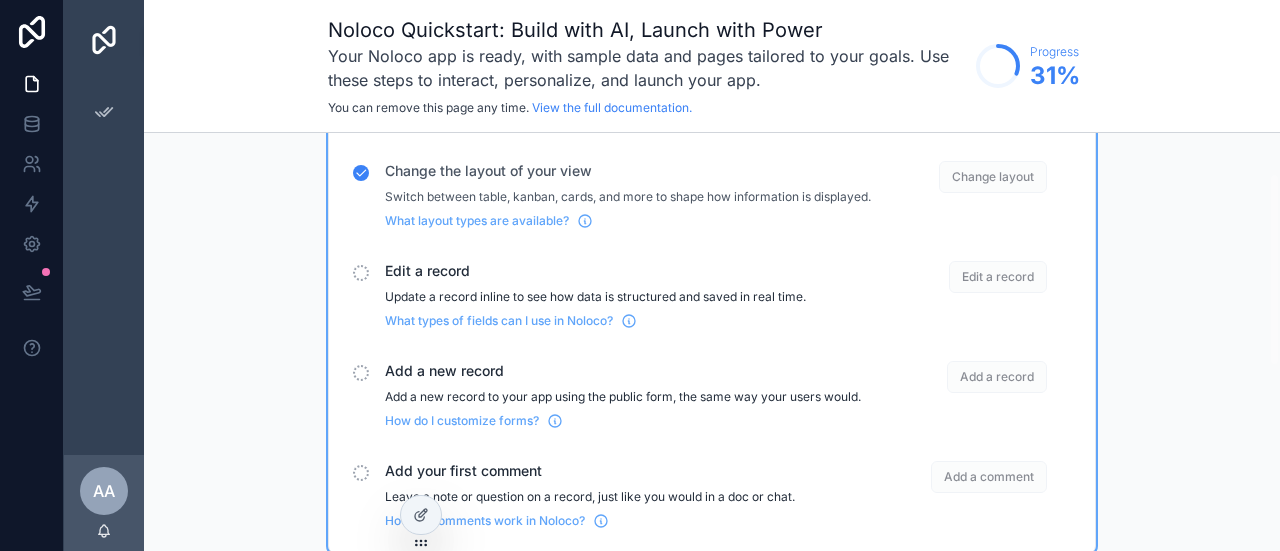 scroll, scrollTop: 86, scrollLeft: 0, axis: vertical 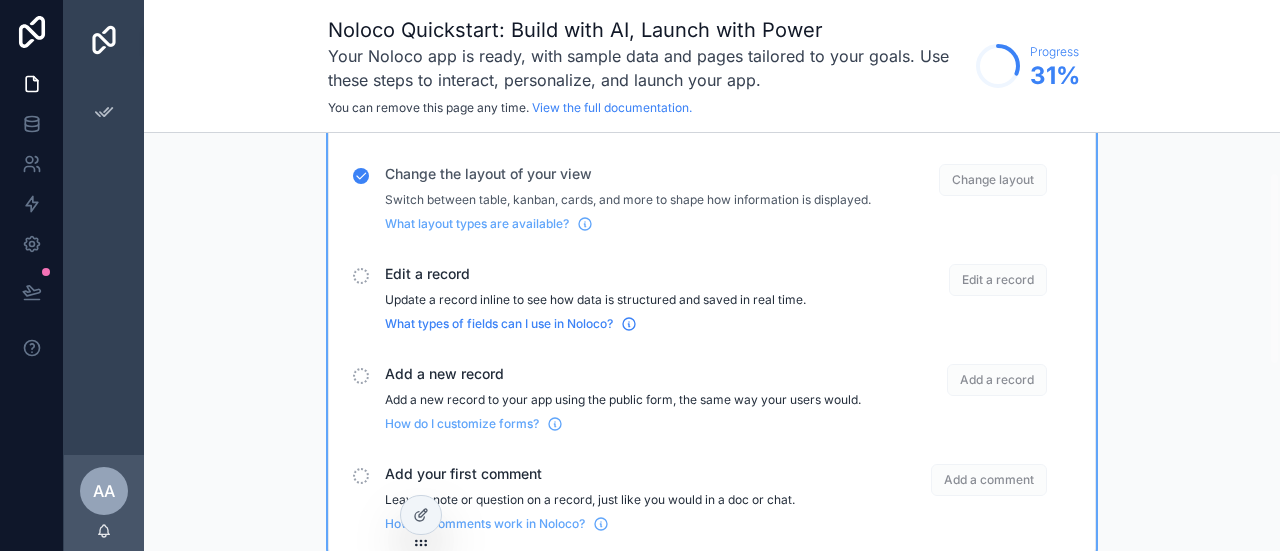 click on "What types of fields can I use in Noloco?" at bounding box center (499, 324) 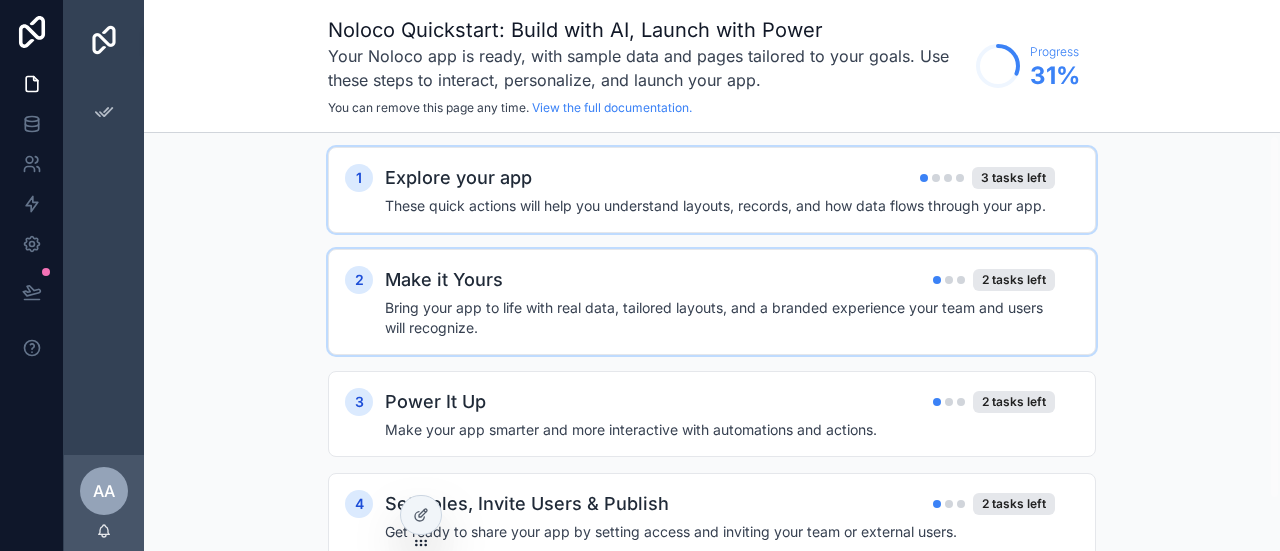 scroll, scrollTop: 0, scrollLeft: 0, axis: both 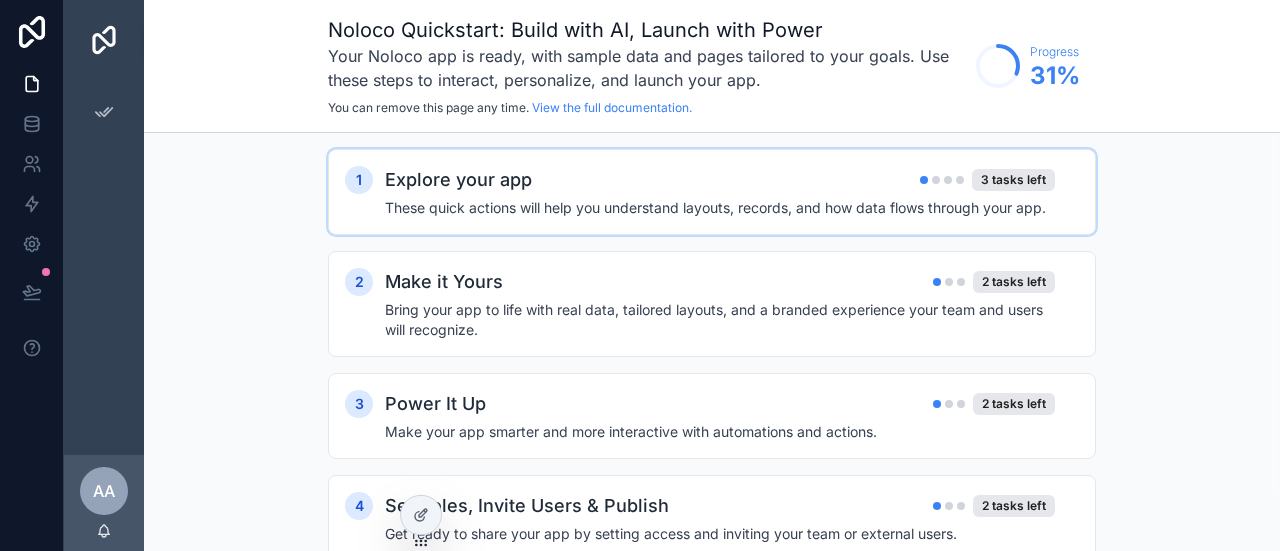 click on "1 Explore your app 3 tasks left These quick actions will help you understand layouts, records, and how data flows through your app." at bounding box center [712, 192] 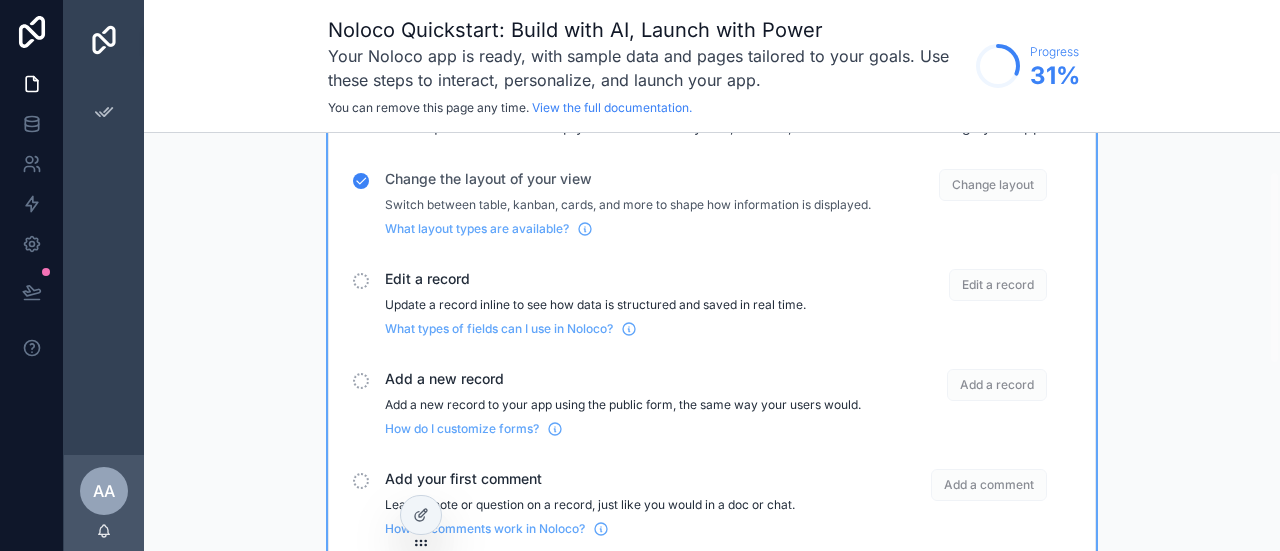 scroll, scrollTop: 82, scrollLeft: 0, axis: vertical 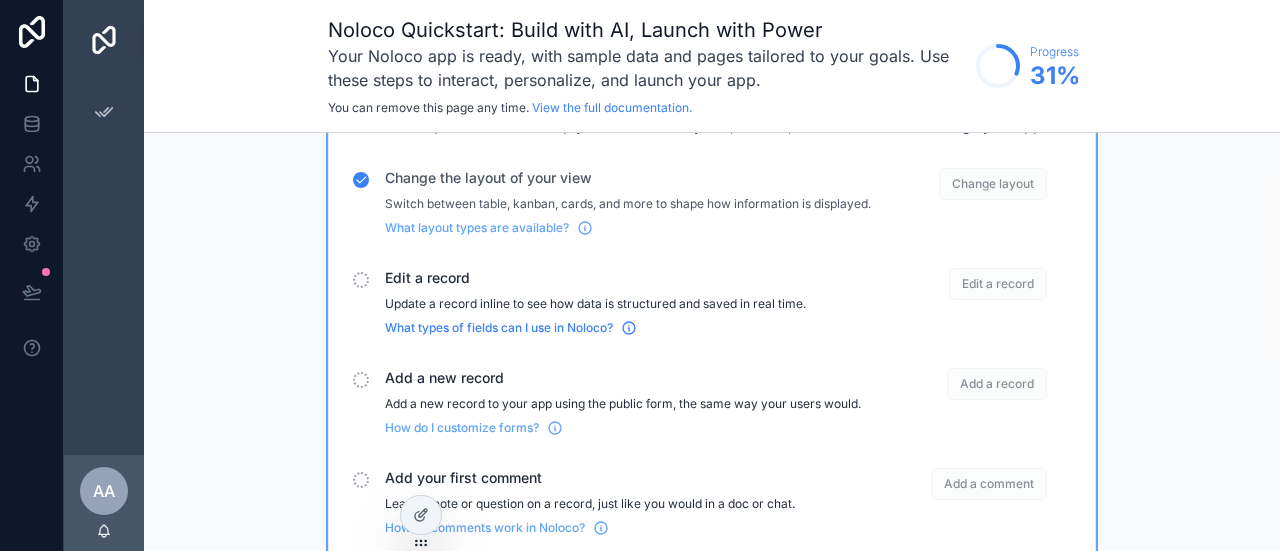 click on "What types of fields can I use in Noloco?" at bounding box center [499, 328] 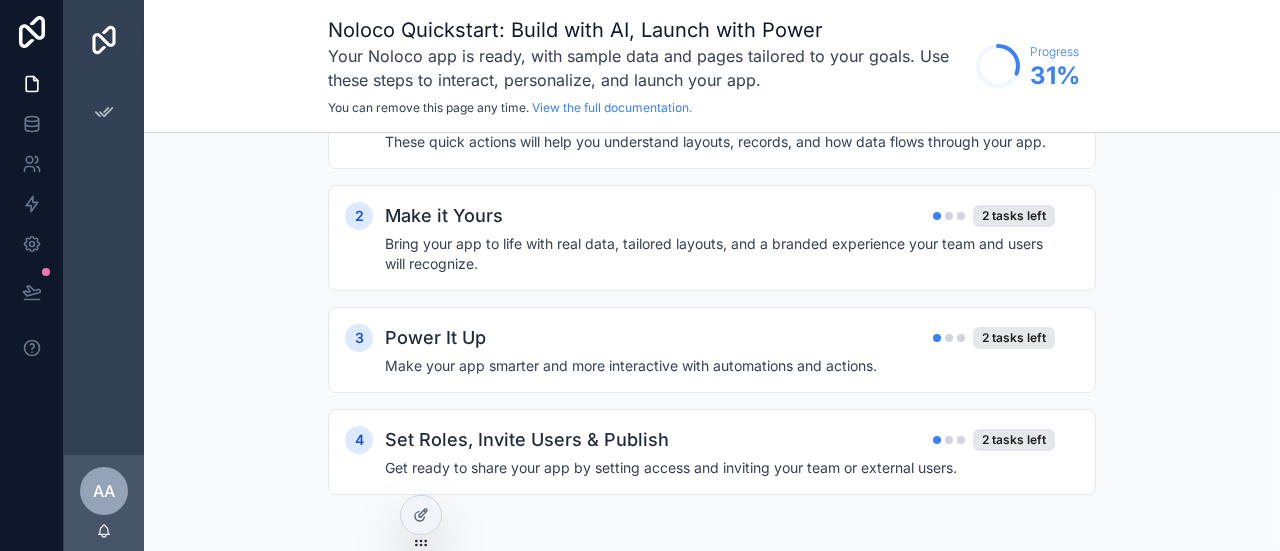 scroll, scrollTop: 62, scrollLeft: 0, axis: vertical 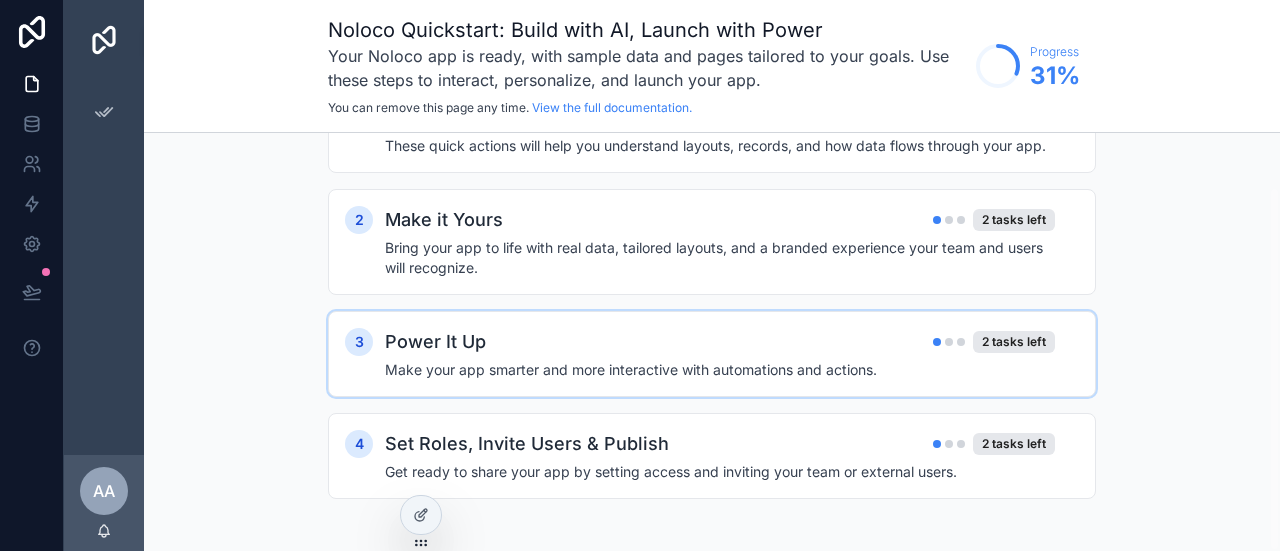 click on "3 Power It Up 2 tasks left Make your app smarter and more interactive with automations and actions." at bounding box center [712, 354] 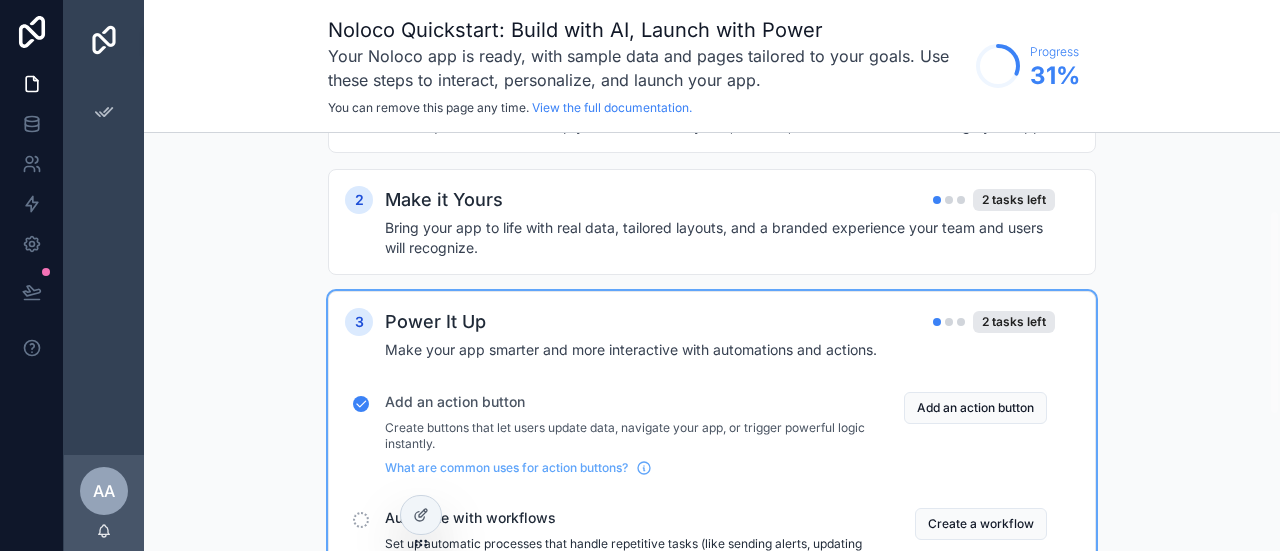 scroll, scrollTop: 233, scrollLeft: 0, axis: vertical 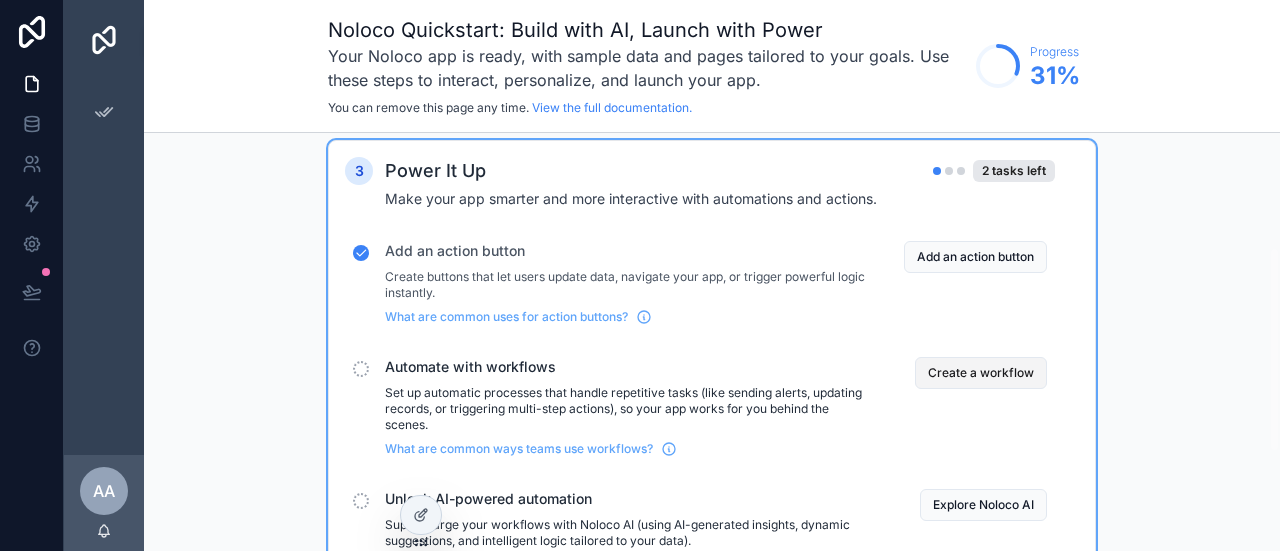 click on "Create a workflow" at bounding box center (981, 373) 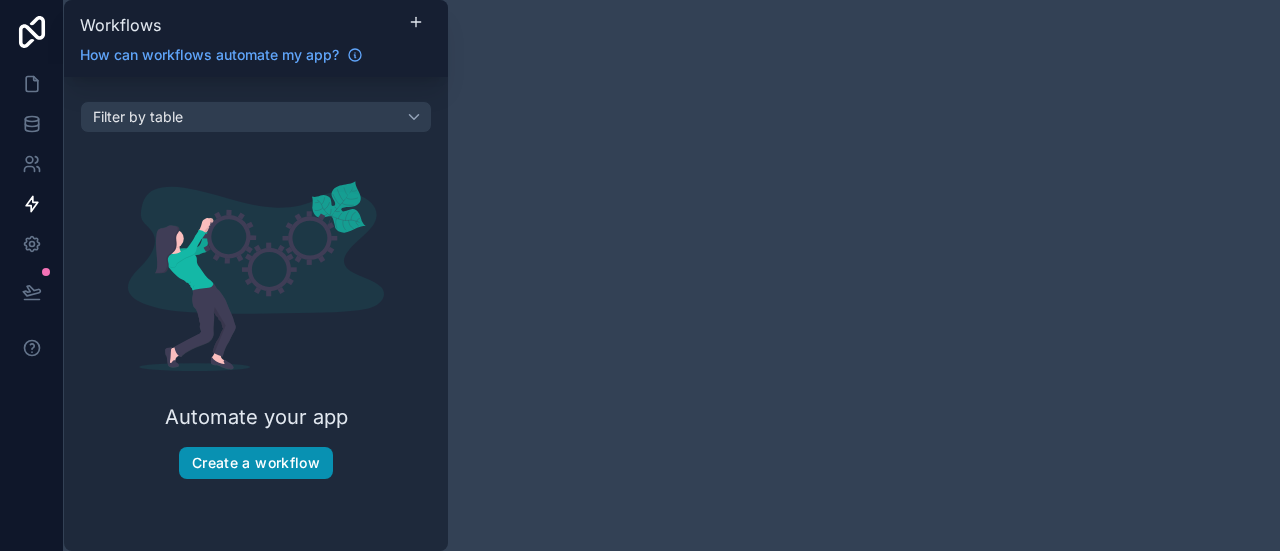 click on "Create a workflow" at bounding box center (256, 463) 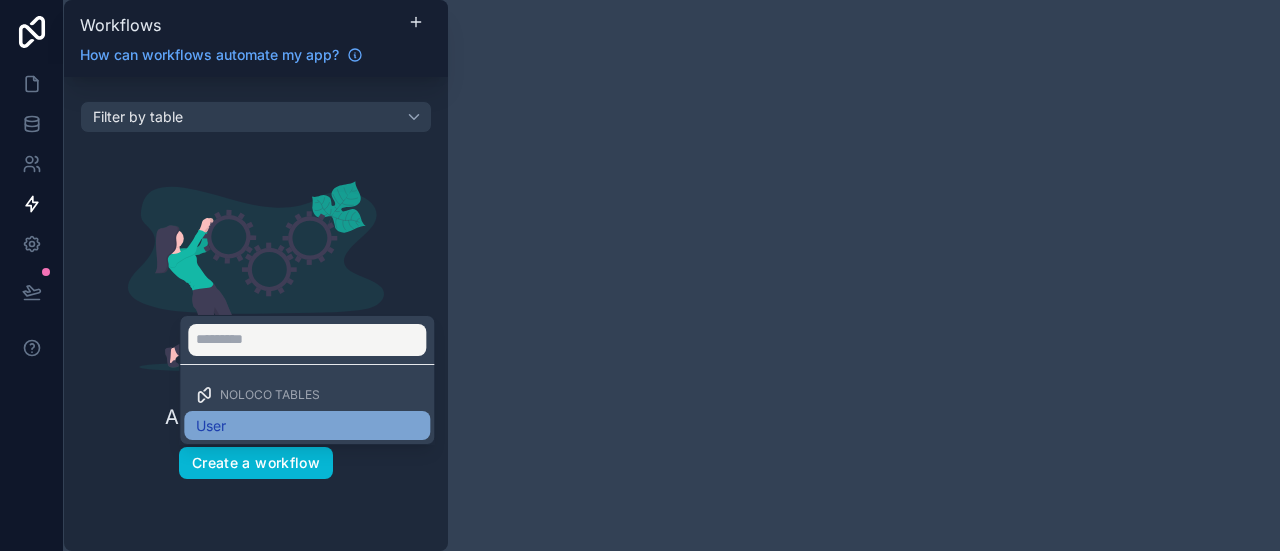 click on "User" at bounding box center [307, 426] 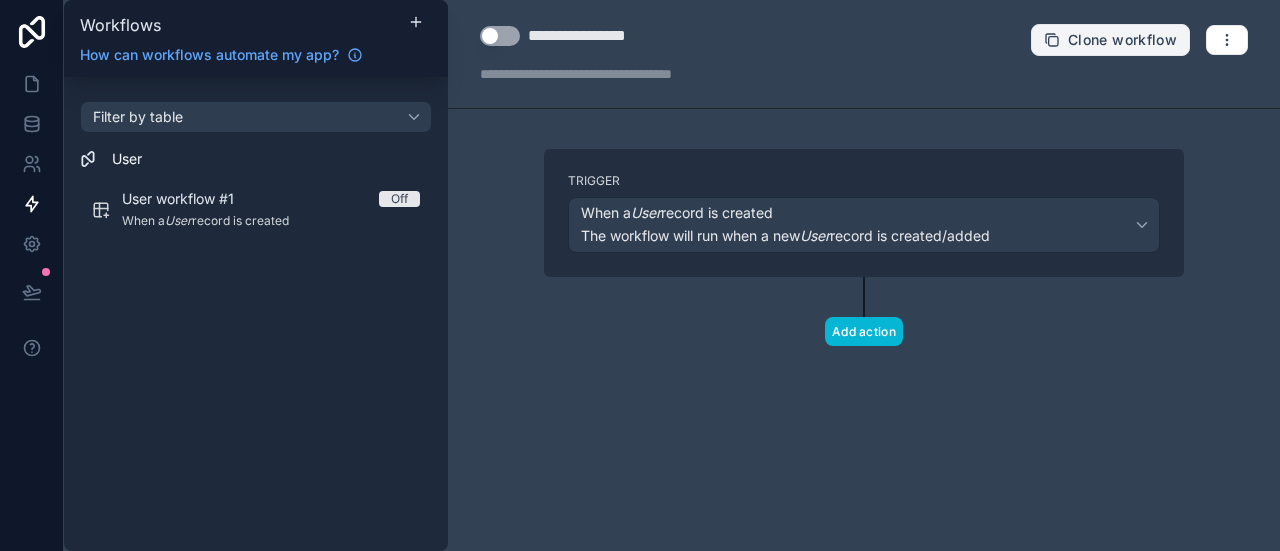 click on "Clone workflow" at bounding box center (1122, 40) 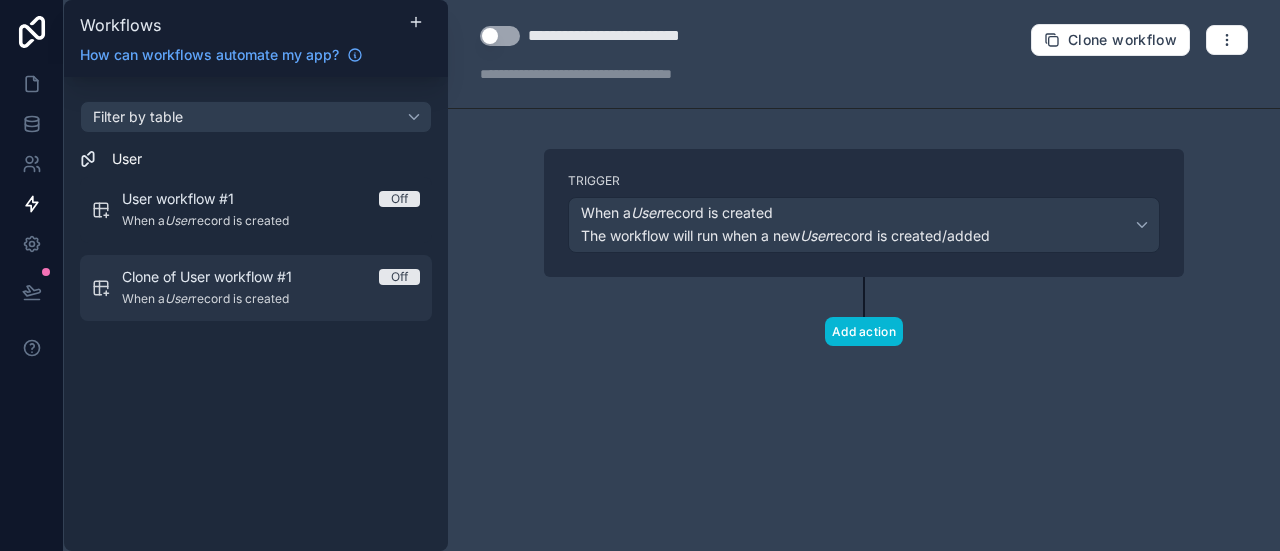 click on "Off" at bounding box center [399, 277] 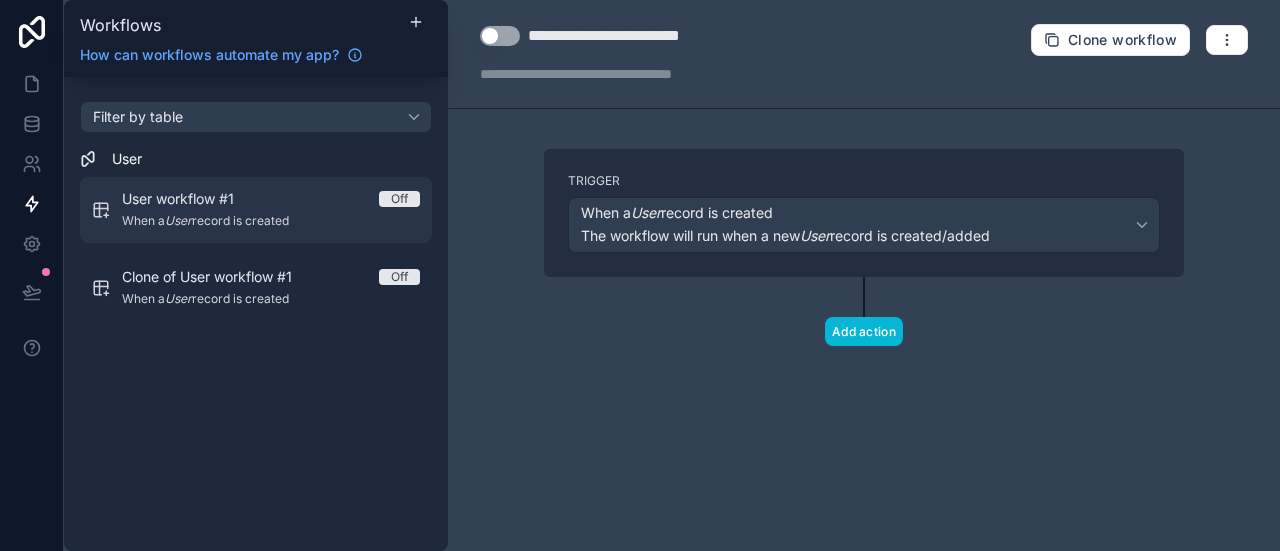 click on "Off" at bounding box center [399, 199] 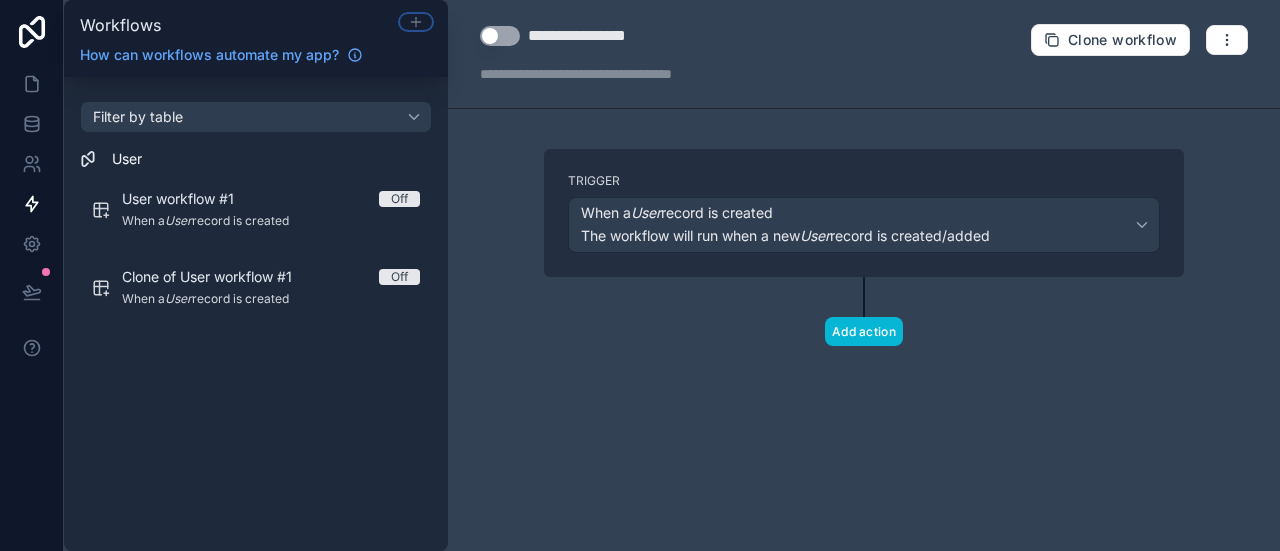 click 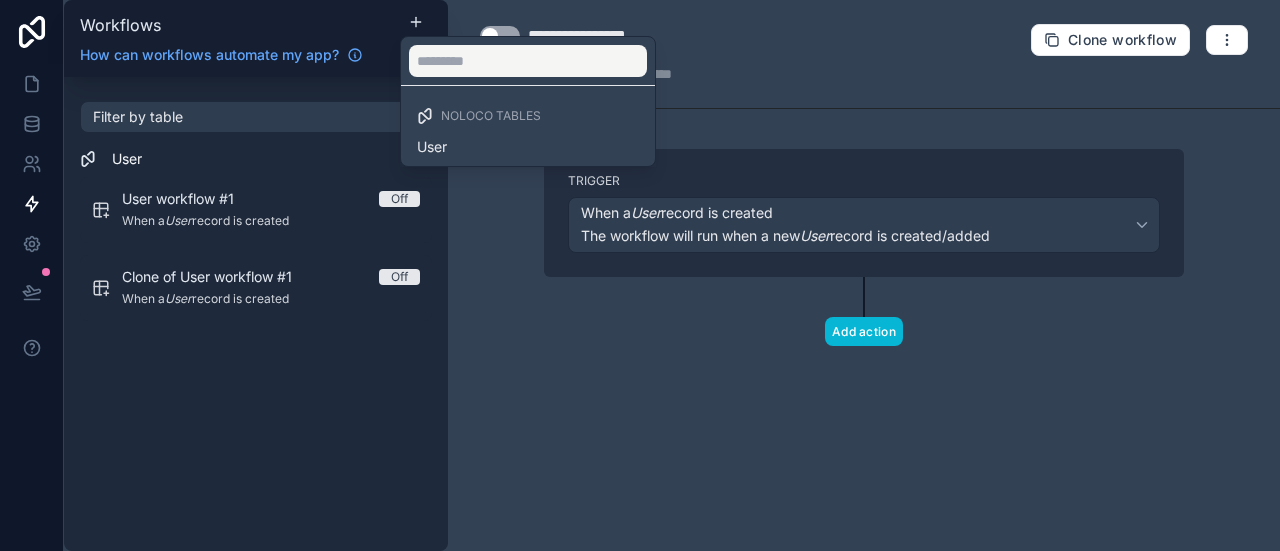 click at bounding box center (640, 275) 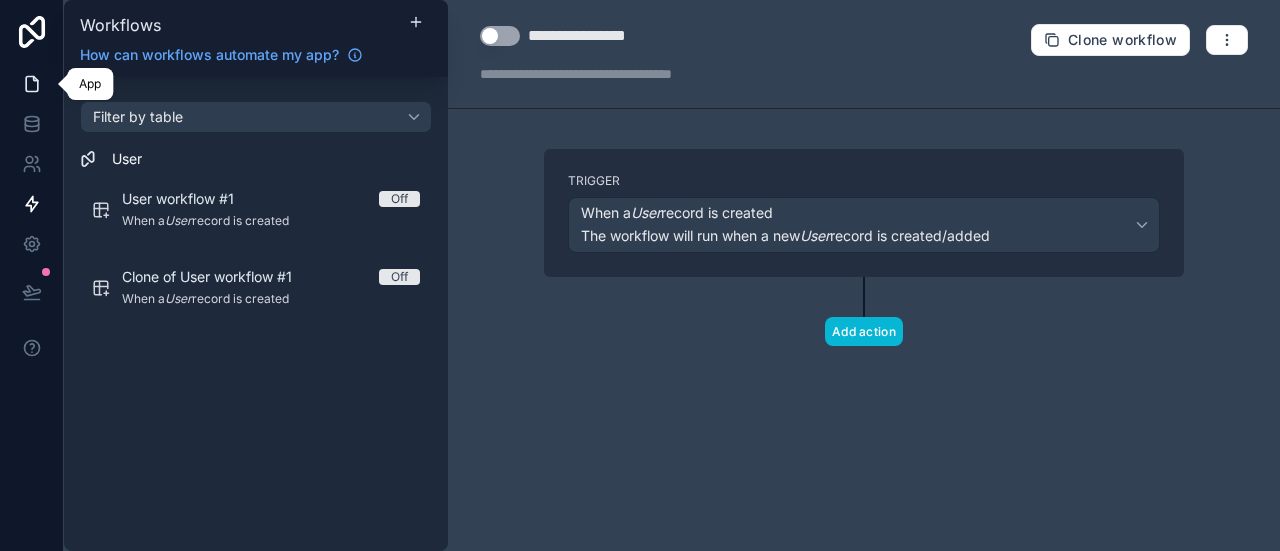 click 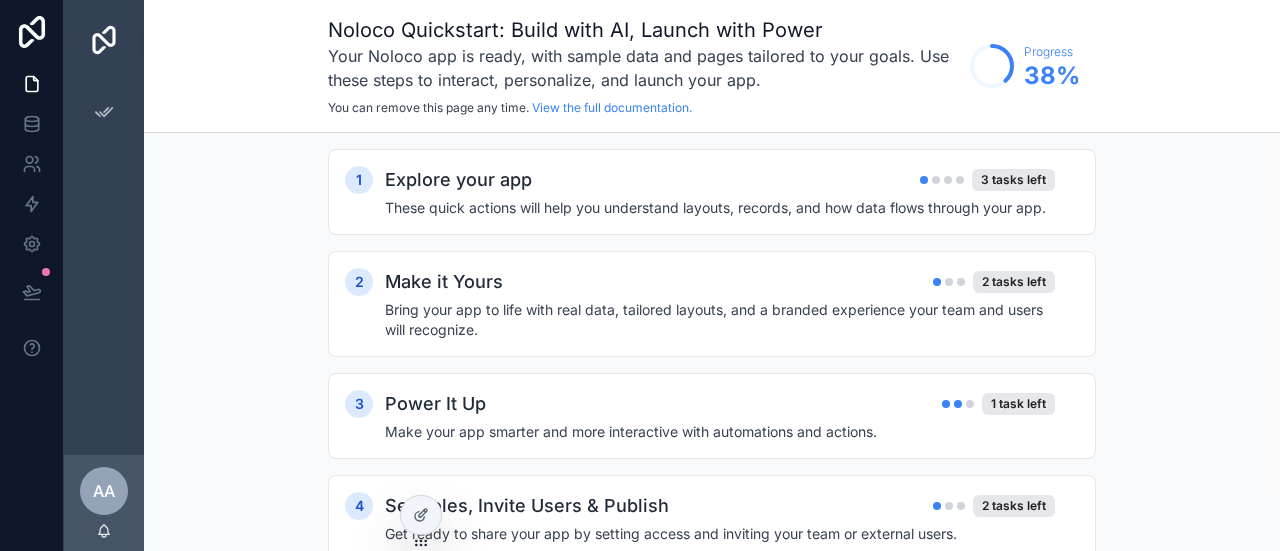 click on "Noloco Quickstart: Build with AI, Launch with Power Your Noloco app is ready, with sample data and pages tailored to your goals. Use these steps to interact, personalize, and launch your app. You can remove this page any time.   View the full documentation. Progress 38 %" at bounding box center [712, 66] 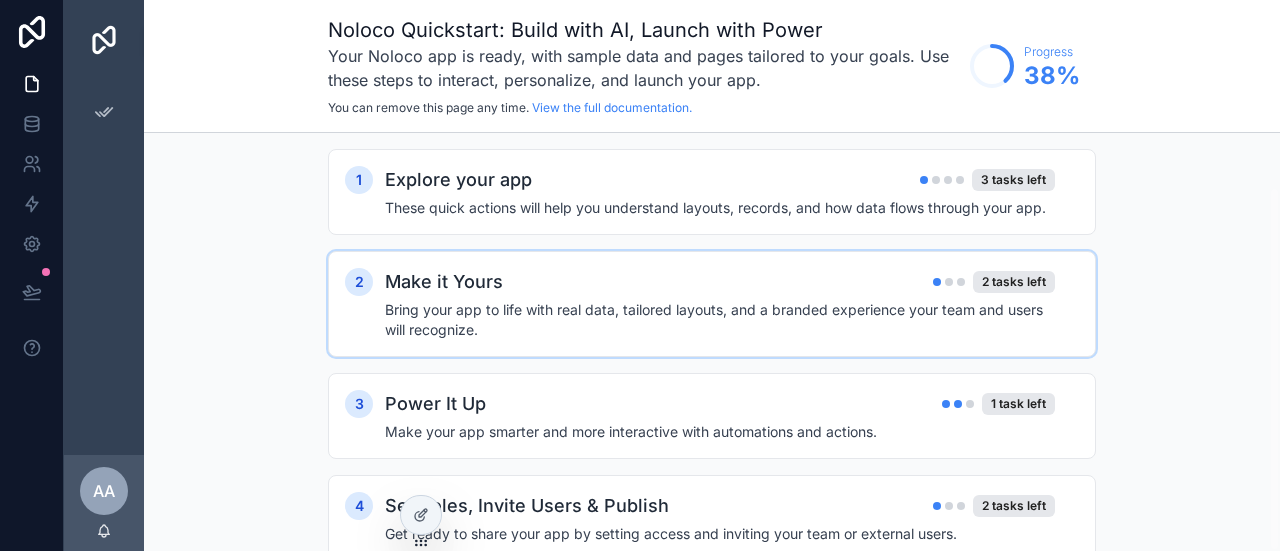 scroll, scrollTop: 62, scrollLeft: 0, axis: vertical 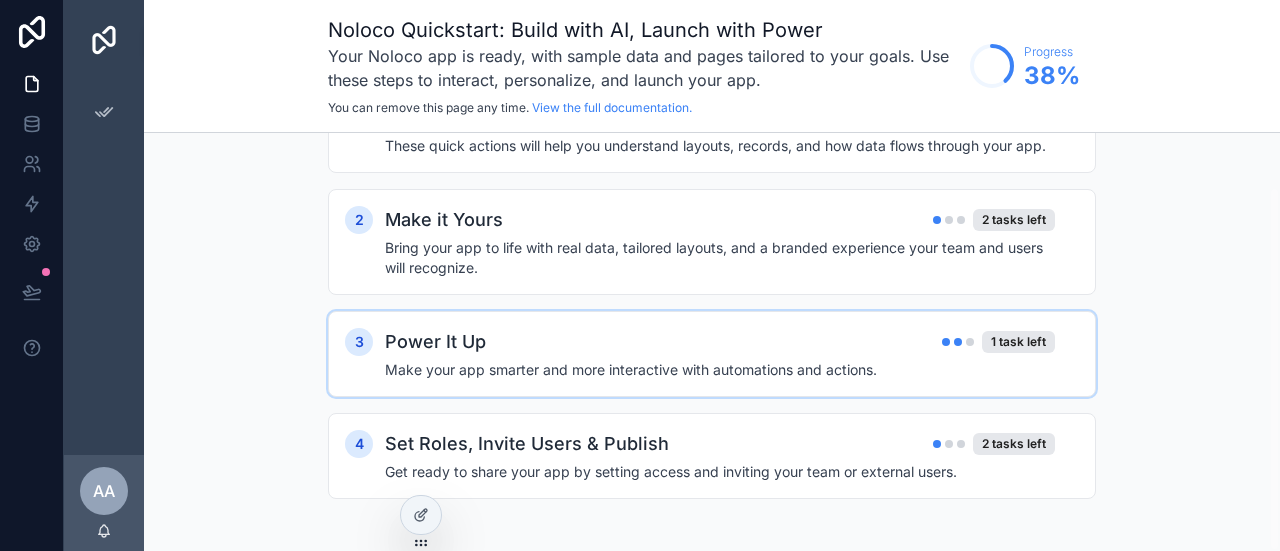 click on "Make your app smarter and more interactive with automations and actions." at bounding box center [720, 370] 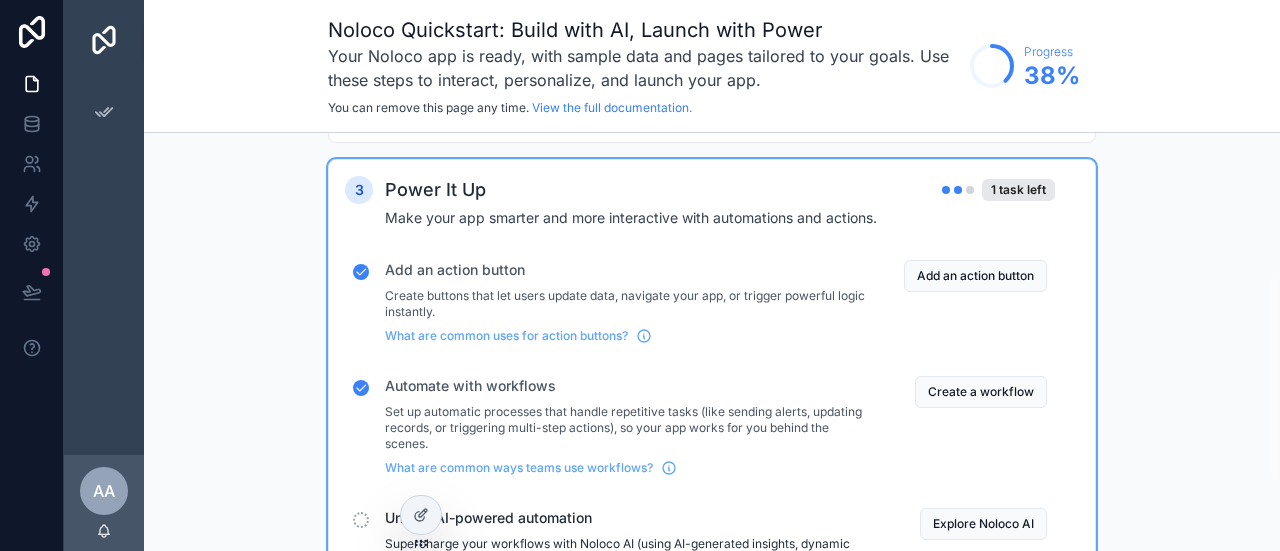scroll, scrollTop: 310, scrollLeft: 0, axis: vertical 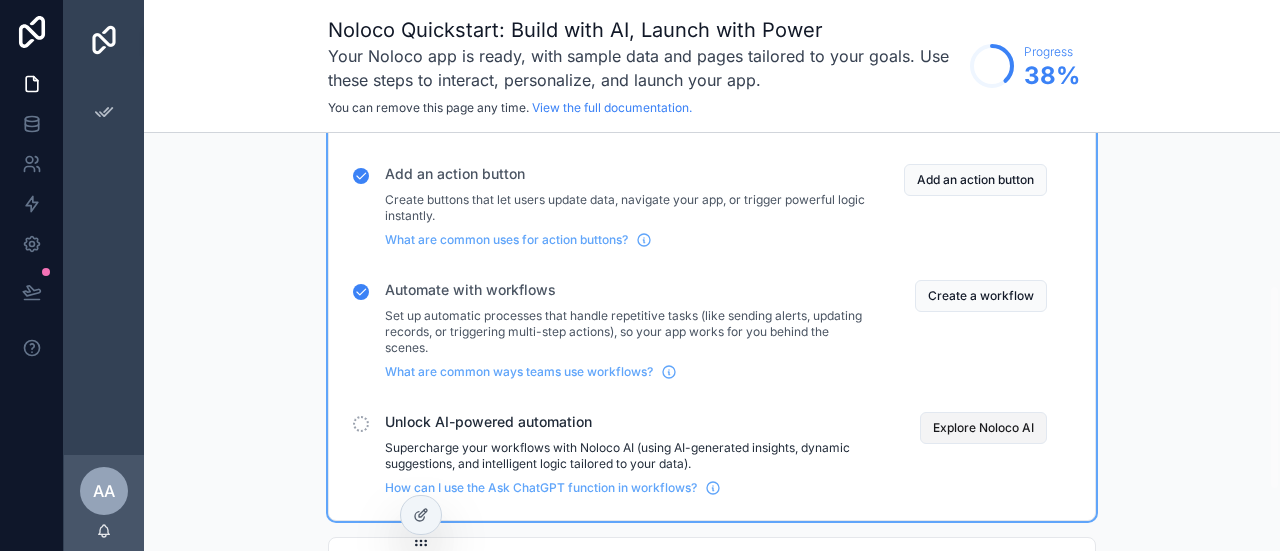 click on "Explore Noloco AI" at bounding box center (983, 428) 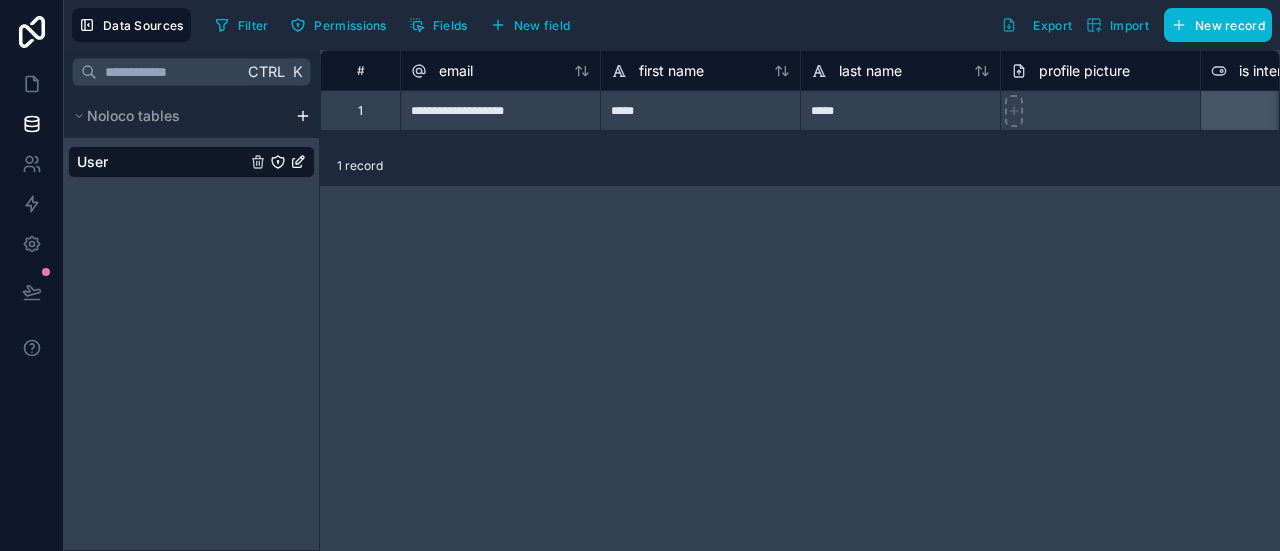 click on "1 record" at bounding box center [360, 166] 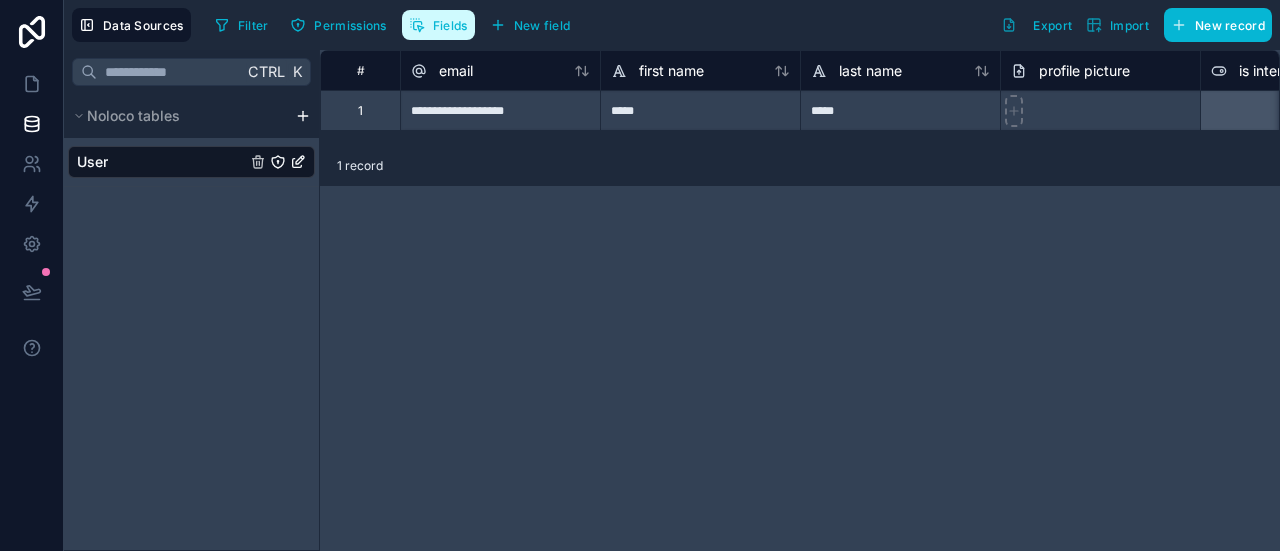 click 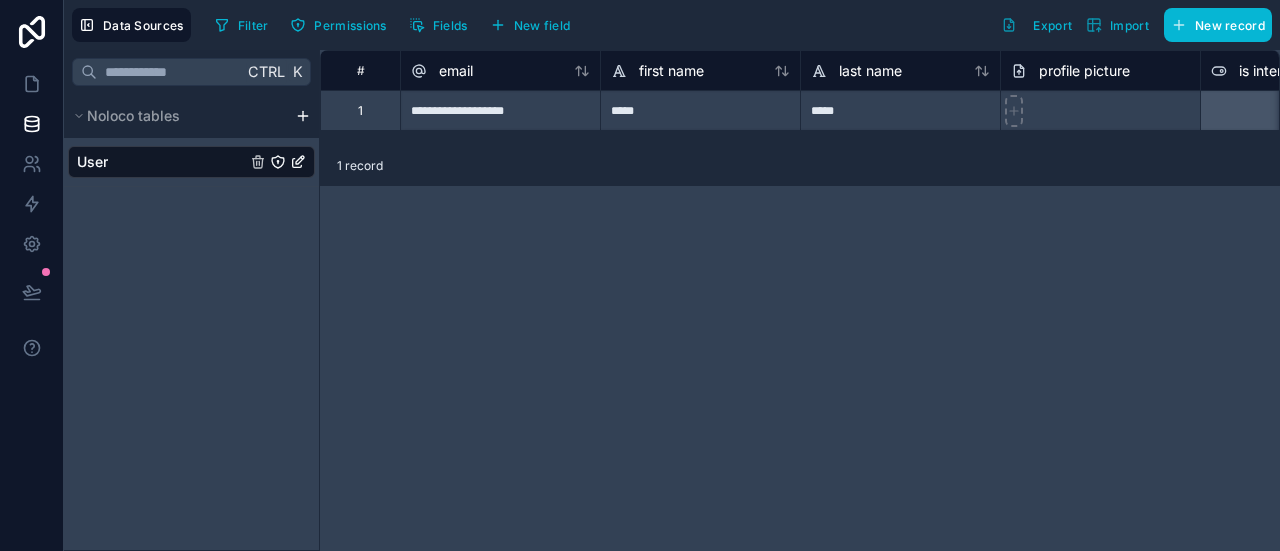 click on "**********" at bounding box center (800, 300) 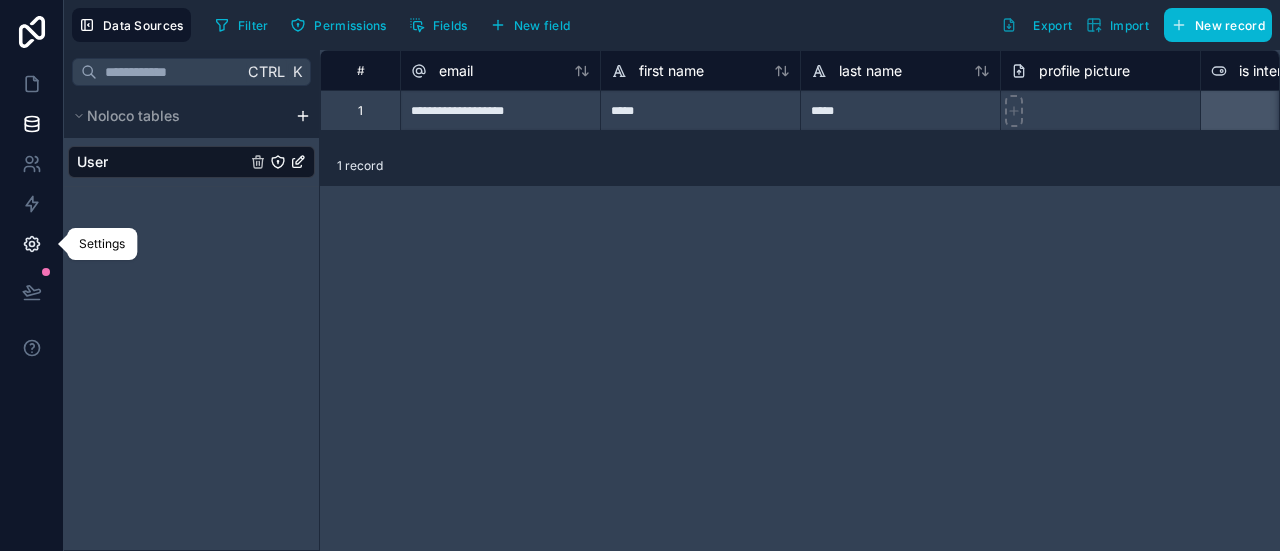 click 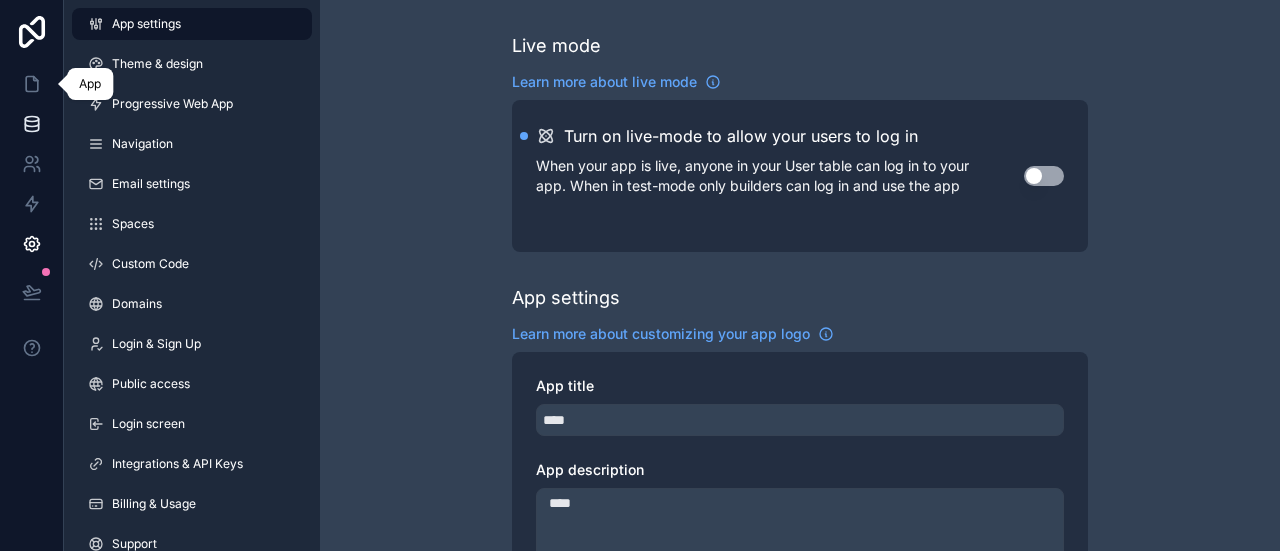 click 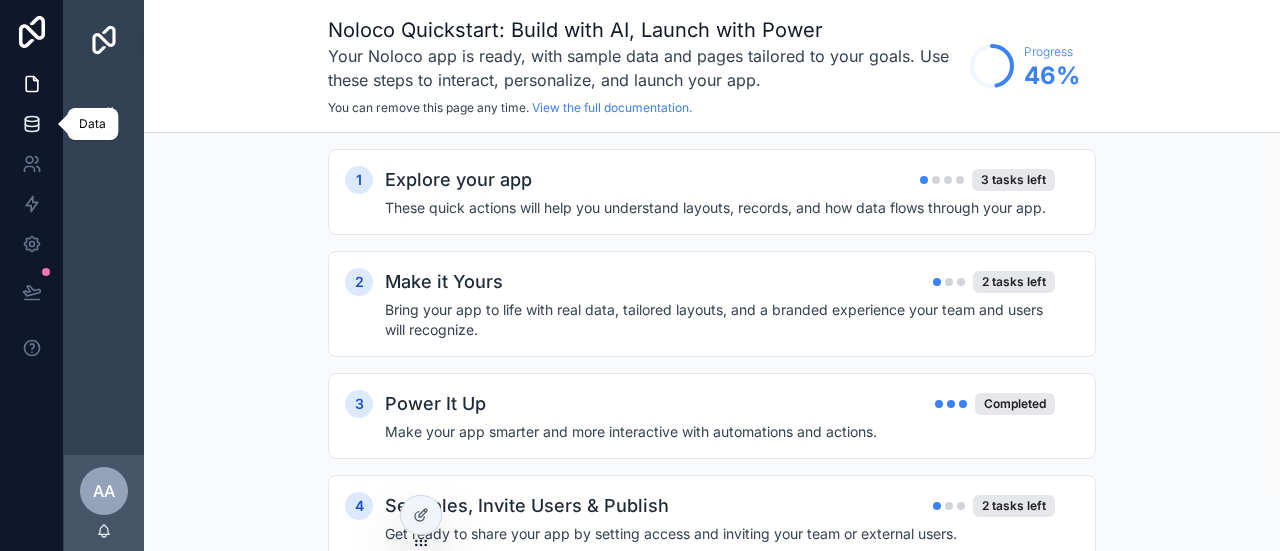 click 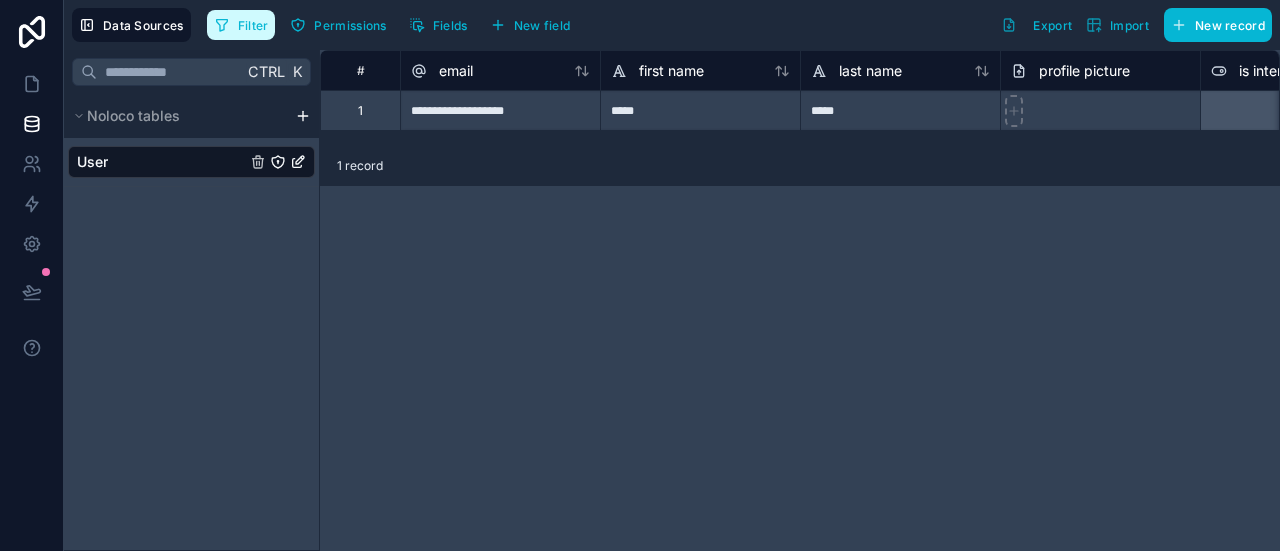 click on "Filter" at bounding box center (253, 25) 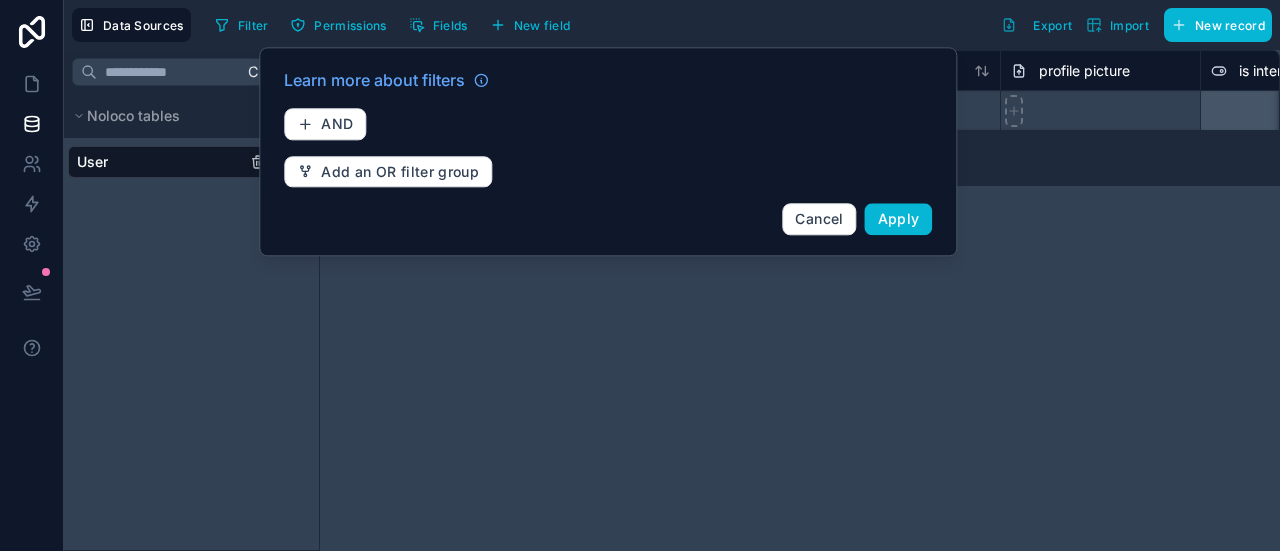 click on "Learn more about filters AND Add an OR filter group Cancel Apply" at bounding box center (608, 151) 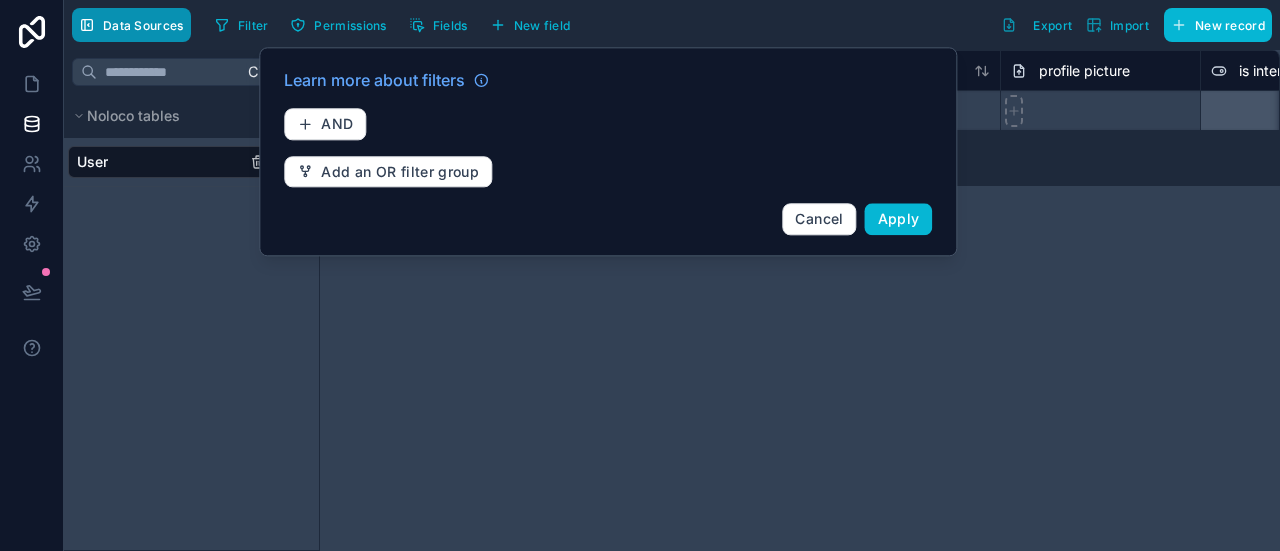 click on "Data Sources" at bounding box center (131, 25) 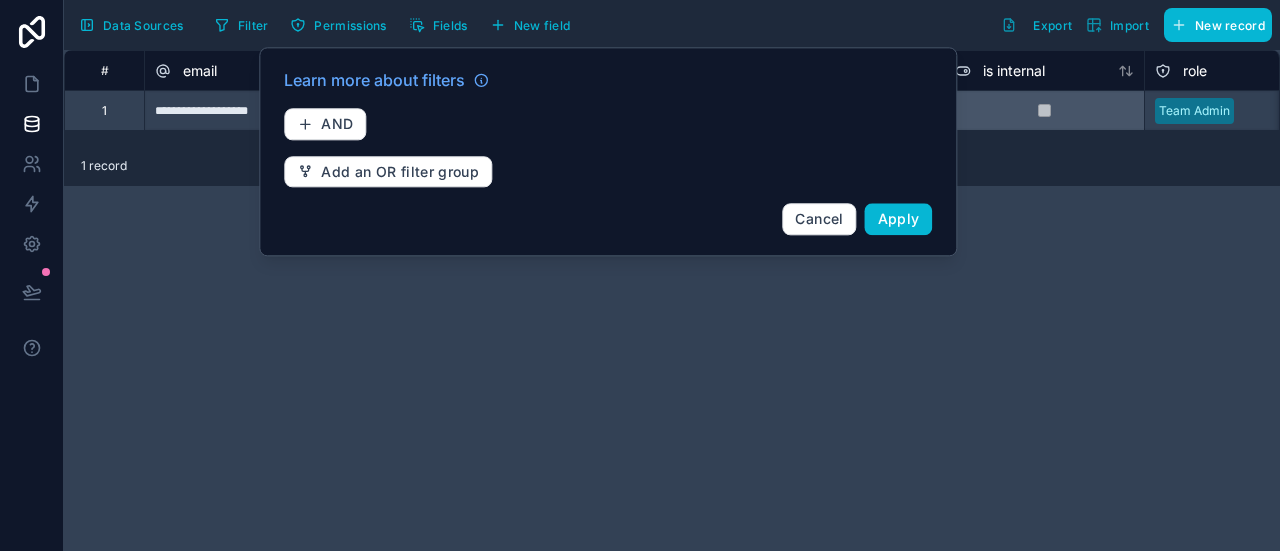 drag, startPoint x: 177, startPoint y: 287, endPoint x: 669, endPoint y: 285, distance: 492.00406 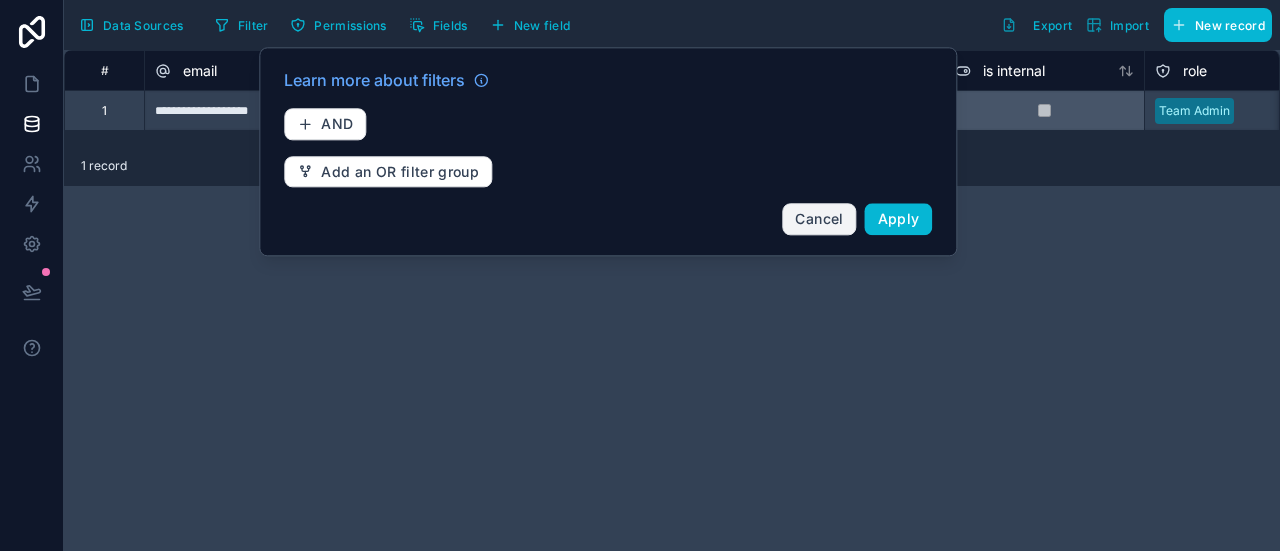 click on "Cancel" at bounding box center (819, 218) 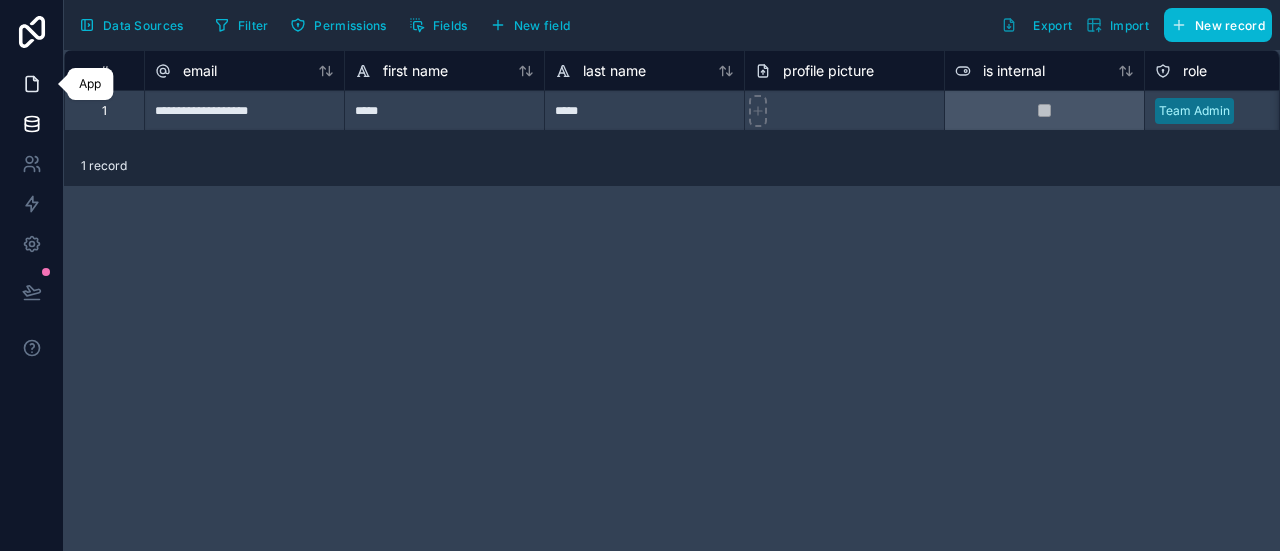 click at bounding box center [31, 84] 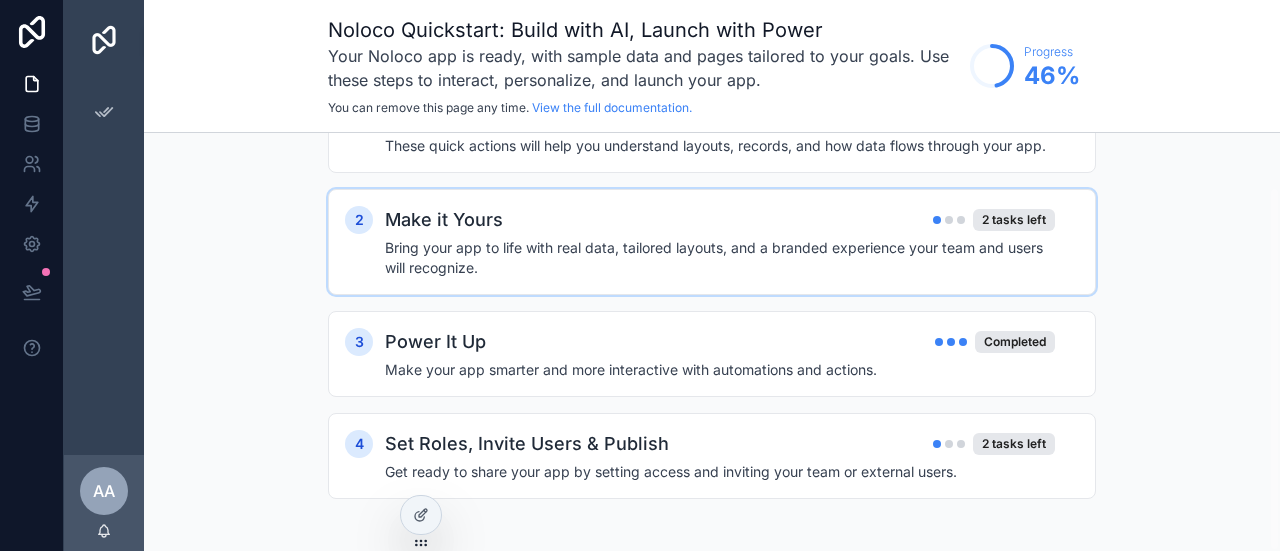 scroll, scrollTop: 62, scrollLeft: 0, axis: vertical 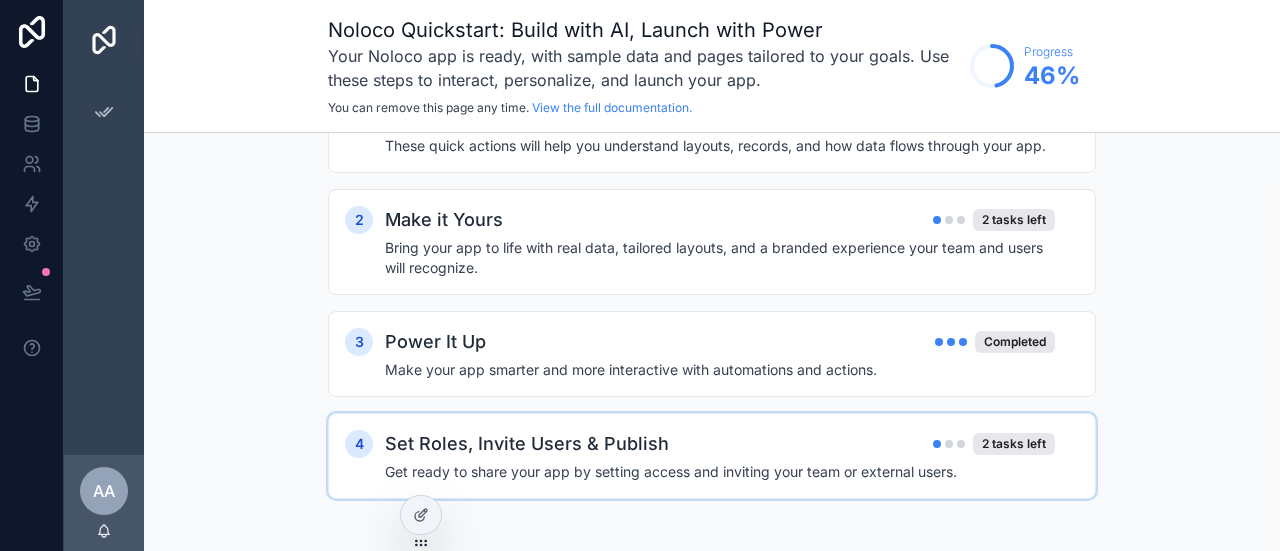 click on "Set Roles, Invite Users & Publish" at bounding box center [527, 444] 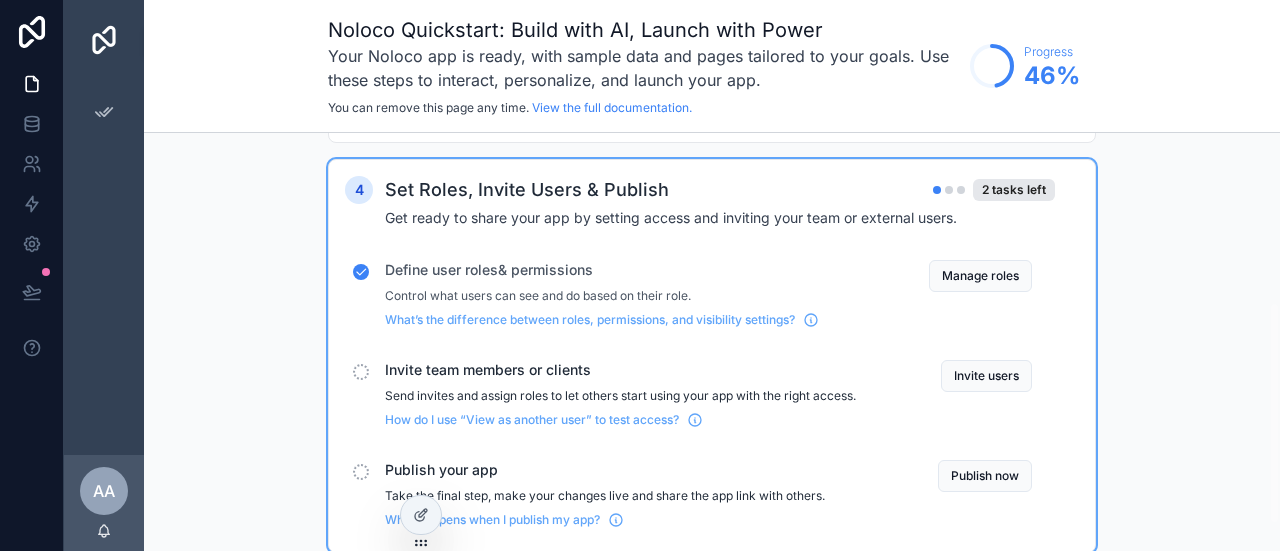 scroll, scrollTop: 320, scrollLeft: 0, axis: vertical 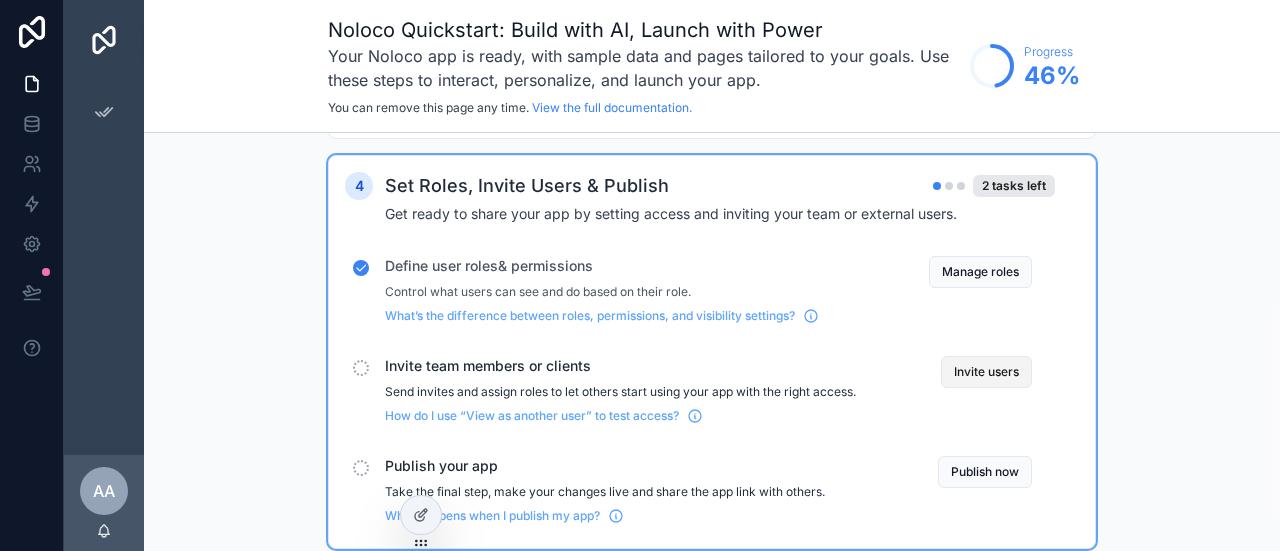 click on "Invite users" at bounding box center (986, 372) 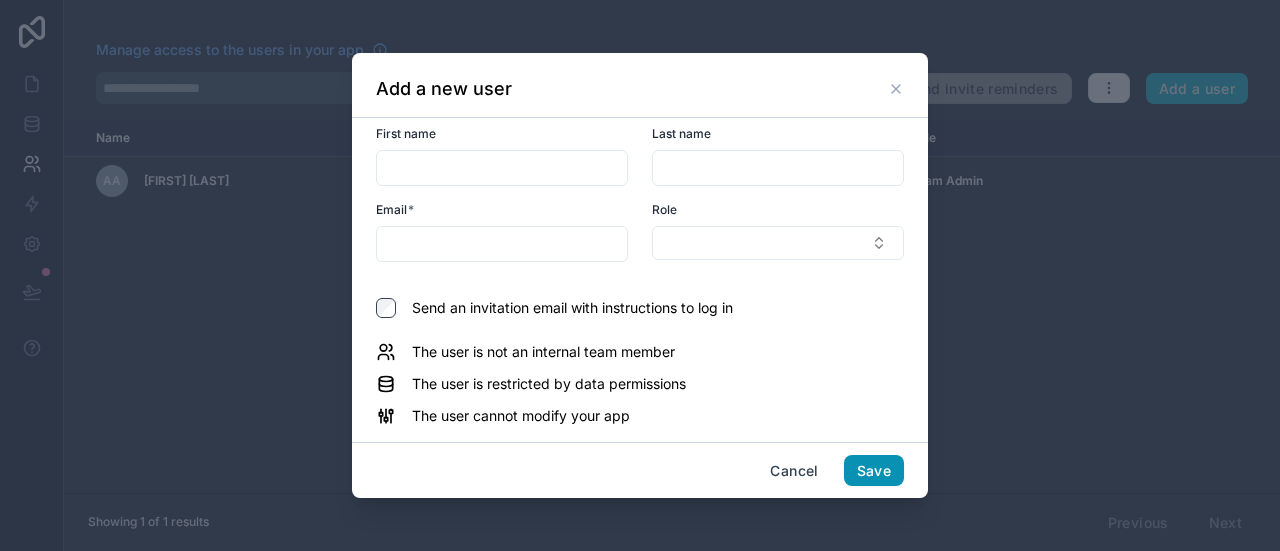 click on "Save" at bounding box center [874, 471] 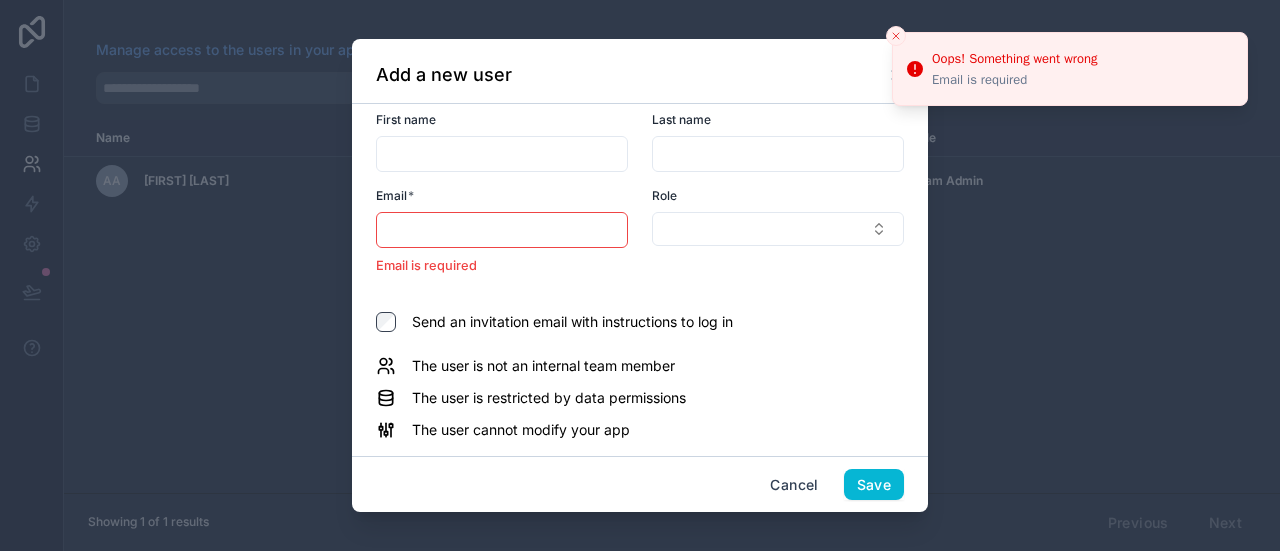 click at bounding box center (502, 154) 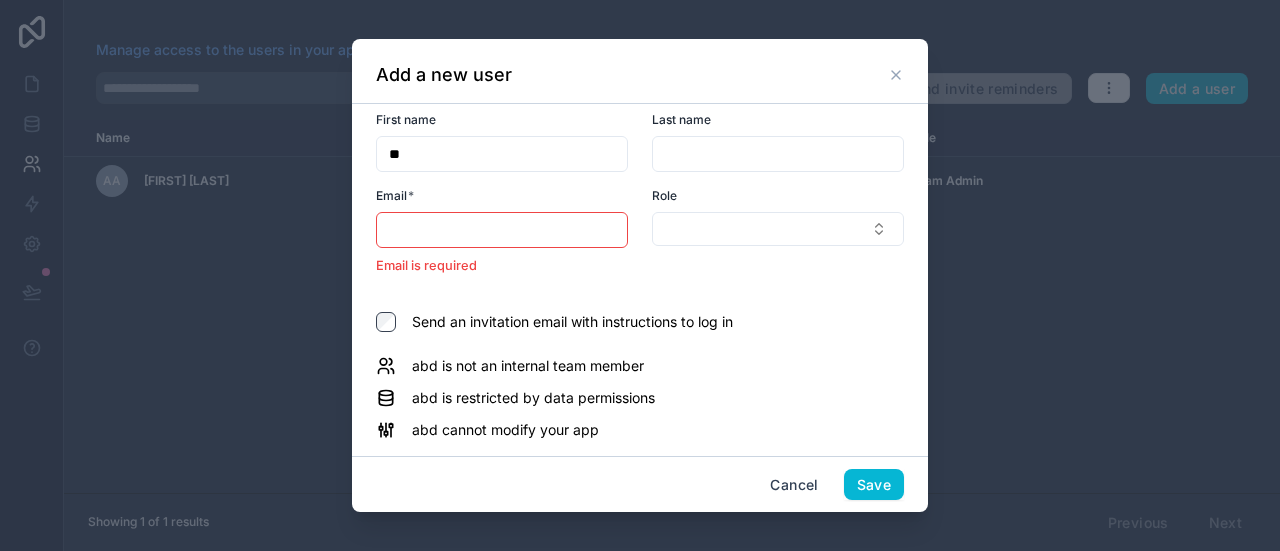 type on "*" 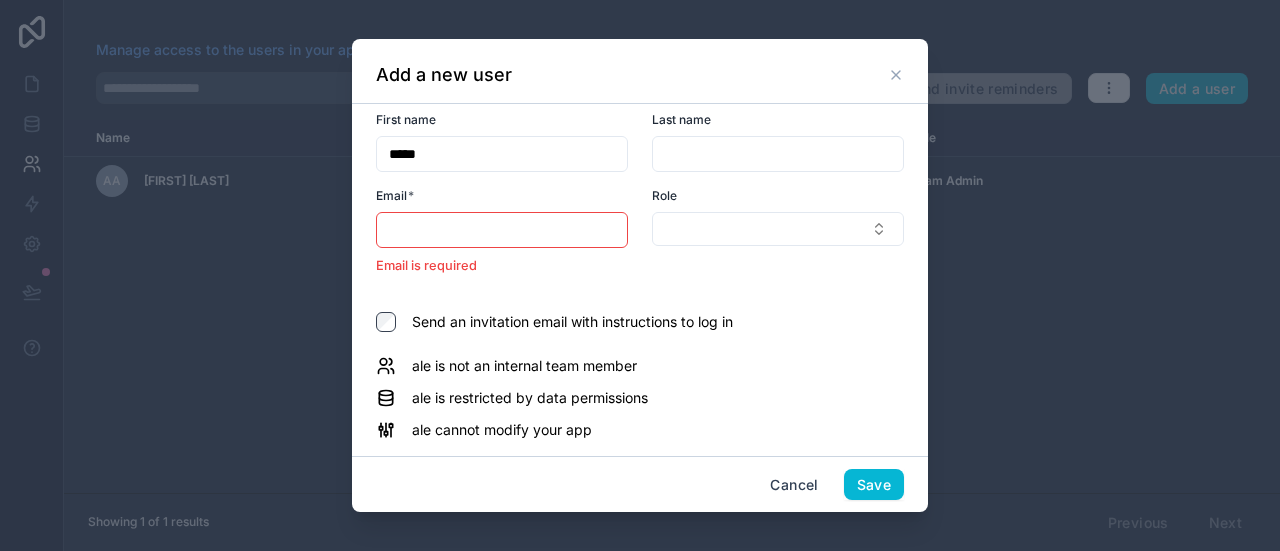 type on "*****" 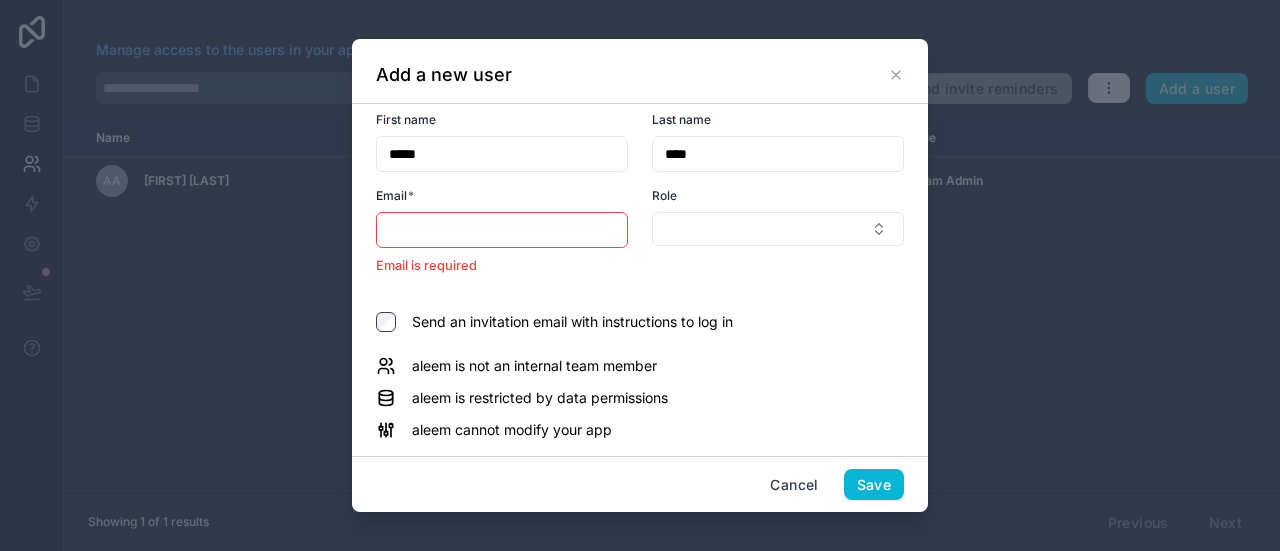 type on "****" 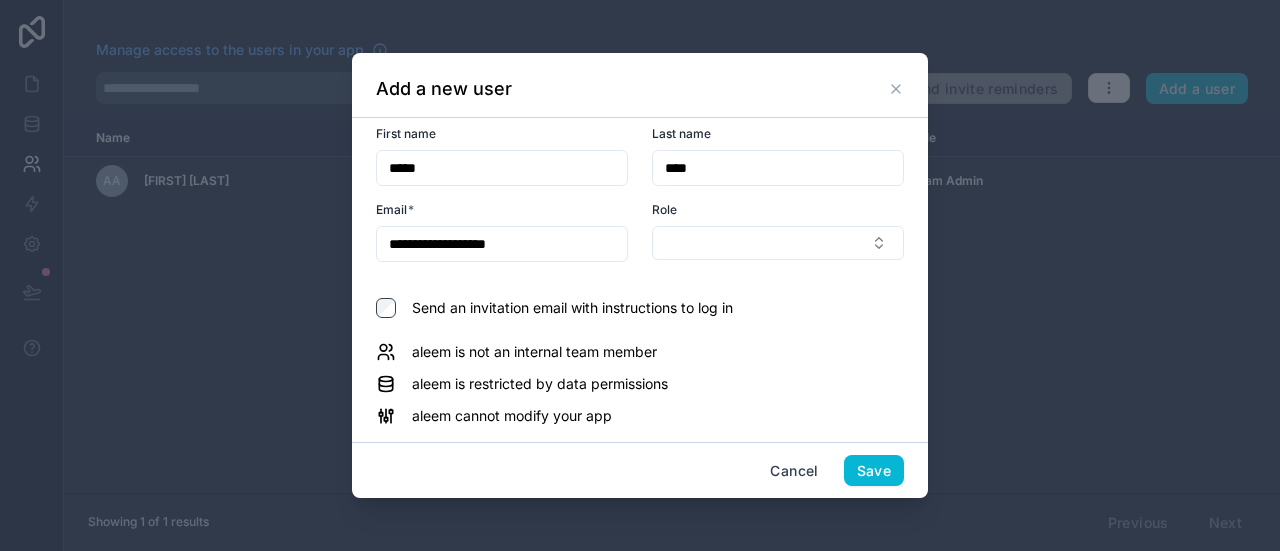 click on "**********" at bounding box center (640, 206) 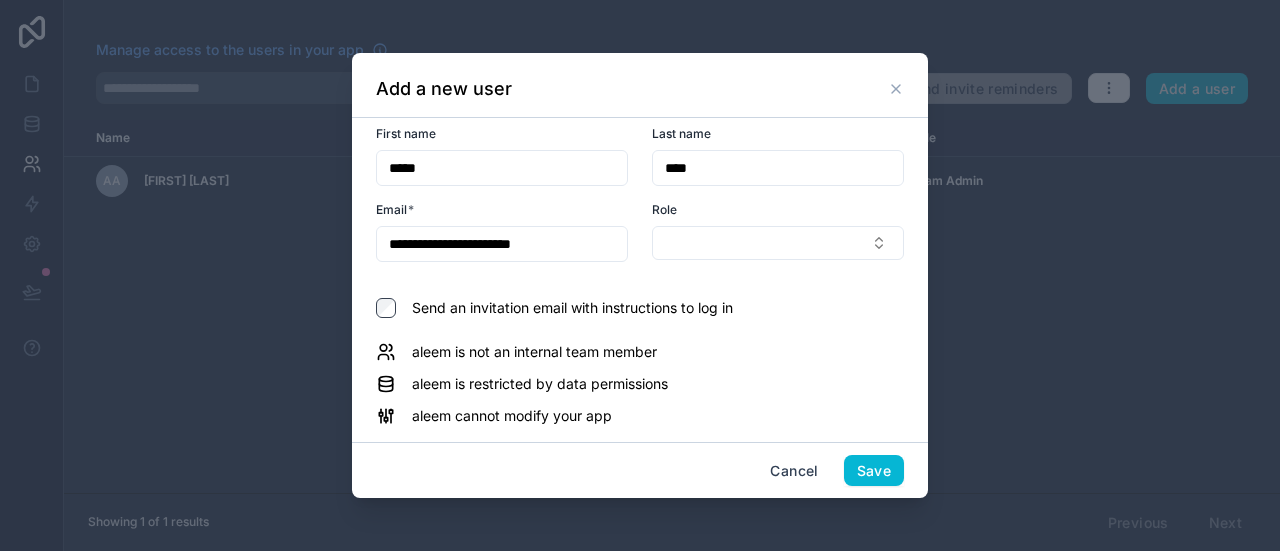 type on "**********" 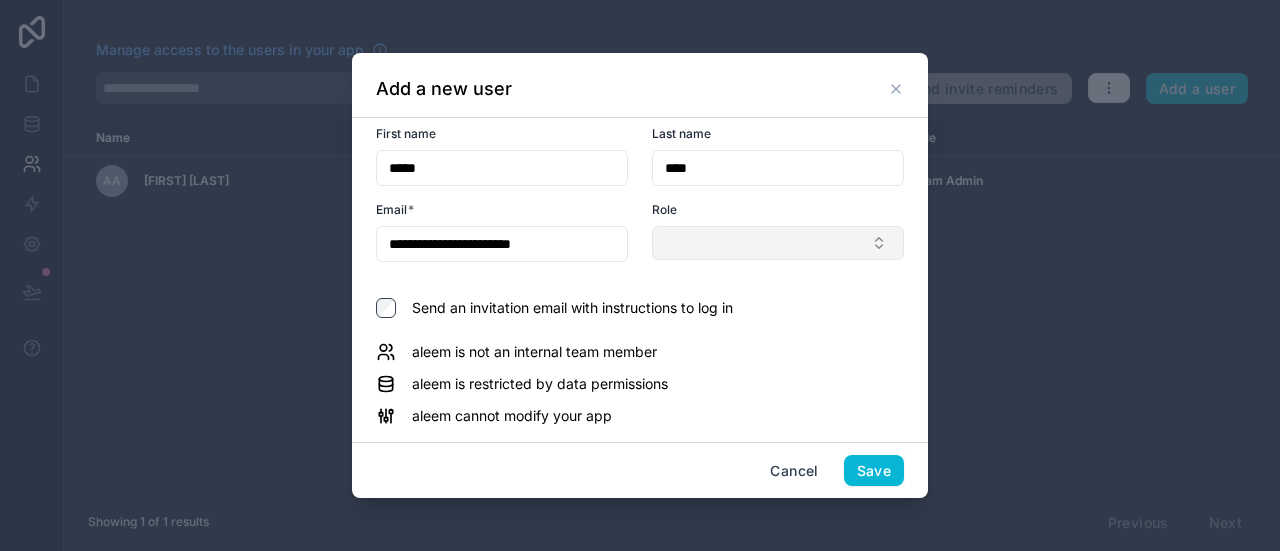 click at bounding box center [778, 243] 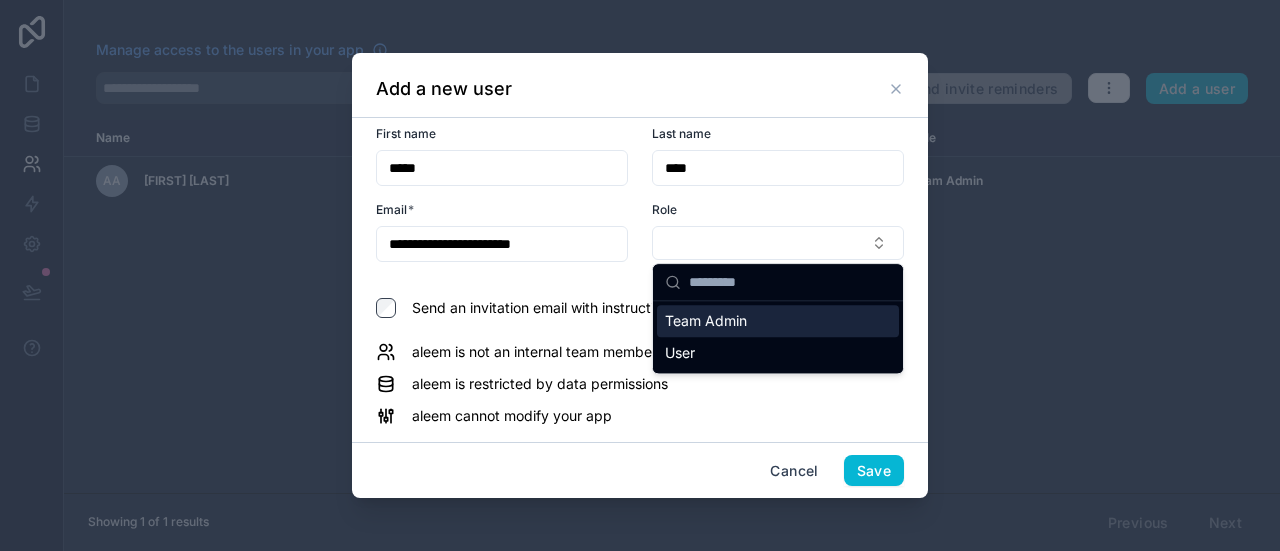 click on "Team Admin" at bounding box center [706, 321] 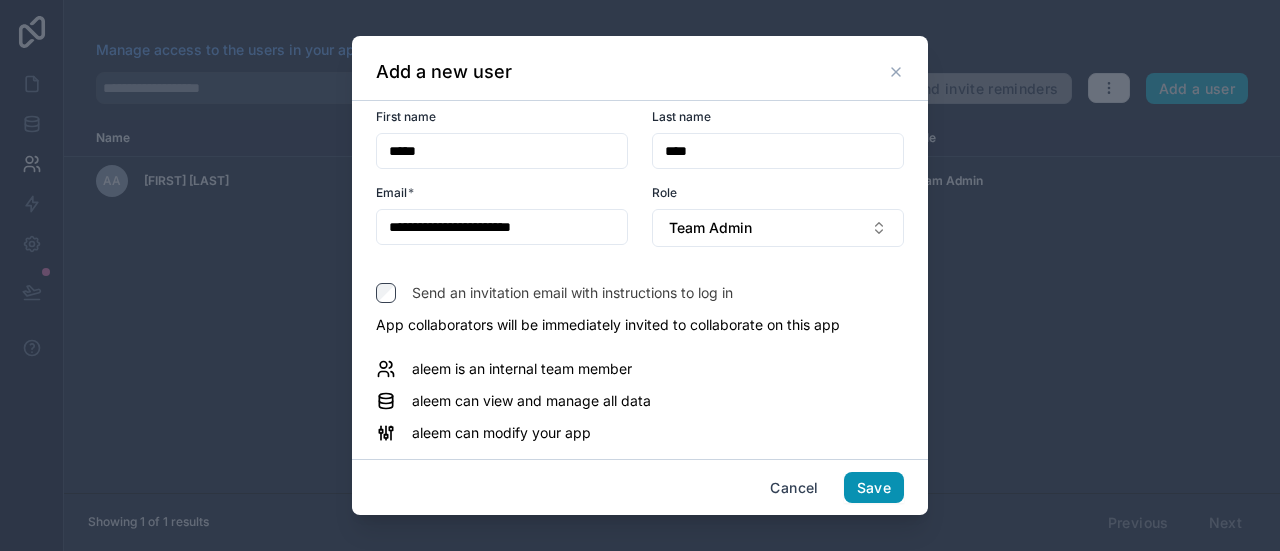 click on "Save" at bounding box center (874, 488) 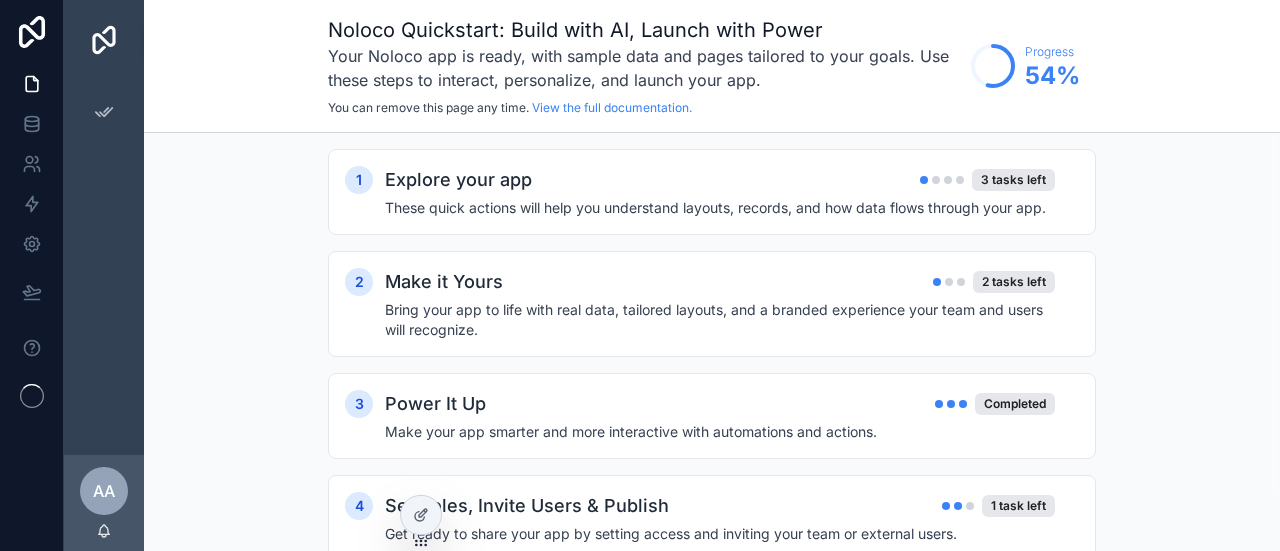 scroll, scrollTop: 0, scrollLeft: 0, axis: both 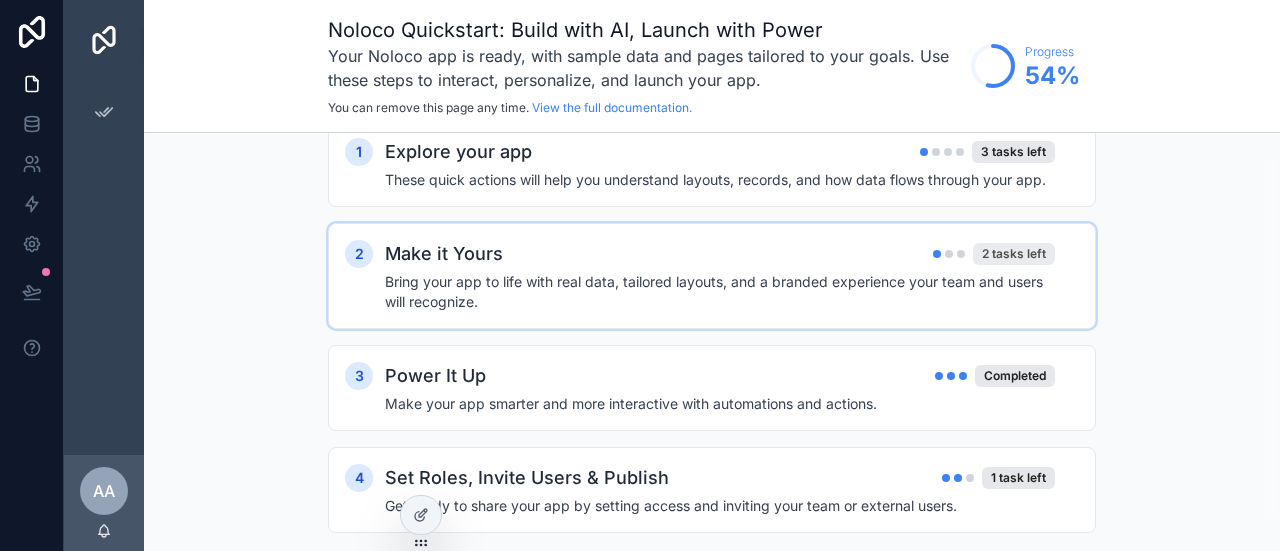 click on "2 tasks left" at bounding box center [1014, 254] 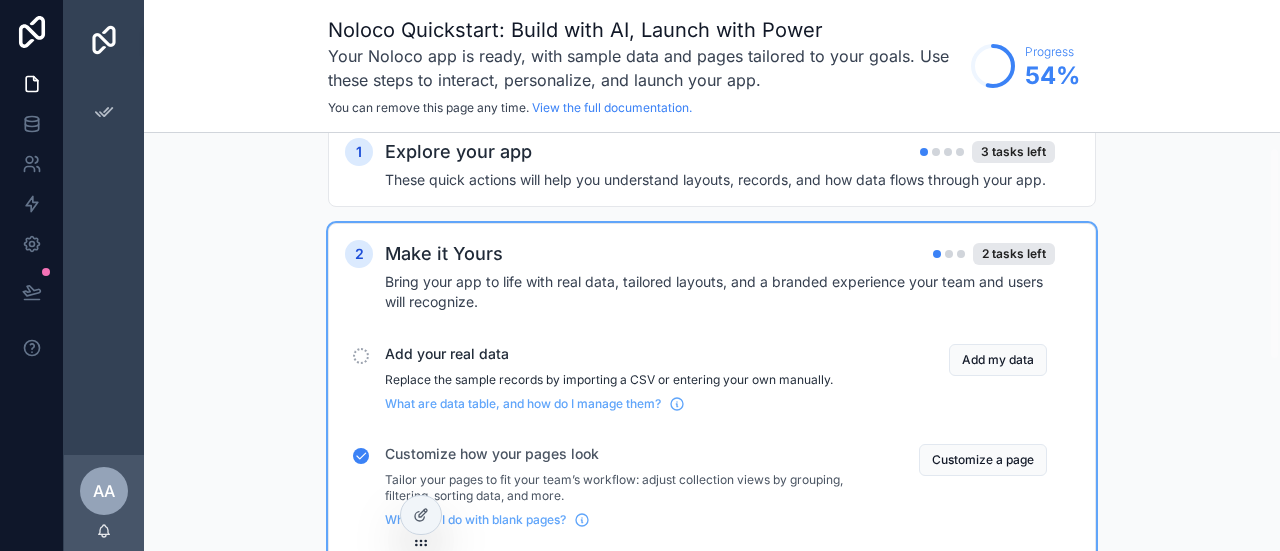 click on "2 Make it Yours 2 tasks left Bring your app to life with real data, tailored layouts, and a branded experience your team and users will recognize. Add your real data Replace the sample records by importing a CSV or entering your own manually. What are data table, and how do I manage them? Add my data Customize how your pages look Tailor your pages to fit your team’s workflow: adjust collection views by grouping, filtering, sorting data, and more. What can I do with blank pages? Customize a page Brand your app Add your logo, update your email settings, and more to make your app feel professional and consistent. Explore all app settings Setup branding" at bounding box center [712, 446] 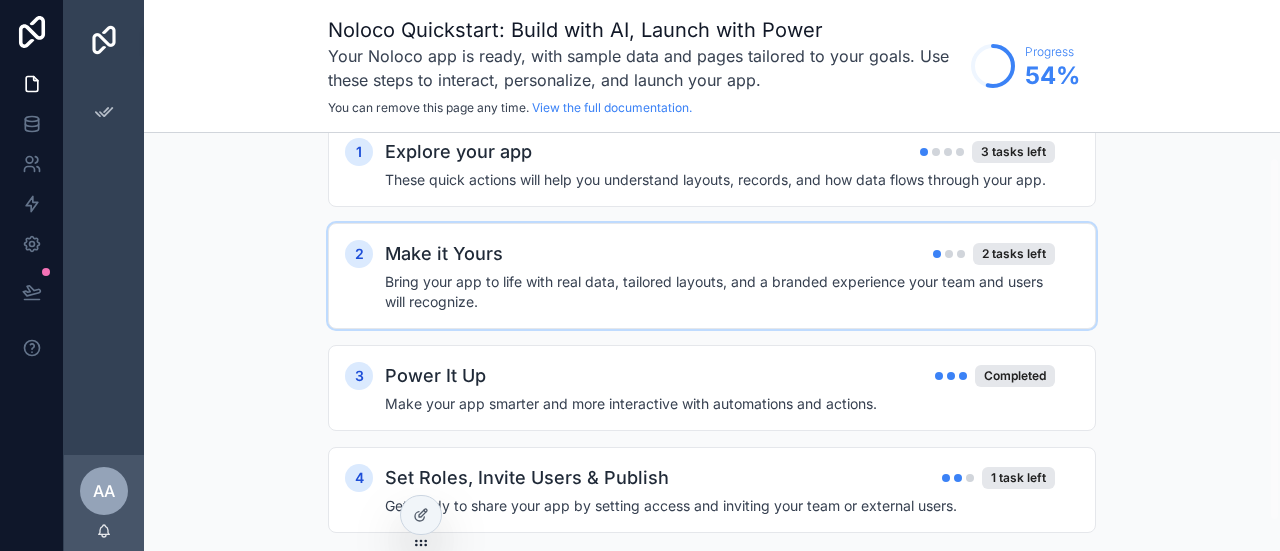 click on "Make it Yours 2 tasks left" at bounding box center (720, 254) 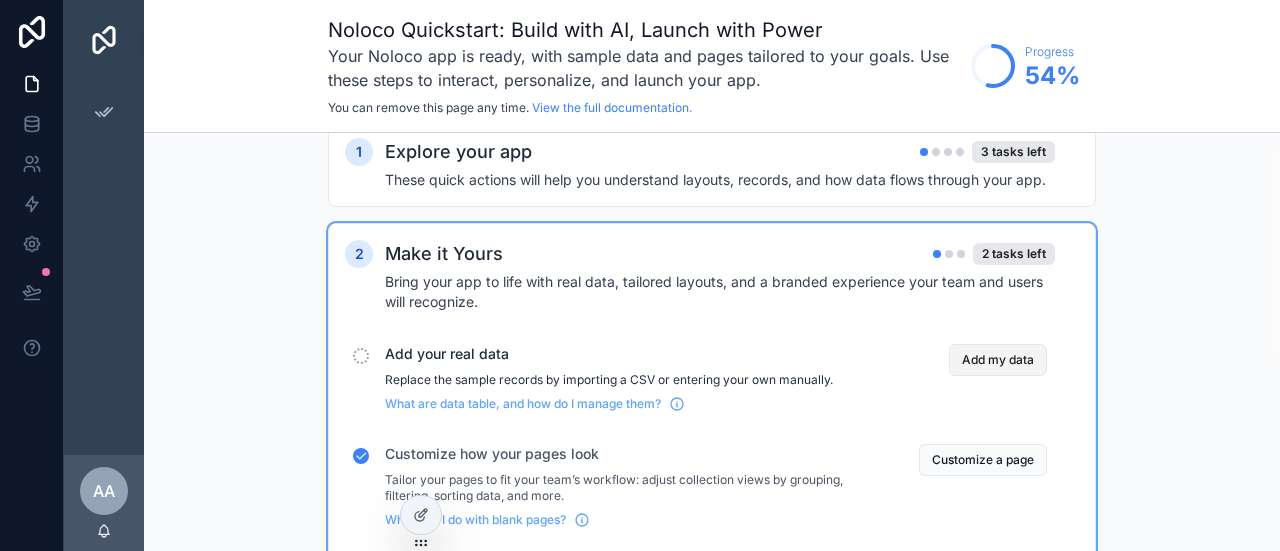 click on "Add my data" at bounding box center [998, 360] 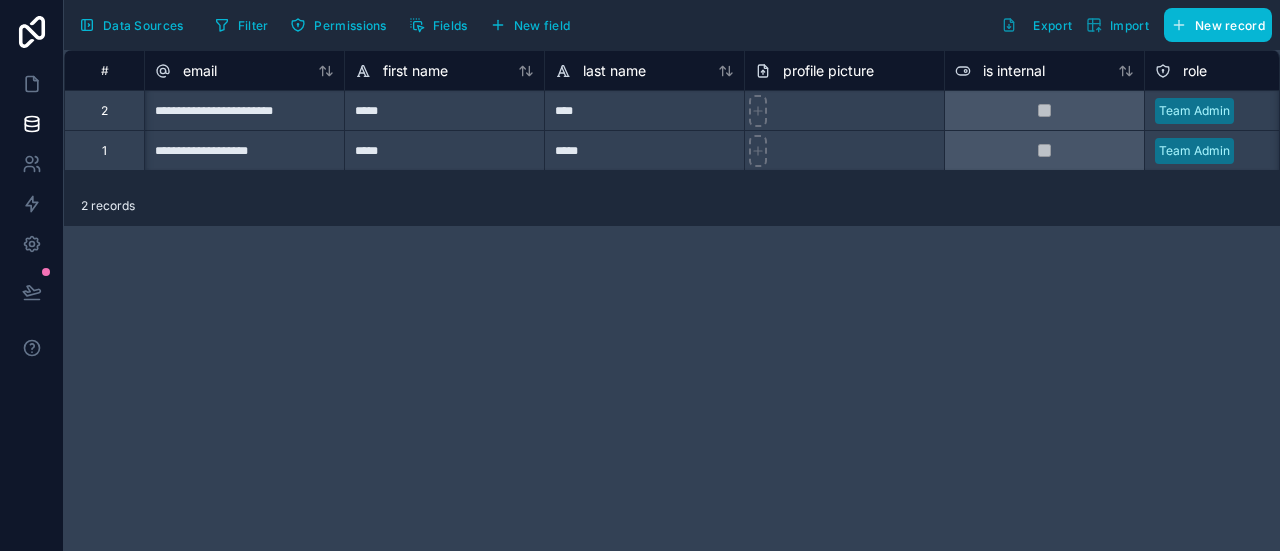 scroll, scrollTop: 0, scrollLeft: 7, axis: horizontal 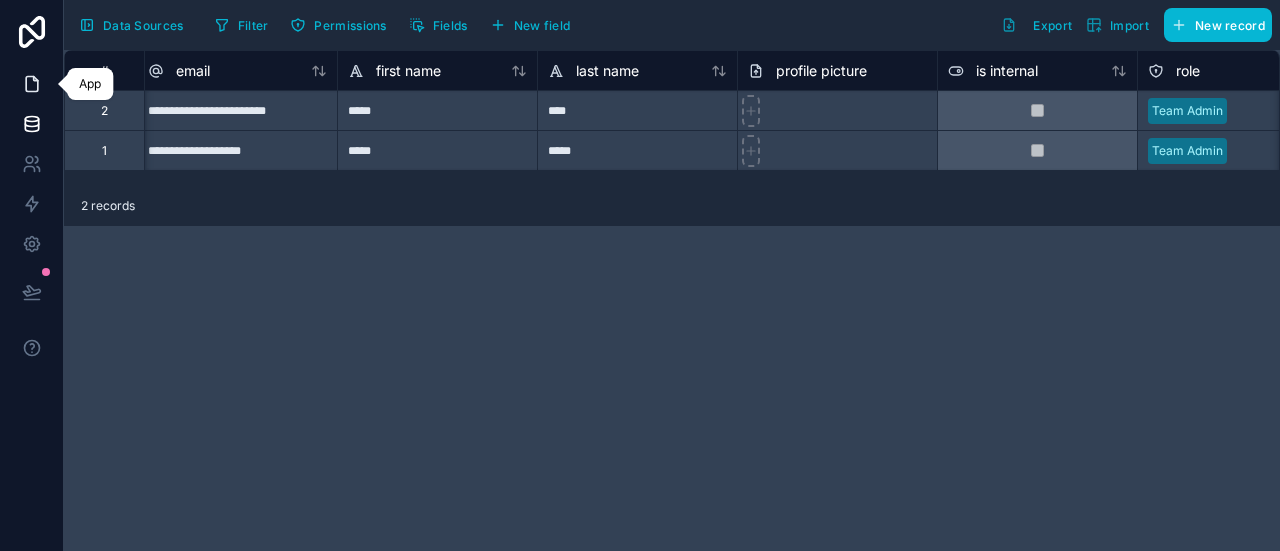 click 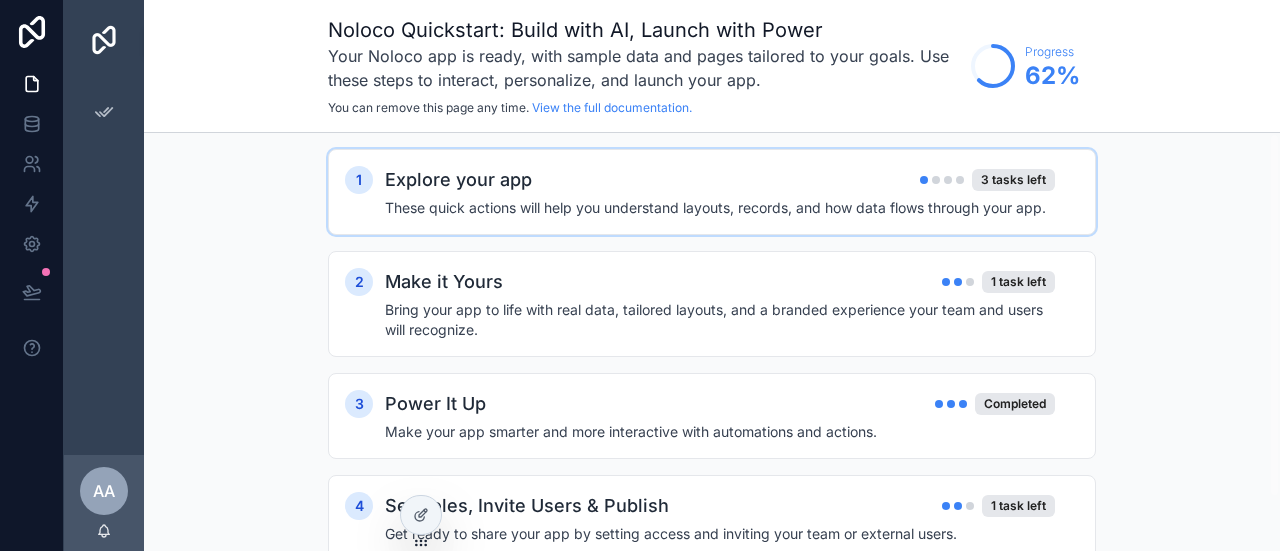 click on "1 Explore your app 3 tasks left These quick actions will help you understand layouts, records, and how data flows through your app." at bounding box center (712, 192) 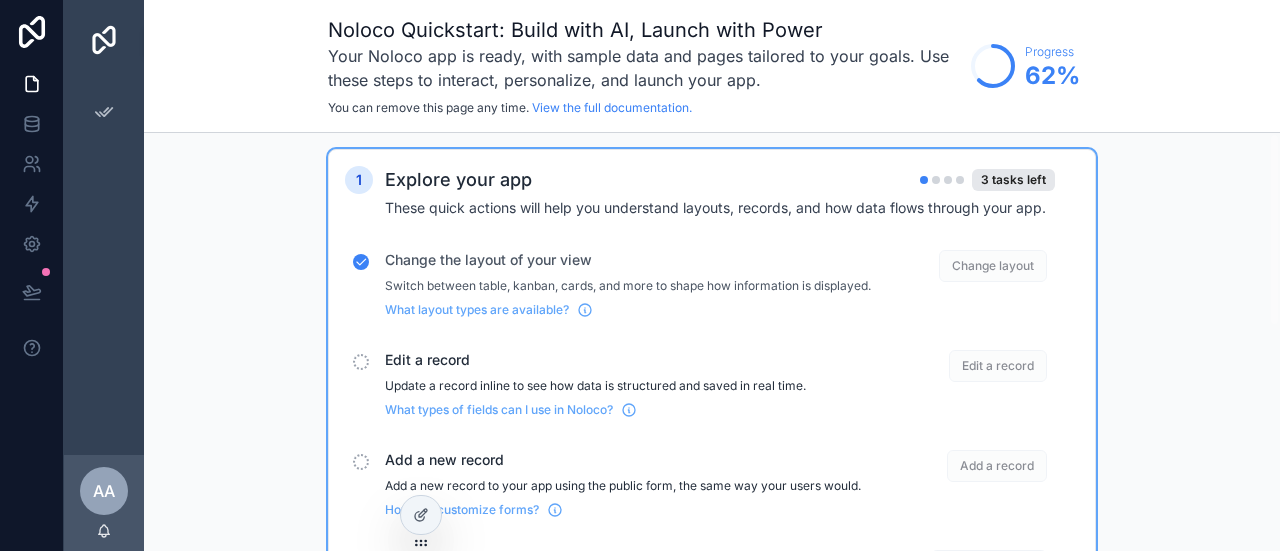drag, startPoint x: 426, startPoint y: 371, endPoint x: 428, endPoint y: 360, distance: 11.18034 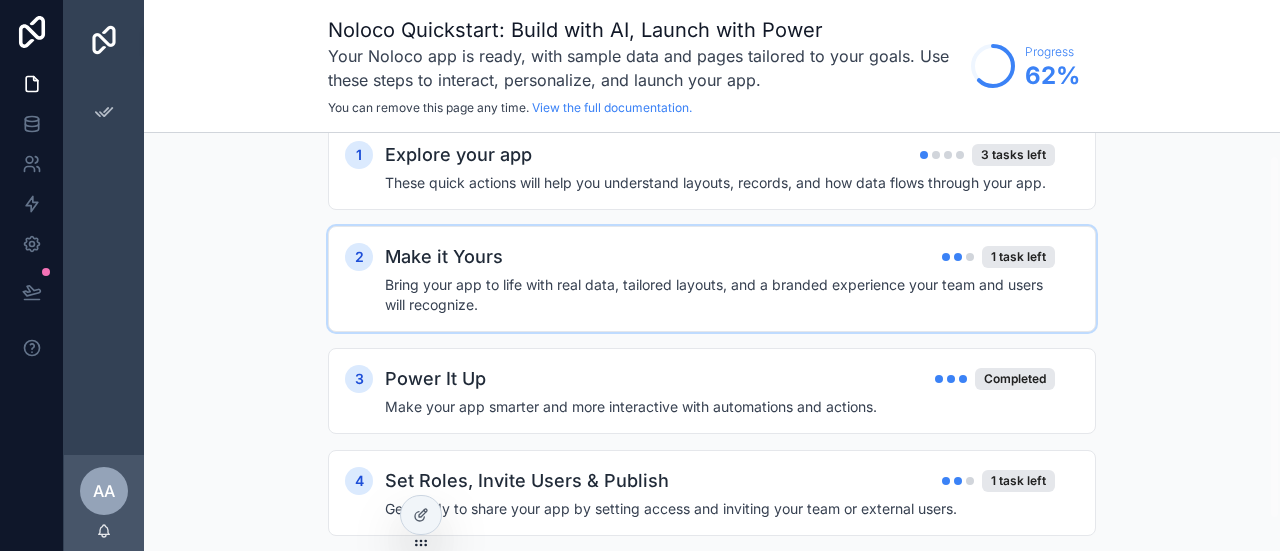 scroll, scrollTop: 26, scrollLeft: 0, axis: vertical 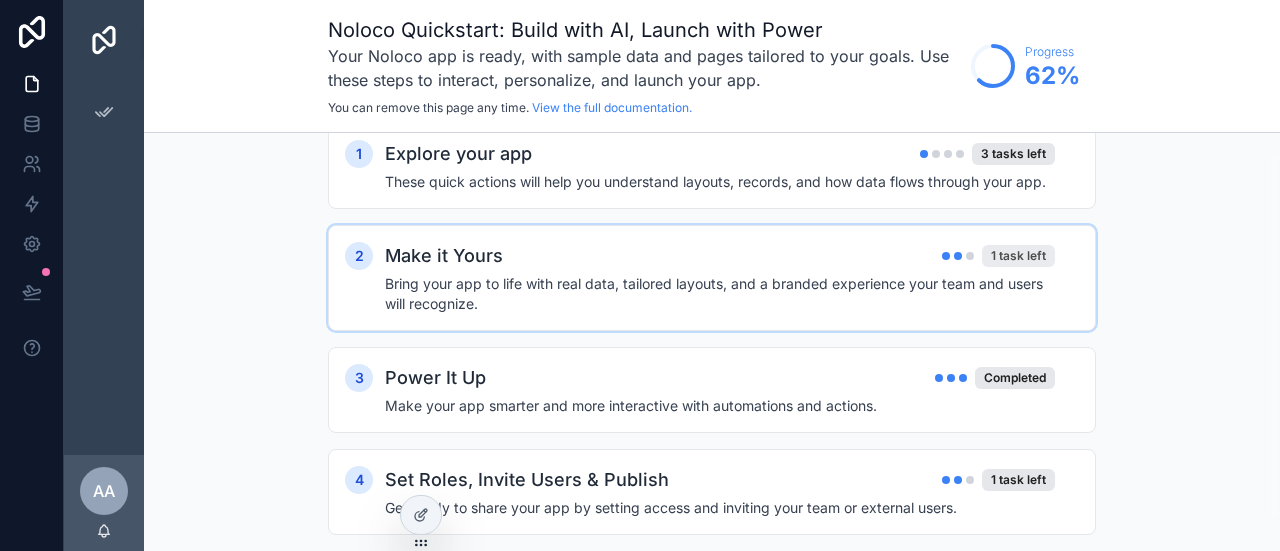 click on "1 task left" at bounding box center [1018, 256] 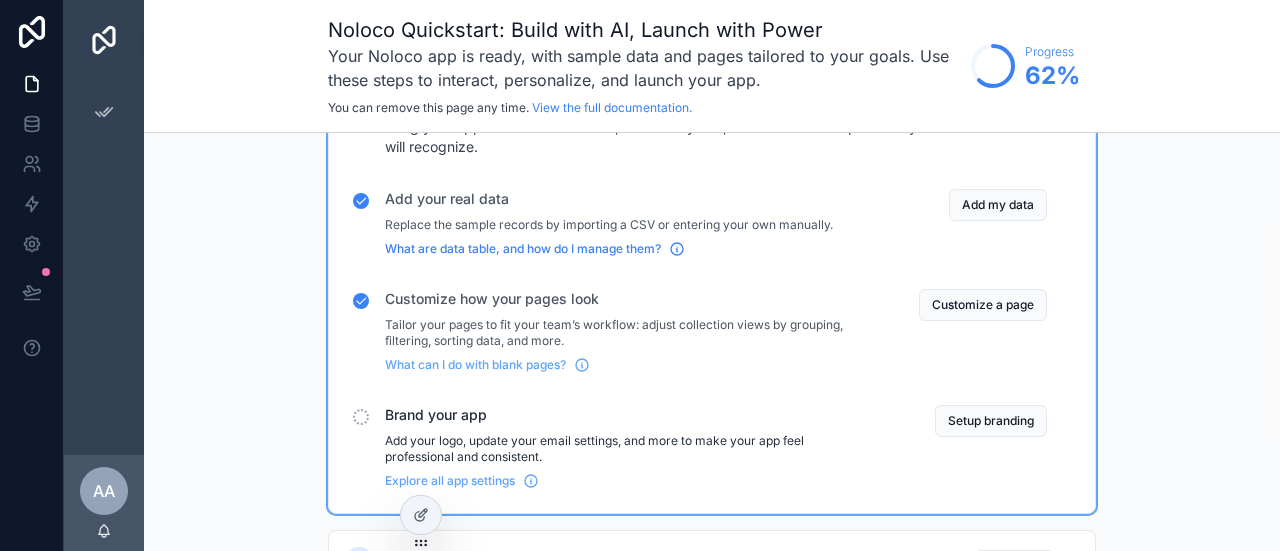 scroll, scrollTop: 184, scrollLeft: 0, axis: vertical 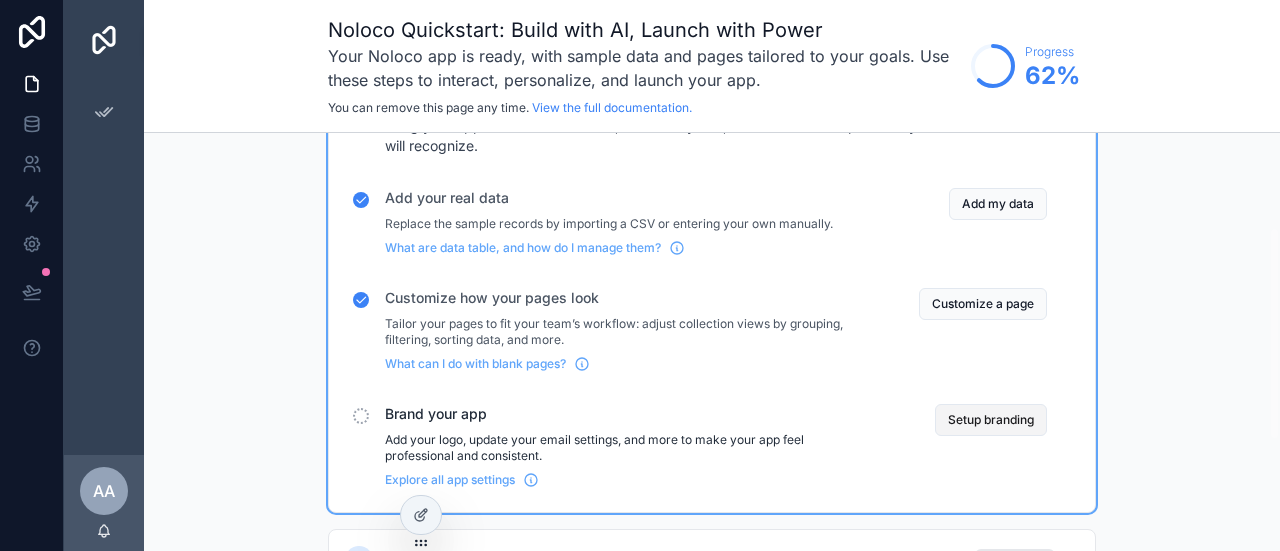 click on "Setup branding" at bounding box center [991, 420] 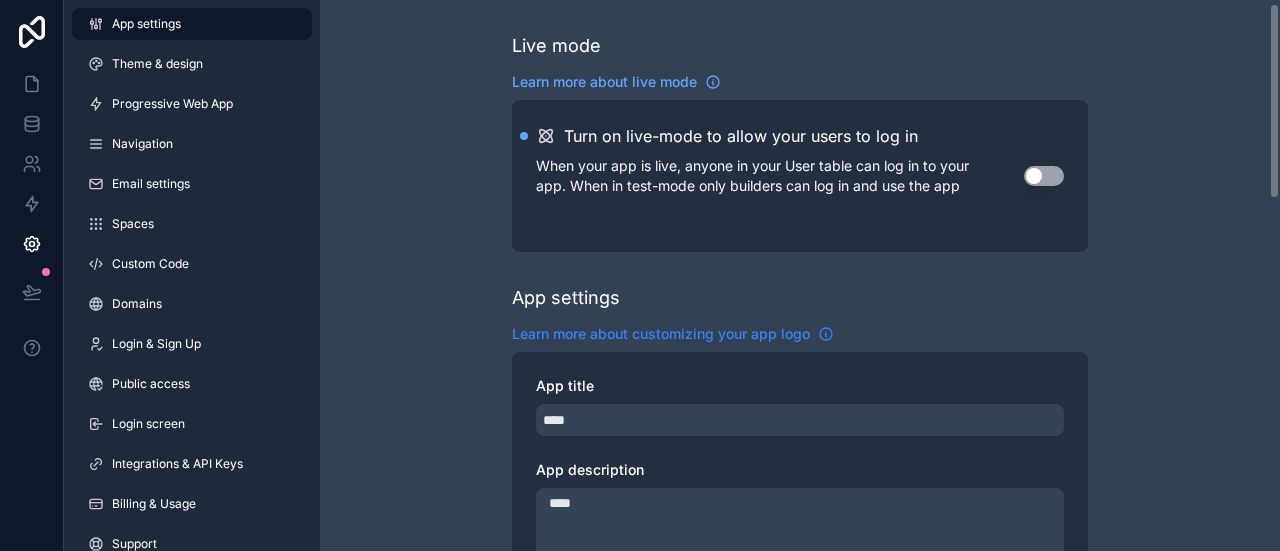 scroll, scrollTop: 12, scrollLeft: 0, axis: vertical 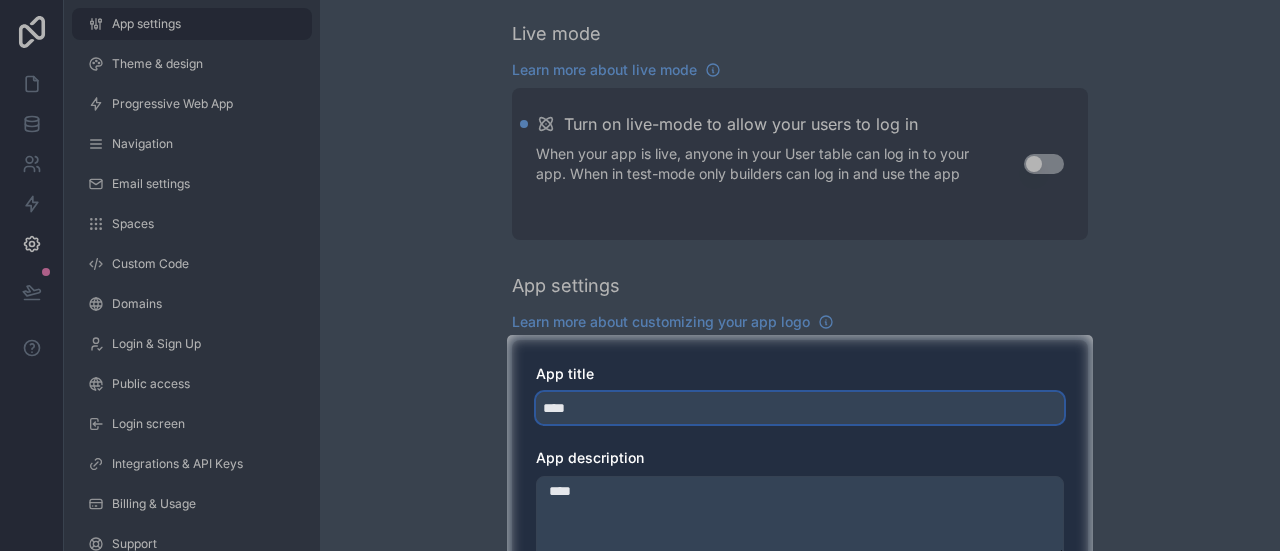 click on "****" at bounding box center [800, 408] 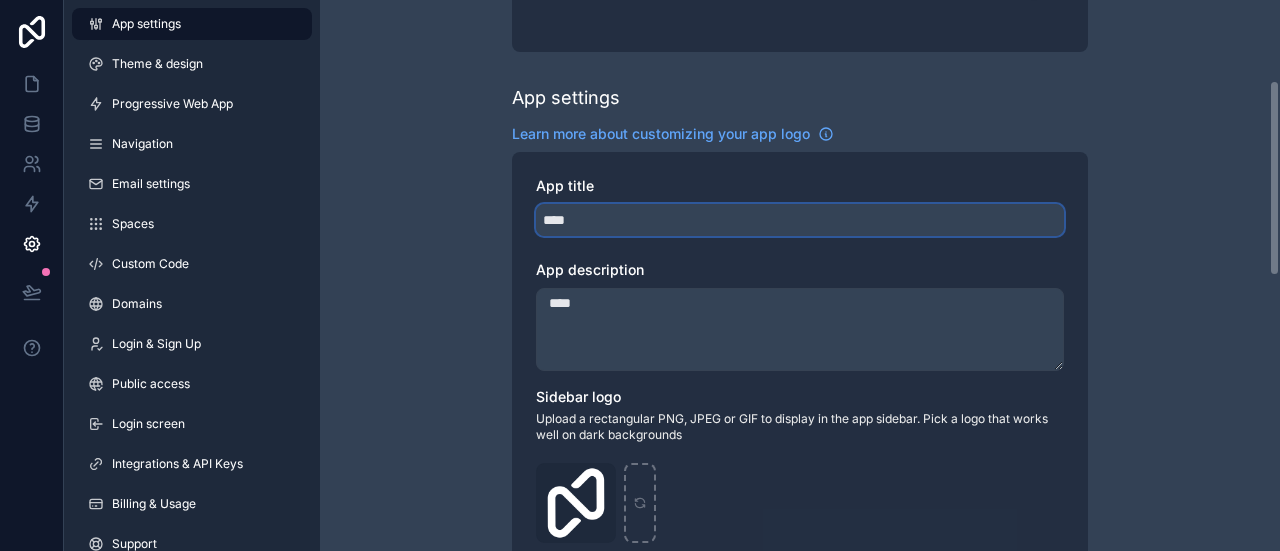 scroll, scrollTop: 237, scrollLeft: 0, axis: vertical 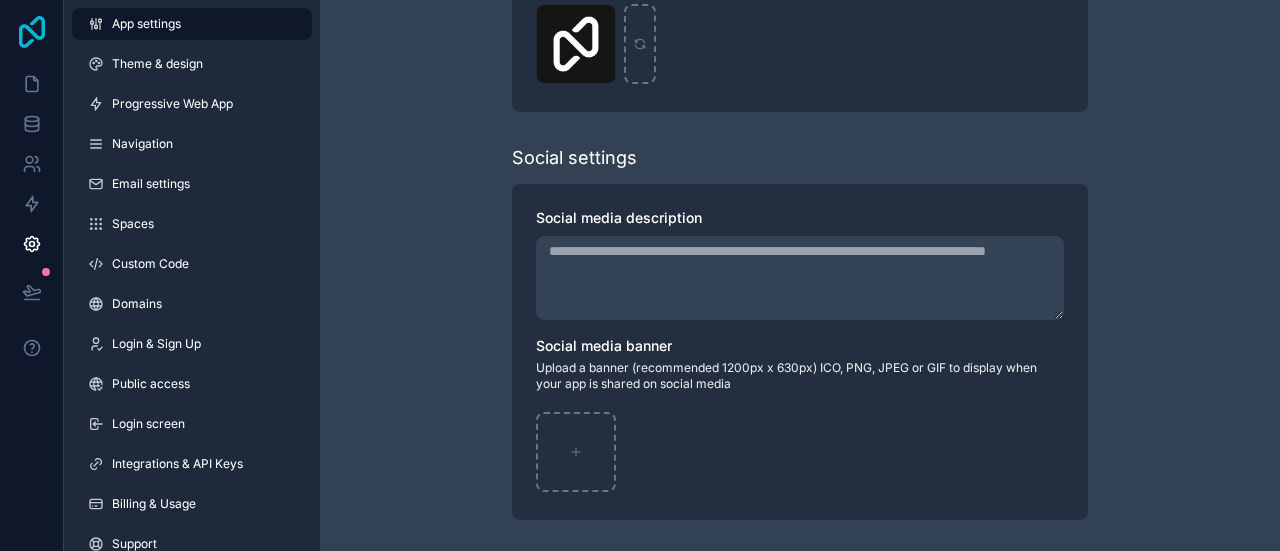 click 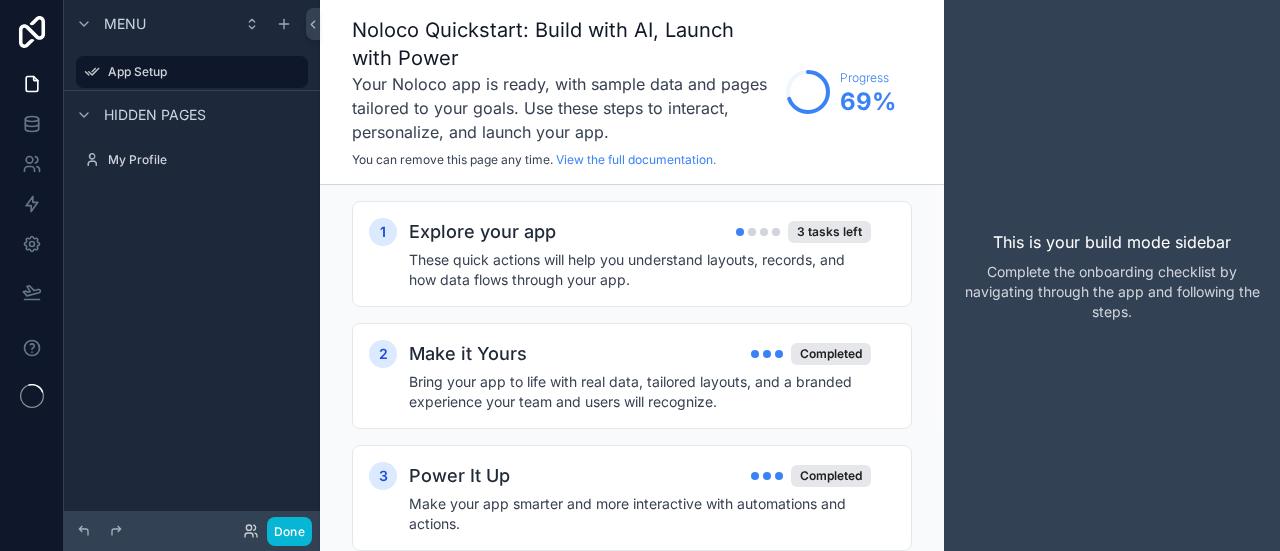scroll, scrollTop: 0, scrollLeft: 0, axis: both 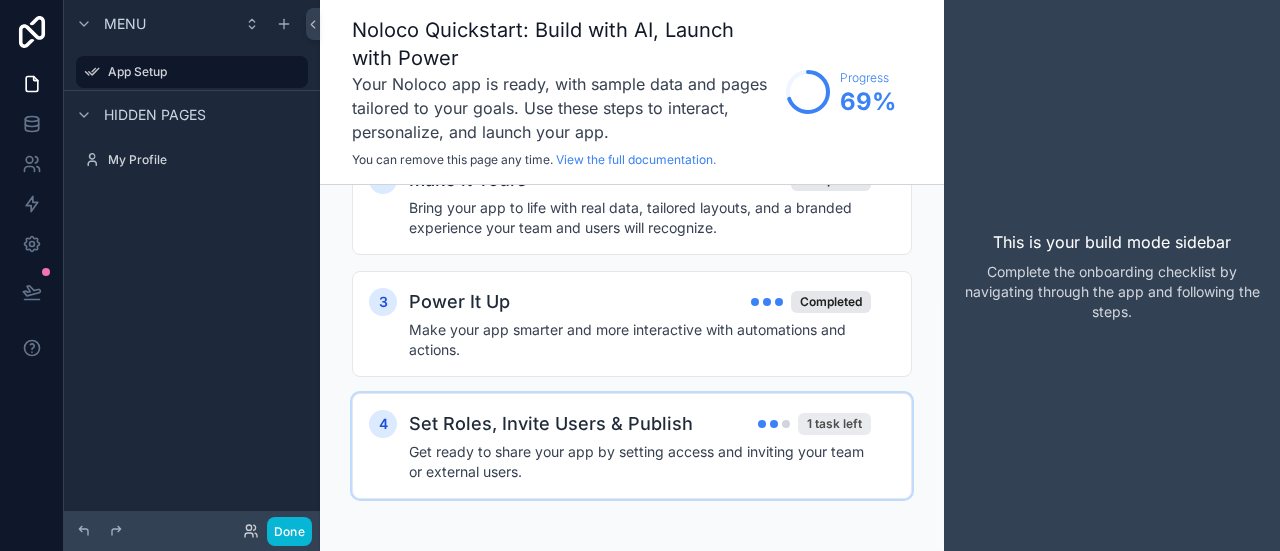 click on "1 task left" at bounding box center [834, 424] 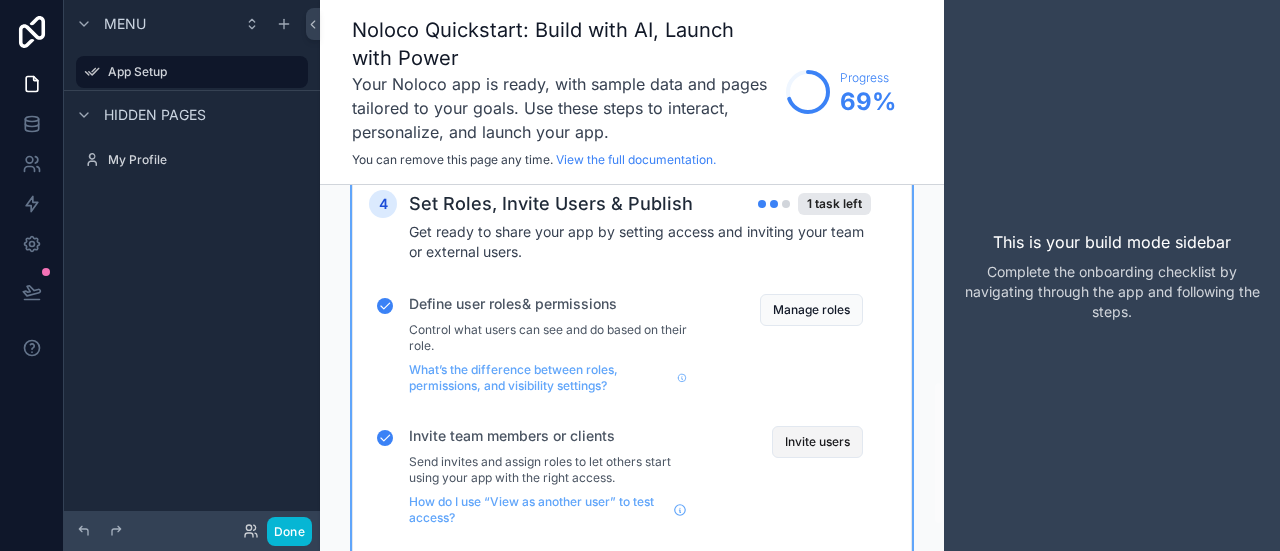scroll, scrollTop: 562, scrollLeft: 0, axis: vertical 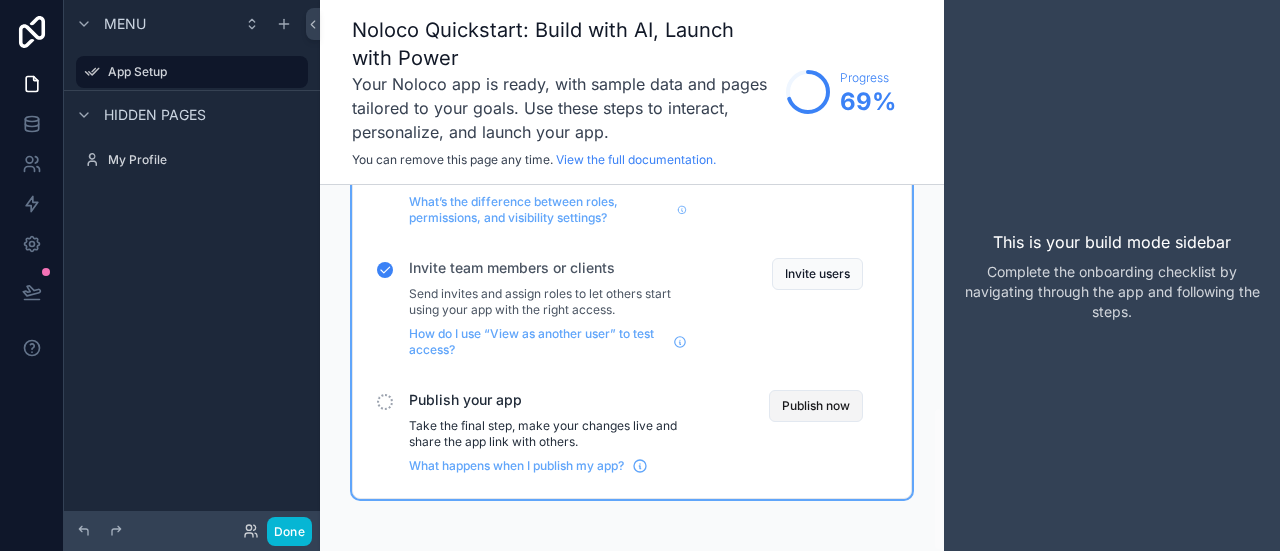 click on "Publish now" at bounding box center [816, 406] 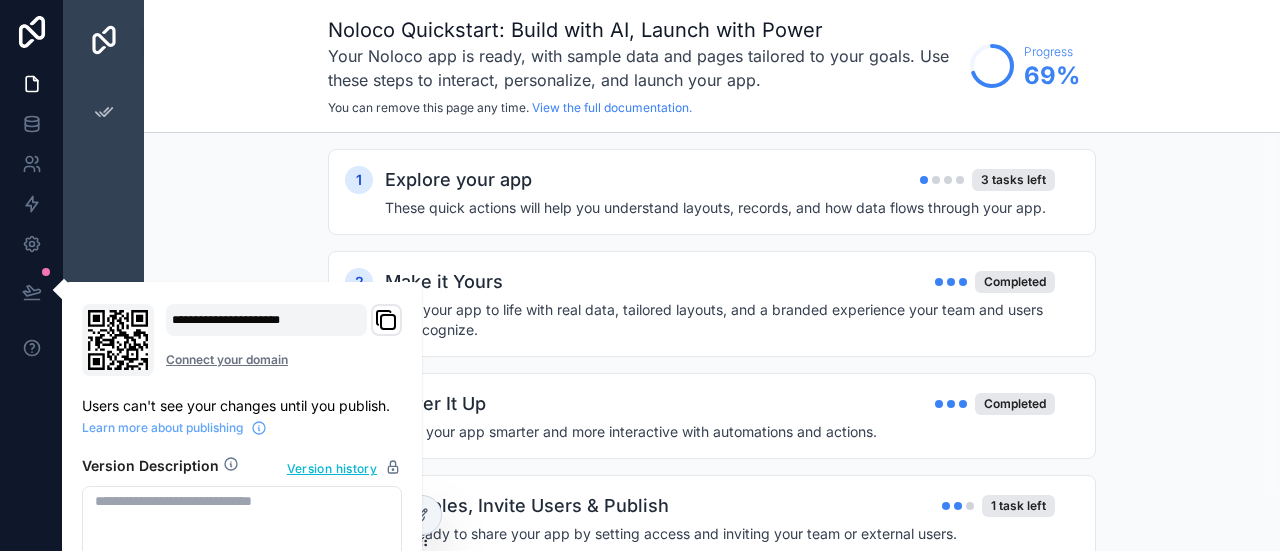 click on "**********" at bounding box center (266, 320) 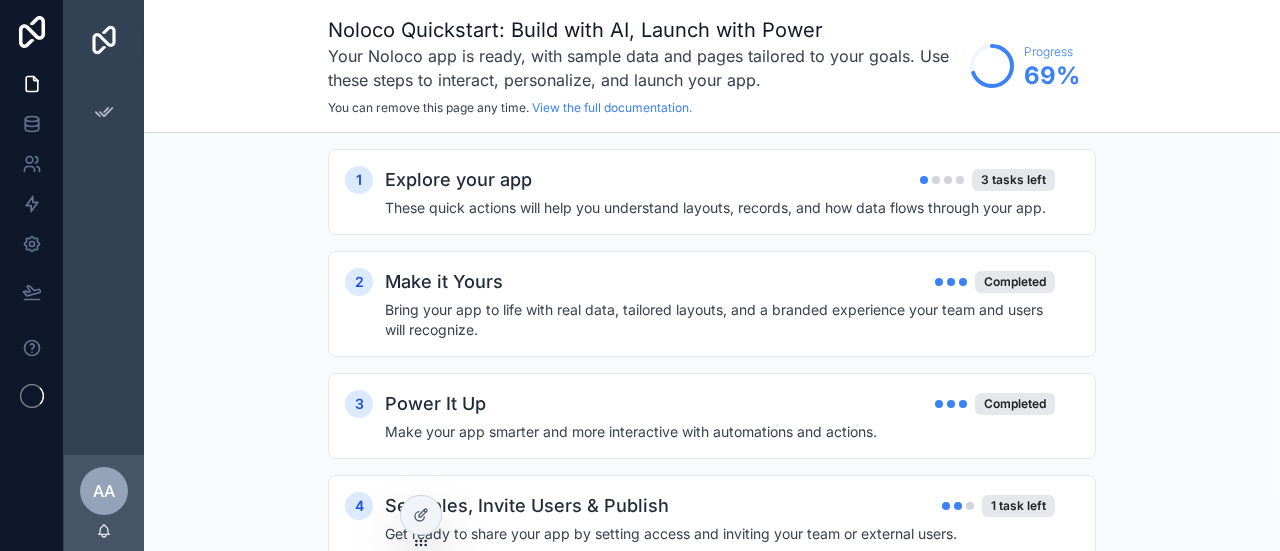 scroll, scrollTop: 0, scrollLeft: 0, axis: both 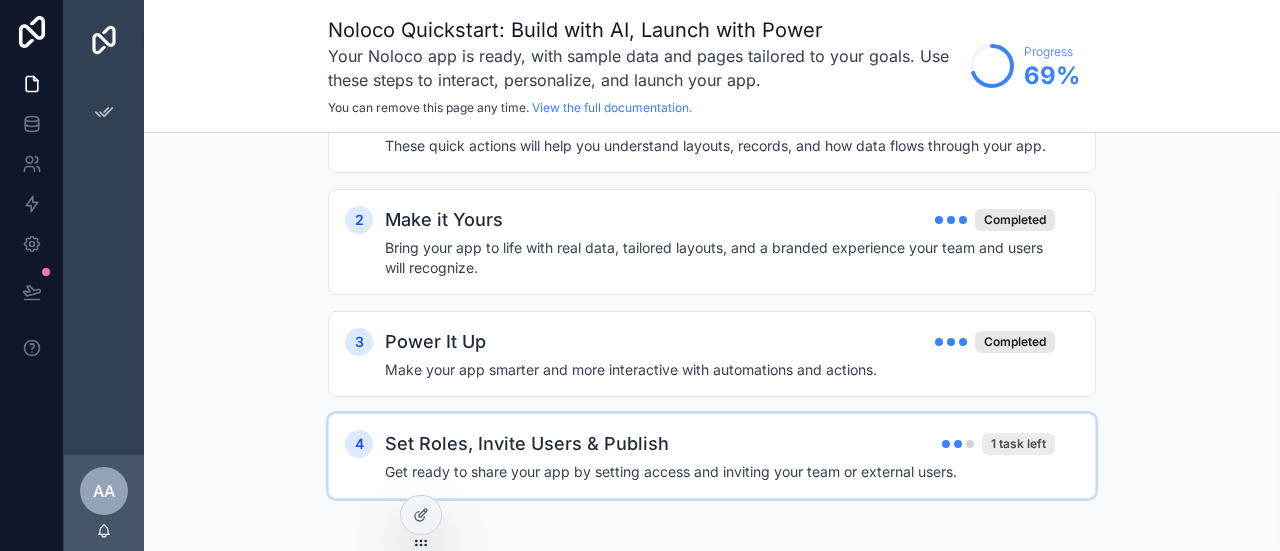 click on "1 task left" at bounding box center (1018, 444) 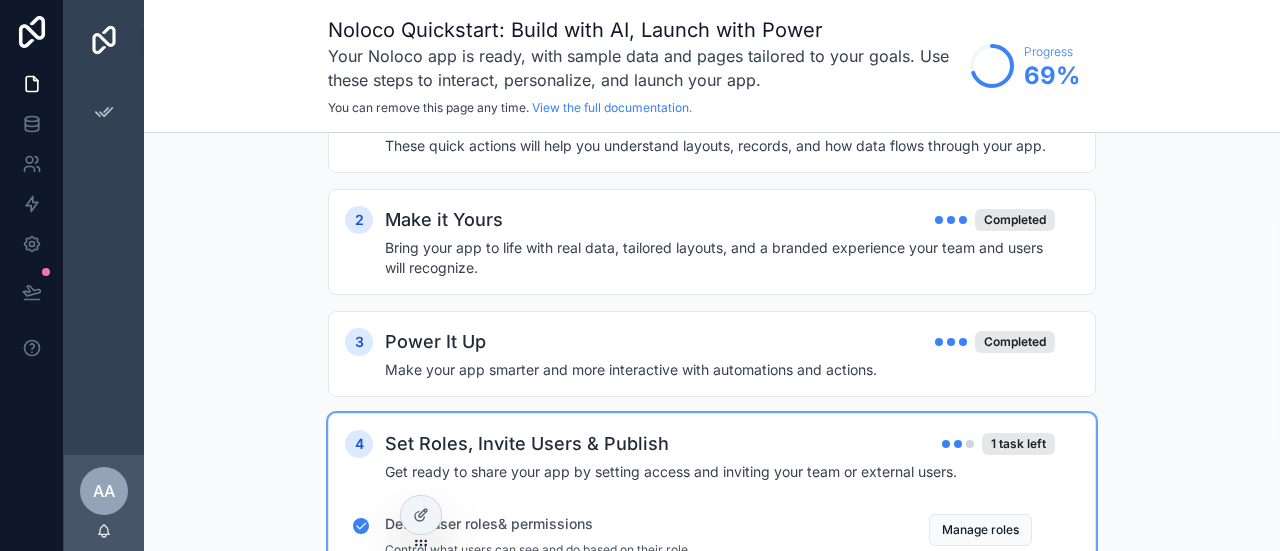 scroll, scrollTop: 370, scrollLeft: 0, axis: vertical 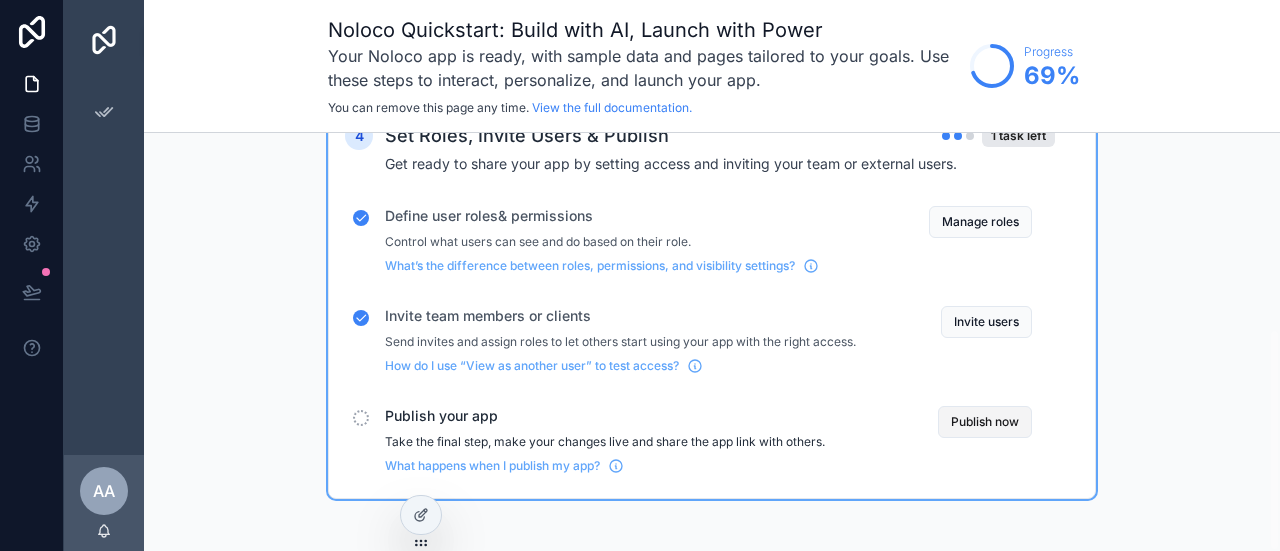 click on "Publish now" at bounding box center [985, 422] 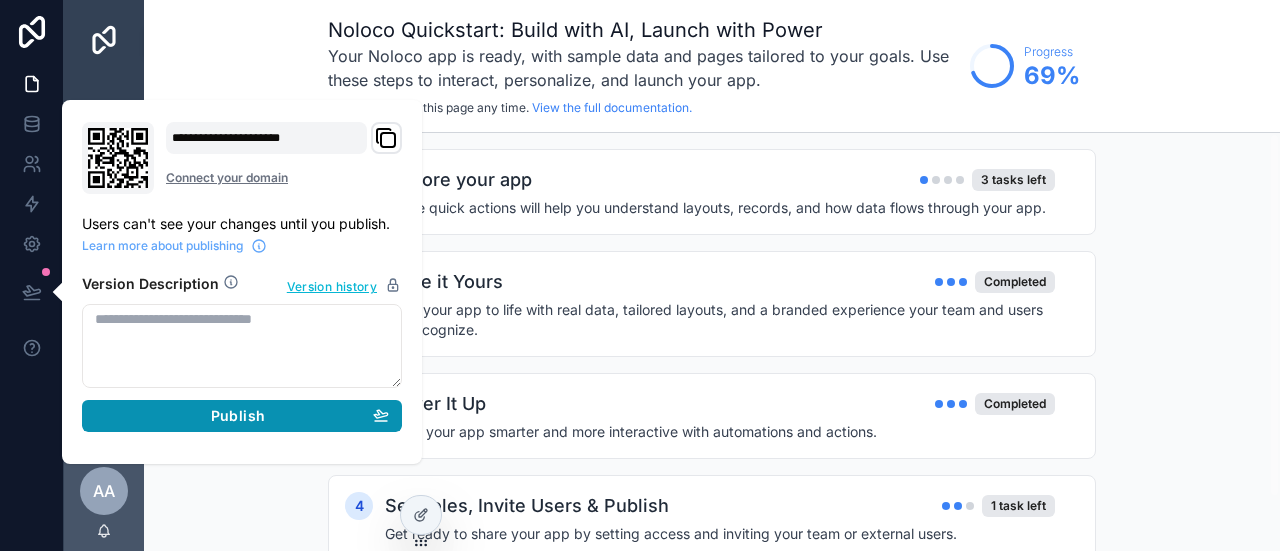 click on "Publish" at bounding box center [242, 416] 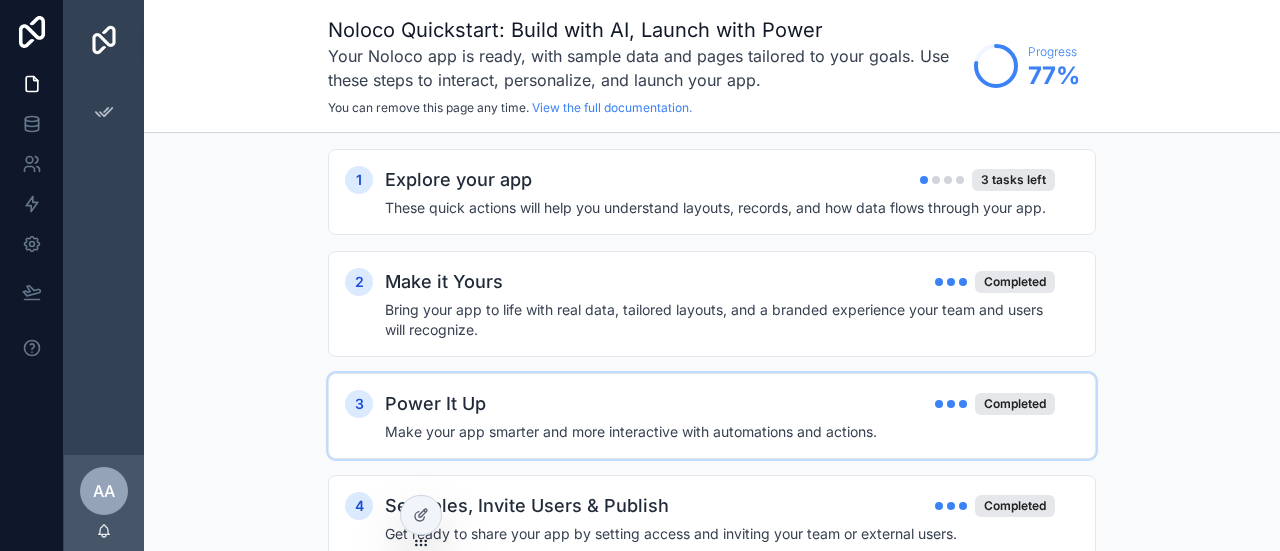 click on "Make your app smarter and more interactive with automations and actions." at bounding box center [720, 432] 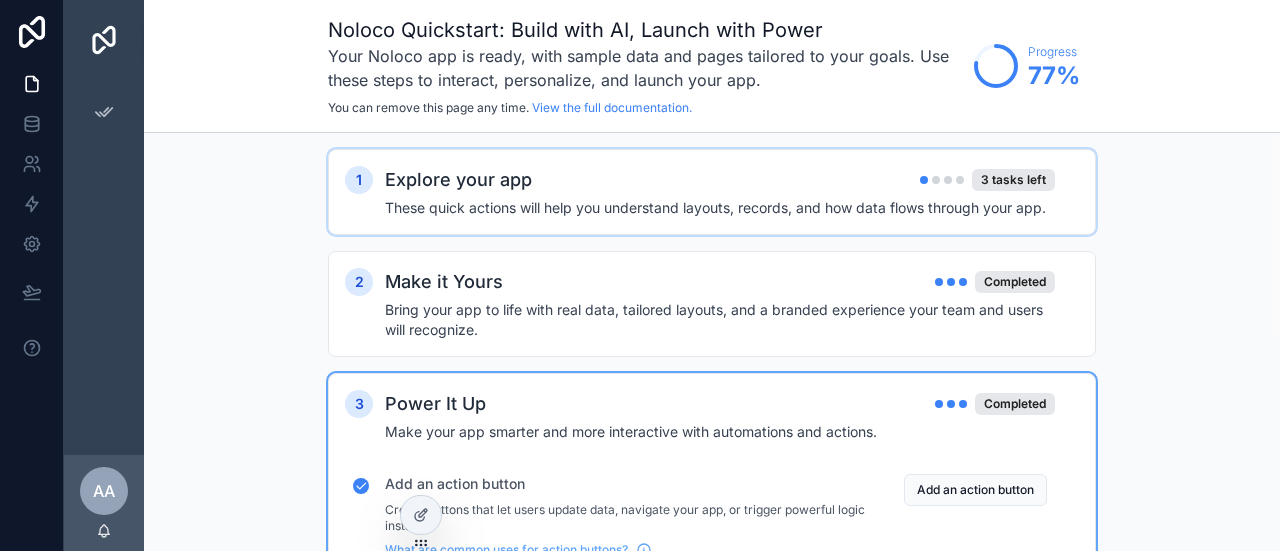 click on "These quick actions will help you understand layouts, records, and how data flows through your app." at bounding box center (720, 208) 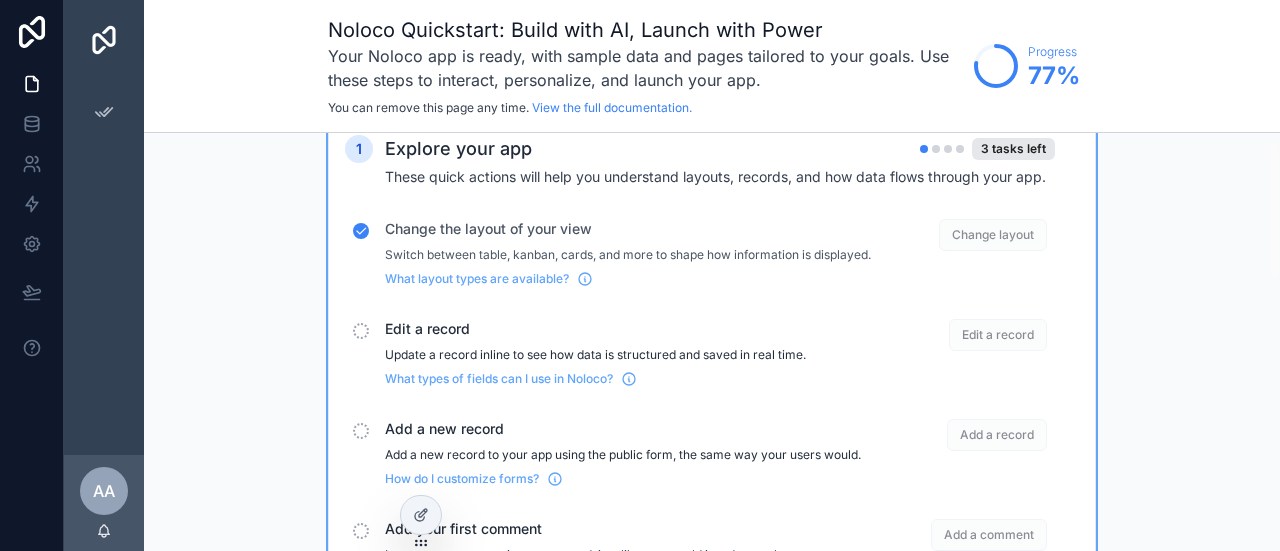 scroll, scrollTop: 26, scrollLeft: 0, axis: vertical 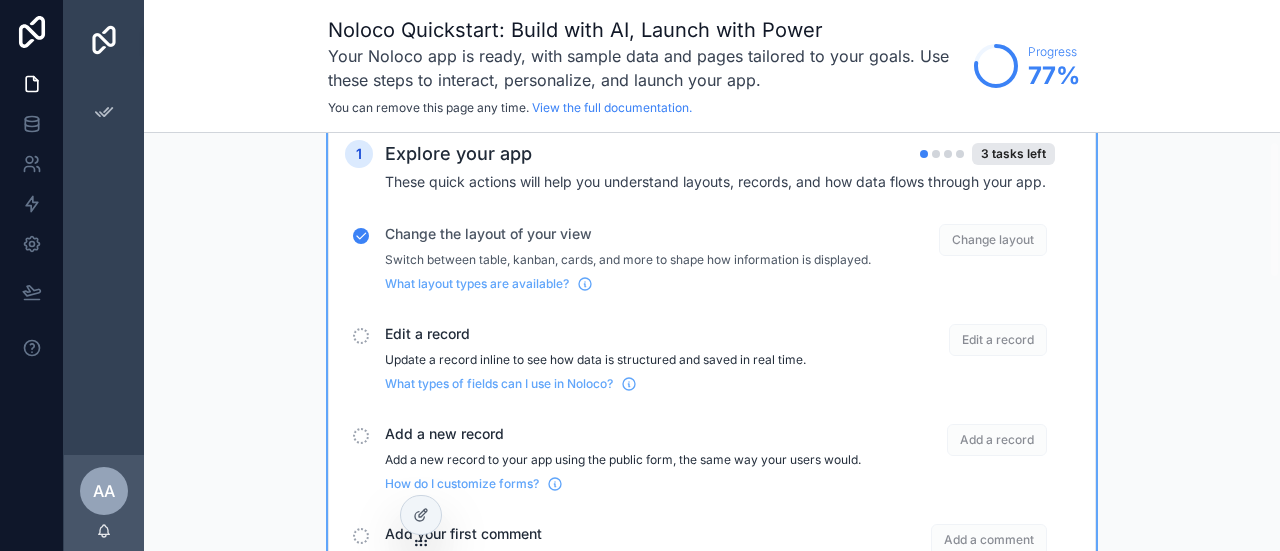 click on "Edit a  record Update a record inline to see how data is structured and saved in real time. What types of fields can I use in Noloco? Edit a record" at bounding box center (712, 358) 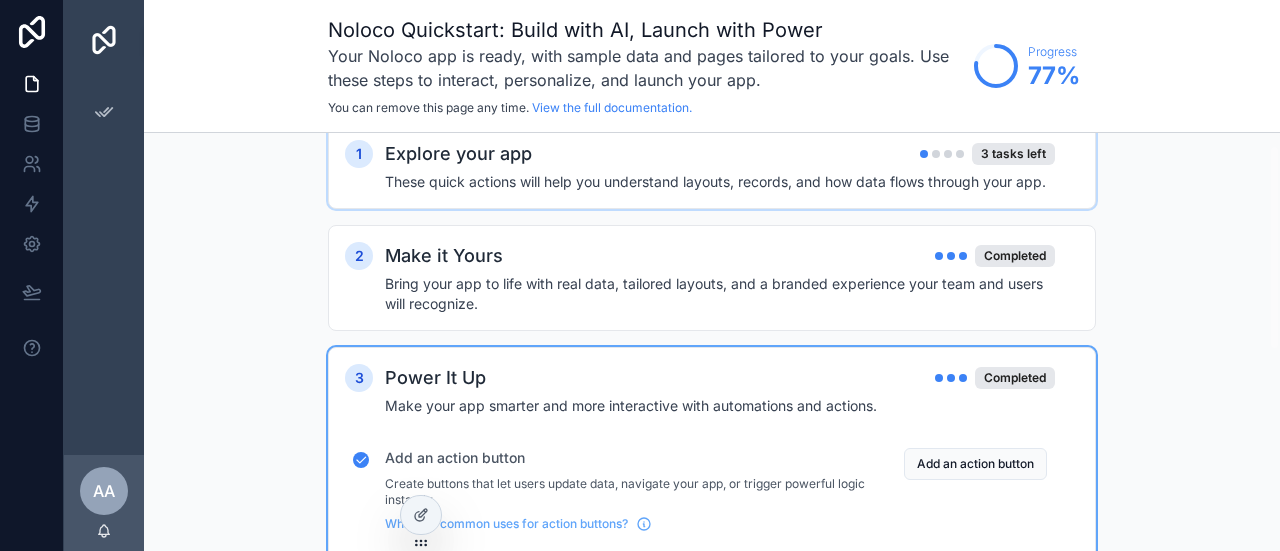 click on "These quick actions will help you understand layouts, records, and how data flows through your app." at bounding box center (720, 182) 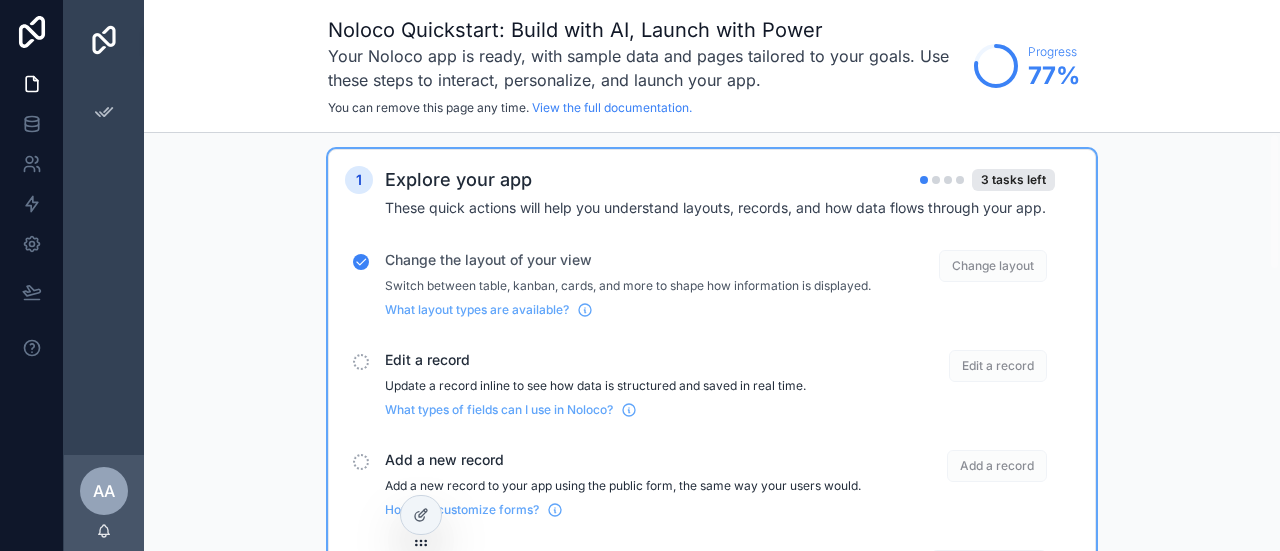 scroll, scrollTop: 0, scrollLeft: 0, axis: both 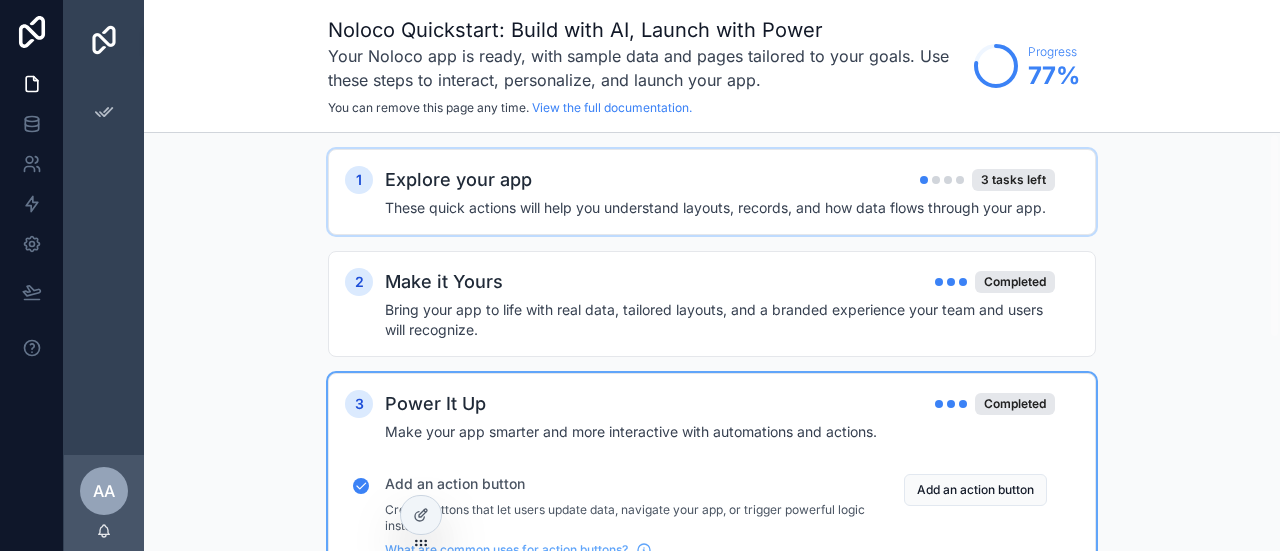 click on "1" at bounding box center [359, 180] 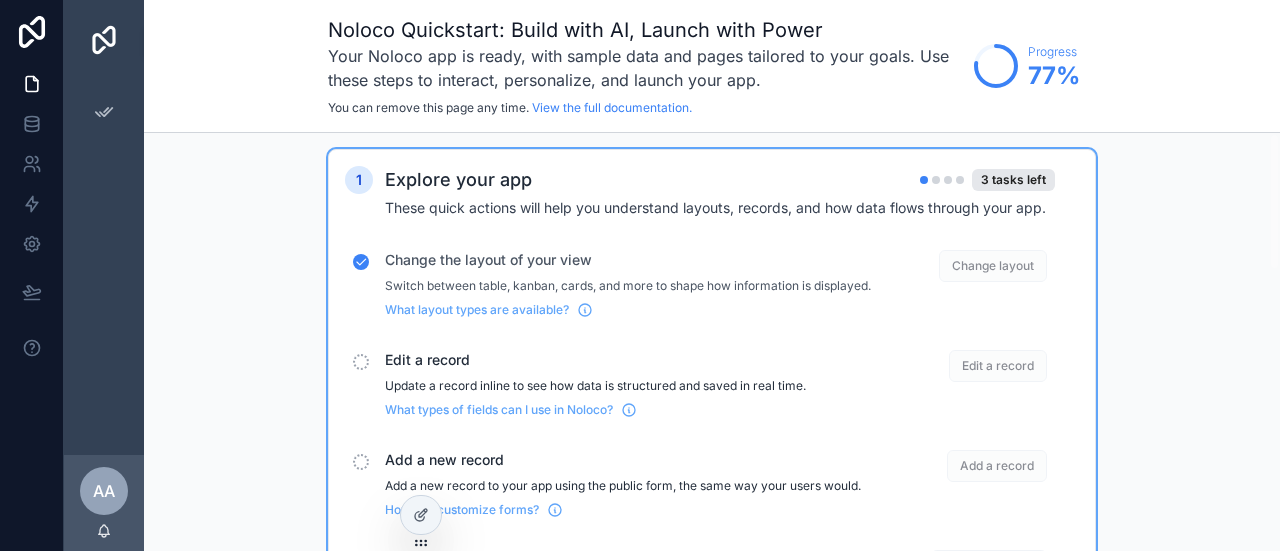 click on "1" at bounding box center [359, 180] 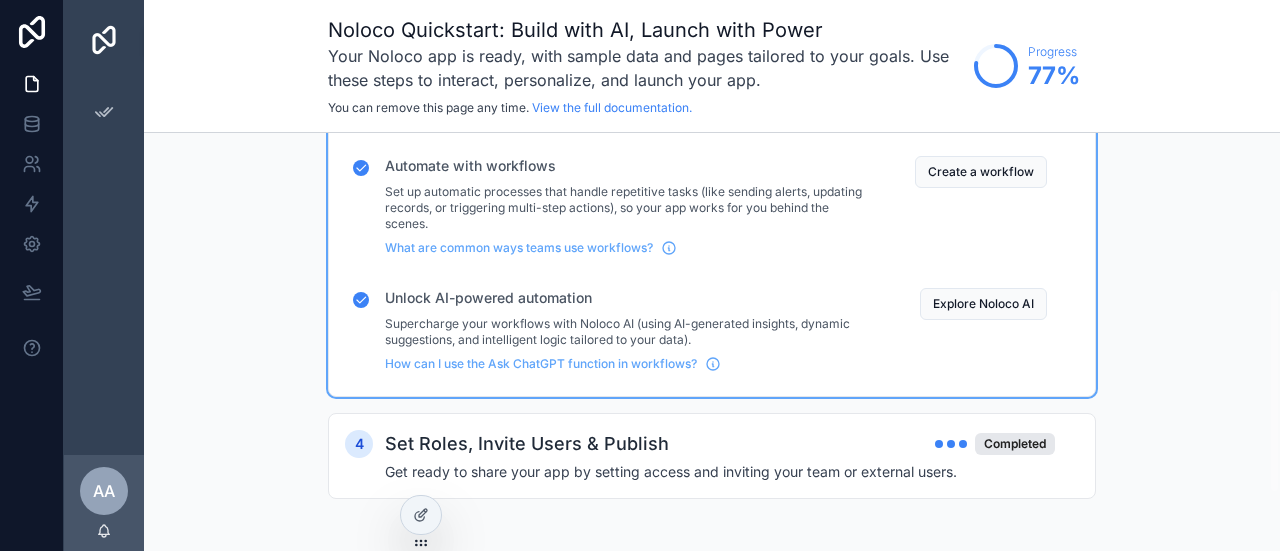 scroll, scrollTop: 0, scrollLeft: 0, axis: both 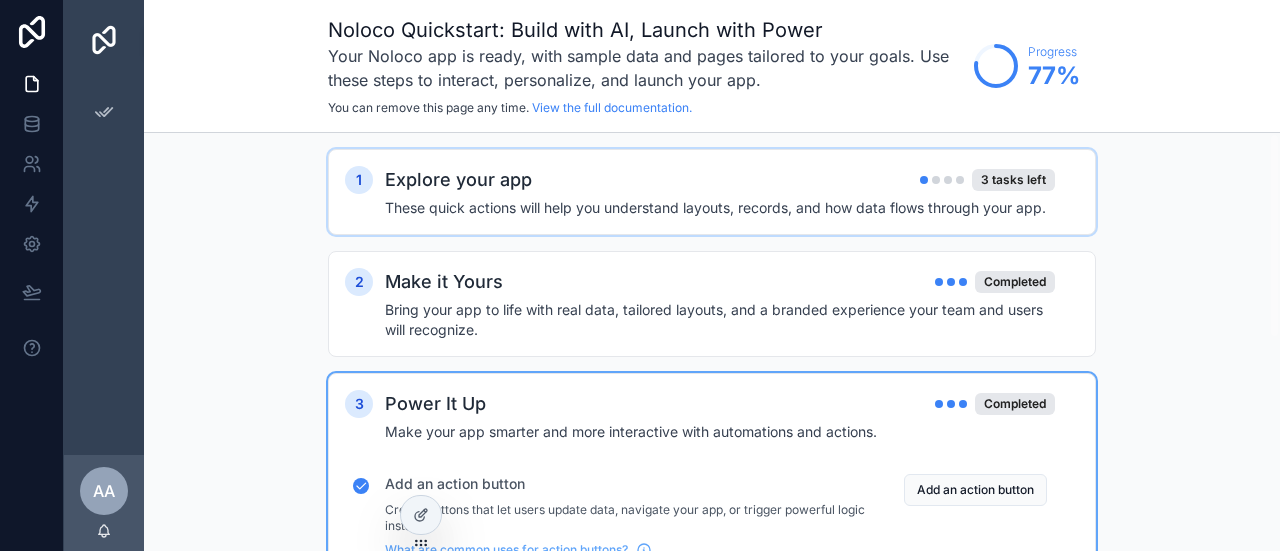 click on "Explore your app" at bounding box center (458, 180) 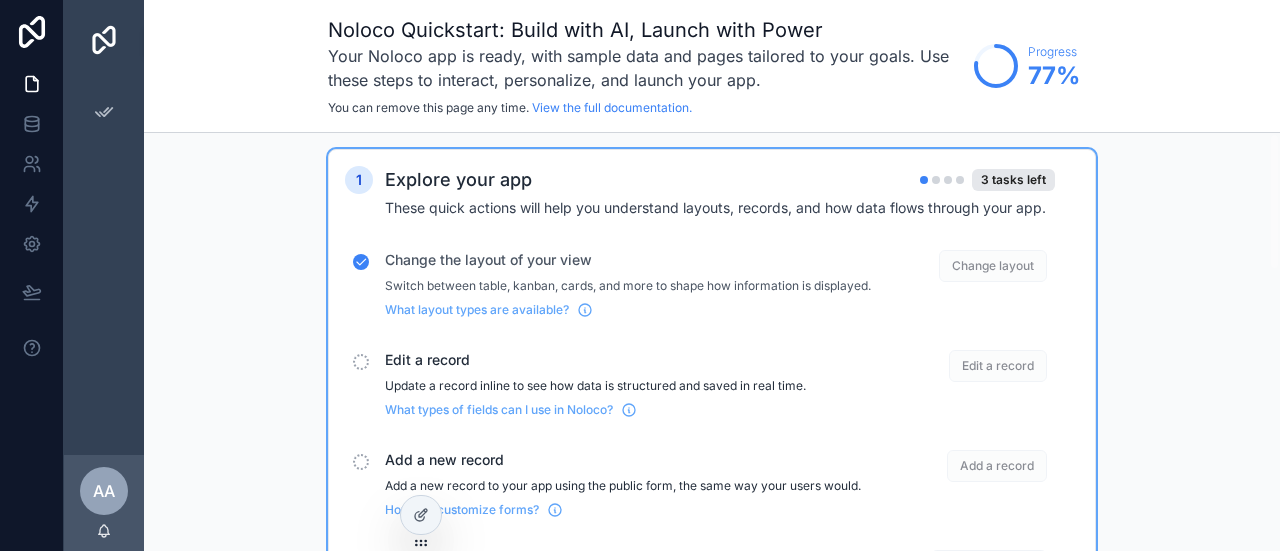 click on "Change layout" at bounding box center [993, 266] 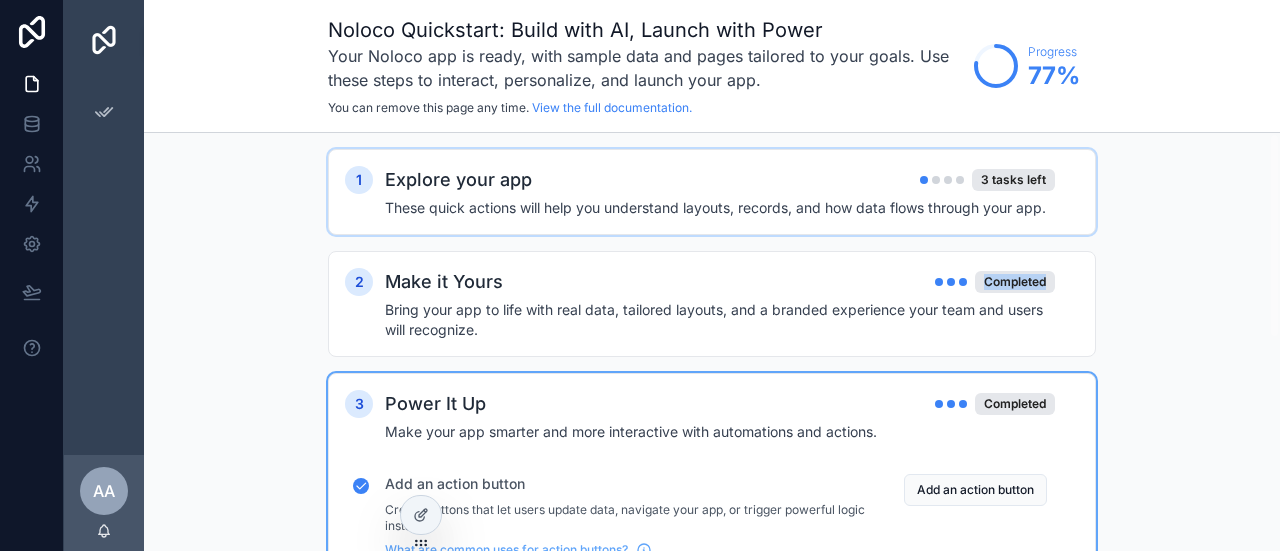 click on "1 Explore your app 3 tasks left These quick actions will help you understand layouts, records, and how data flows through your app. 2 Make it Yours Completed Bring your app to life with real data, tailored layouts, and a branded experience your team and users will recognize. 3 Power It Up Completed Make your app smarter and more interactive with automations and actions. Add an action button Create buttons that let users update data, navigate your app, or trigger powerful logic instantly. What are common uses for action buttons? Add an action button Automate with workflows Set up automatic processes that handle repetitive tasks (like sending alerts, updating records, or triggering multi-step actions), so your app works for you behind the scenes. What are common ways teams use workflows? Create a workflow Unlock AI-powered automation Supercharge your workflows with Noloco AI (using AI-generated insights, dynamic suggestions, and intelligent logic tailored to your data). Explore Noloco AI 4 Completed" at bounding box center (712, 561) 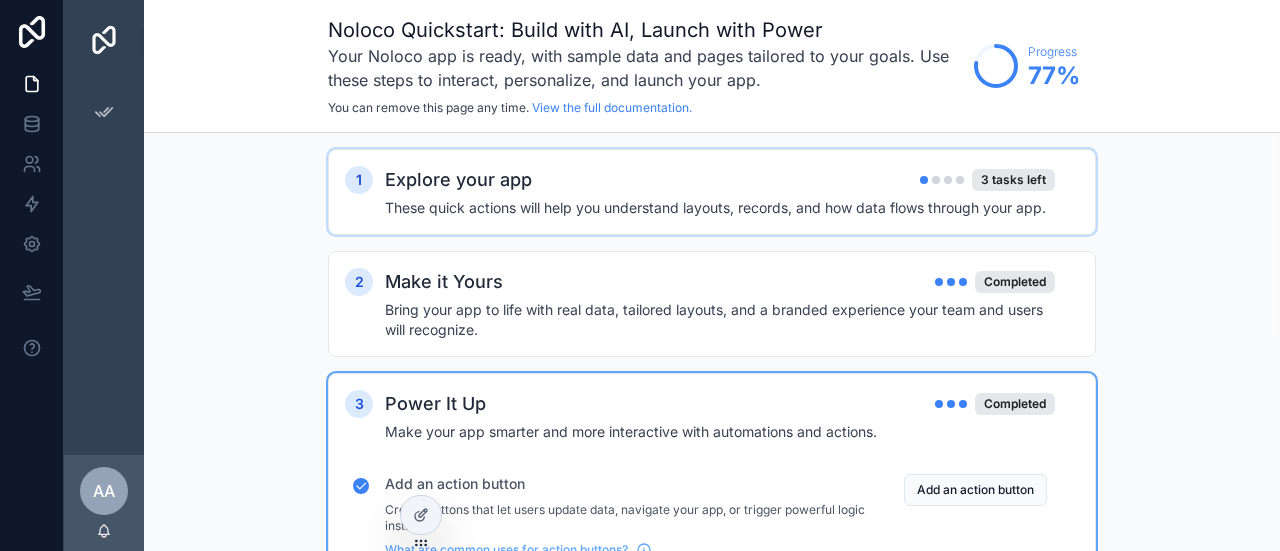 click on "Explore your app 3 tasks left" at bounding box center [720, 180] 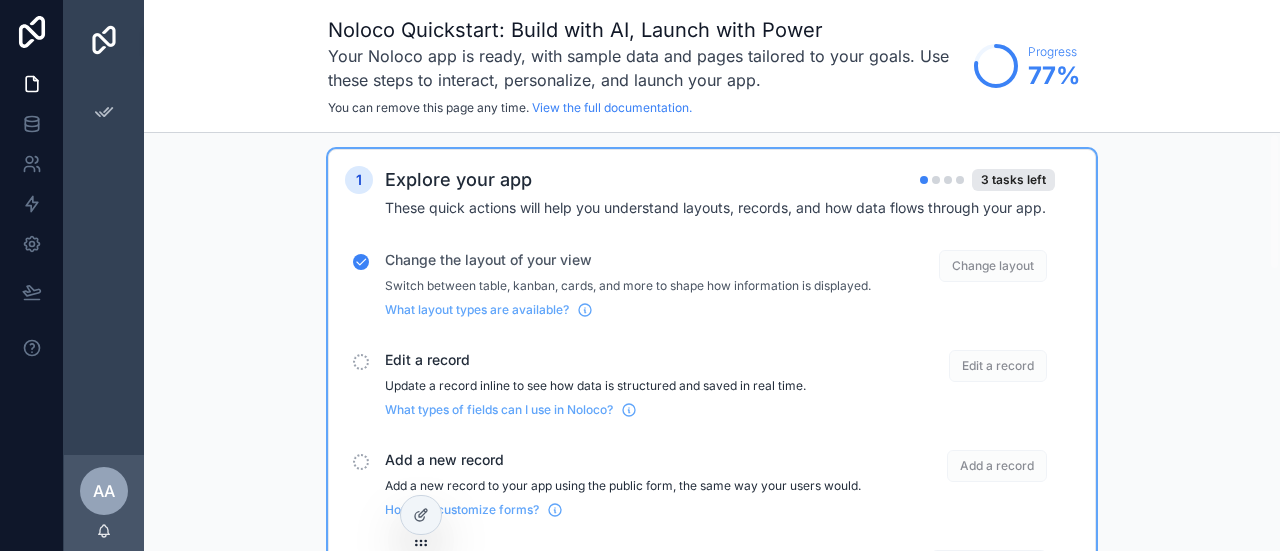 click on "Edit a record" at bounding box center [967, 384] 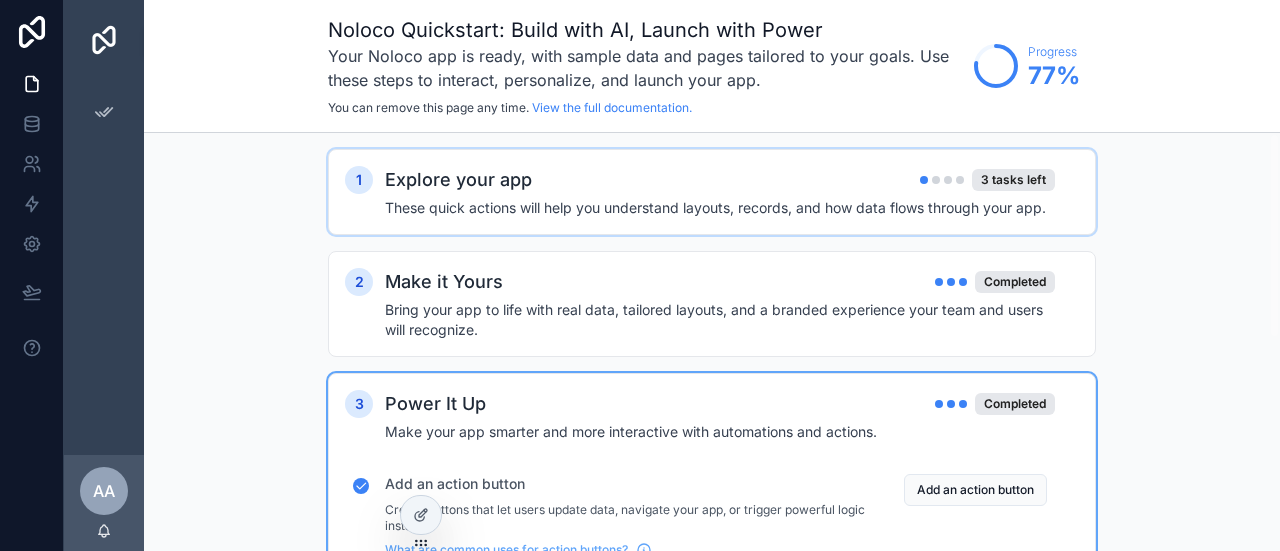 click on "3 Power It Up Completed Make your app smarter and more interactive with automations and actions. Add an action button Create buttons that let users update data, navigate your app, or trigger powerful logic instantly. What are common uses for action buttons? Add an action button Automate with workflows Set up automatic processes that handle repetitive tasks (like sending alerts, updating records, or triggering multi-step actions), so your app works for you behind the scenes. What are common ways teams use workflows? Create a workflow Unlock AI-powered automation Supercharge your workflows with Noloco AI (using AI-generated insights, dynamic suggestions, and intelligent logic tailored to your data). How can I use the Ask ChatGPT function in workflows? Explore Noloco AI" at bounding box center [712, 602] 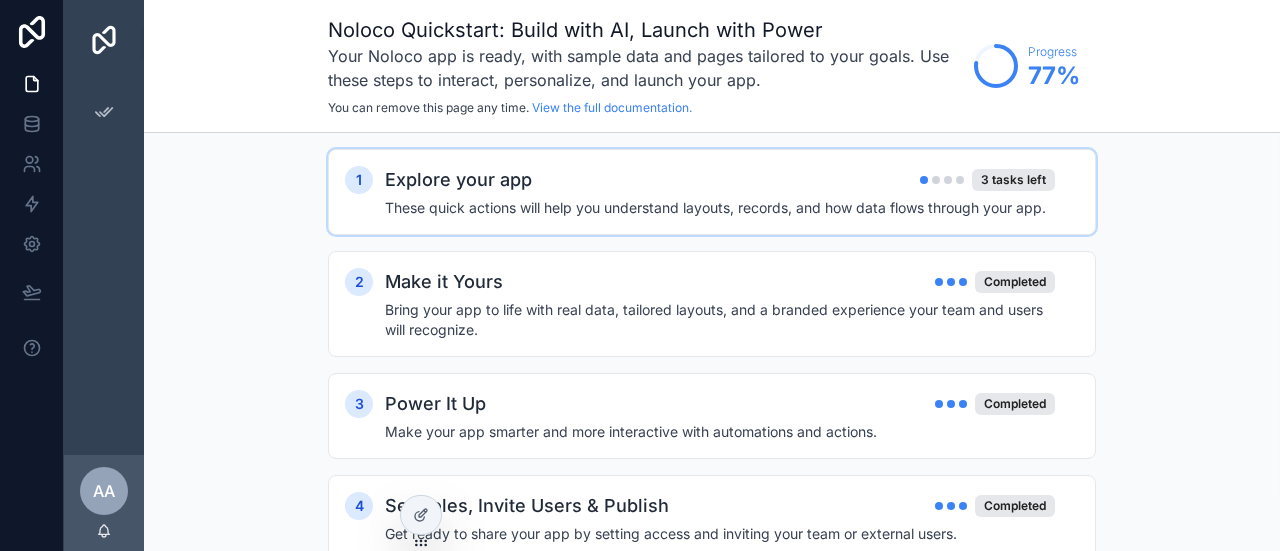 click on "These quick actions will help you understand layouts, records, and how data flows through your app." at bounding box center [720, 208] 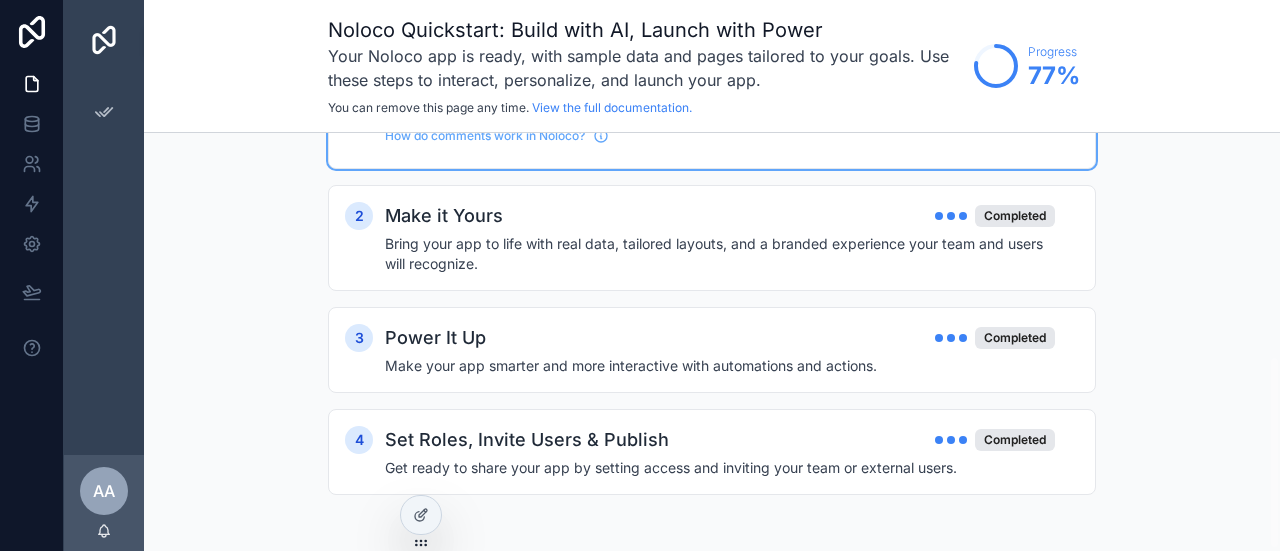 scroll, scrollTop: 486, scrollLeft: 0, axis: vertical 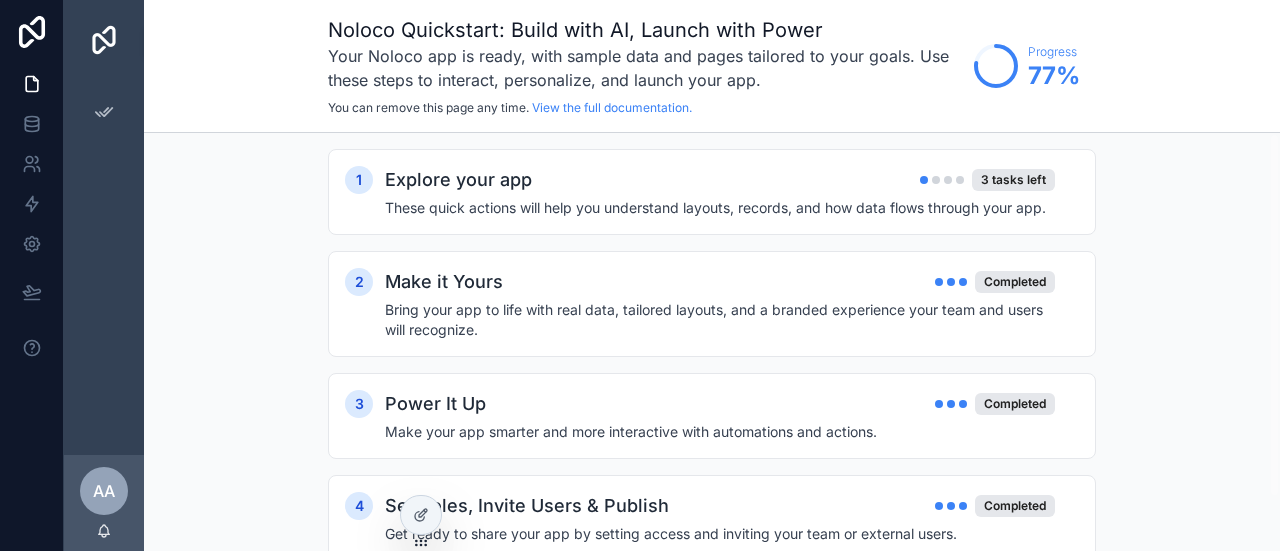 drag, startPoint x: 0, startPoint y: 0, endPoint x: 1168, endPoint y: 186, distance: 1182.7172 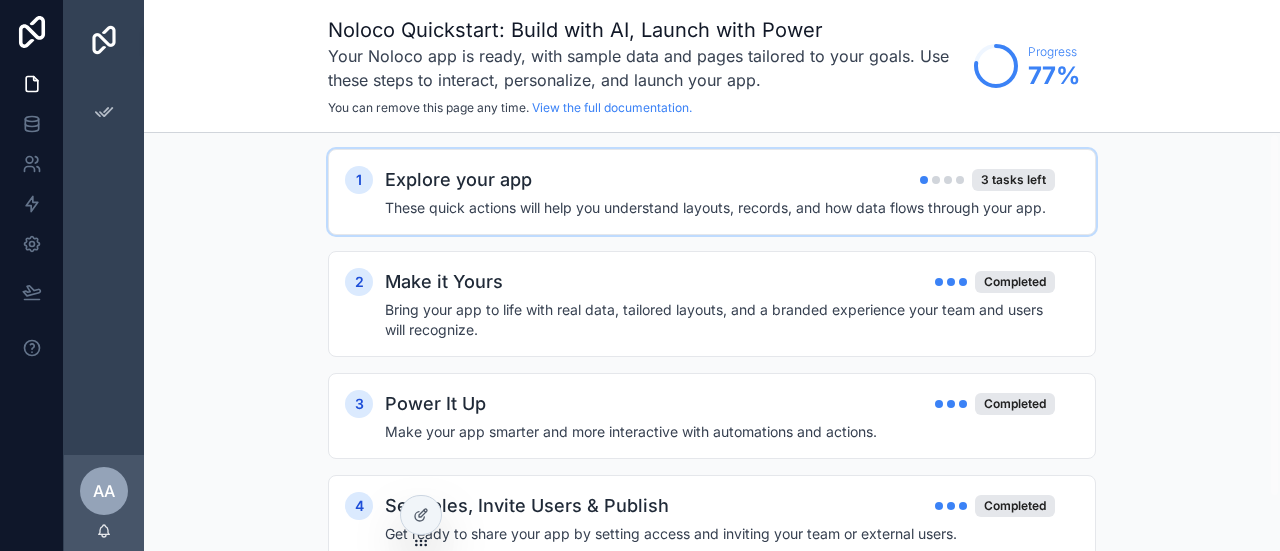 click at bounding box center (960, 180) 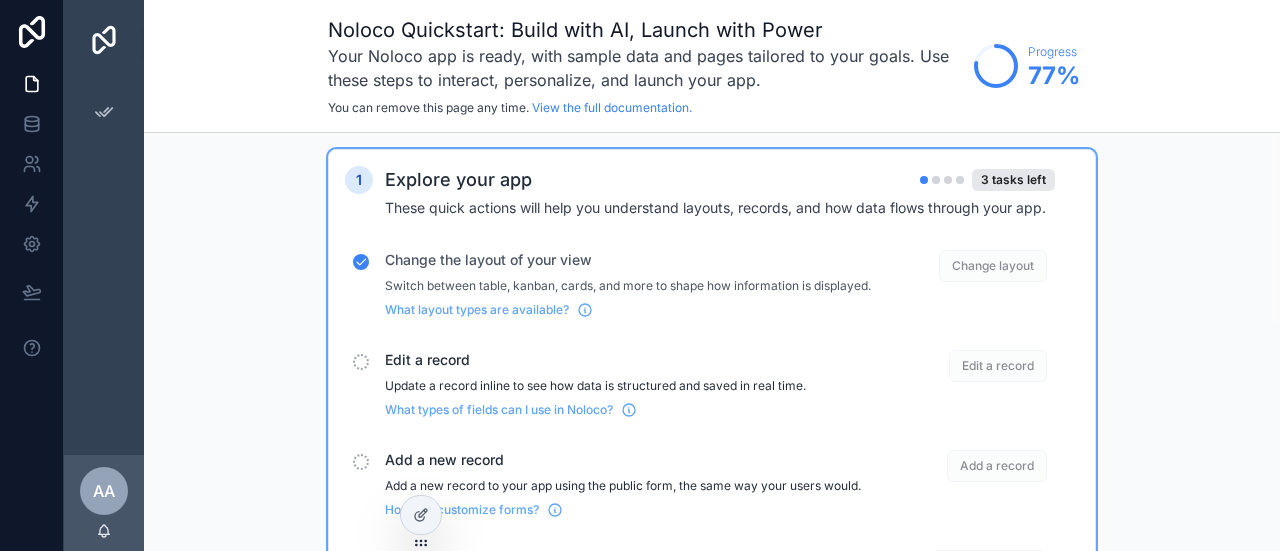 click on "Change layout" at bounding box center (993, 266) 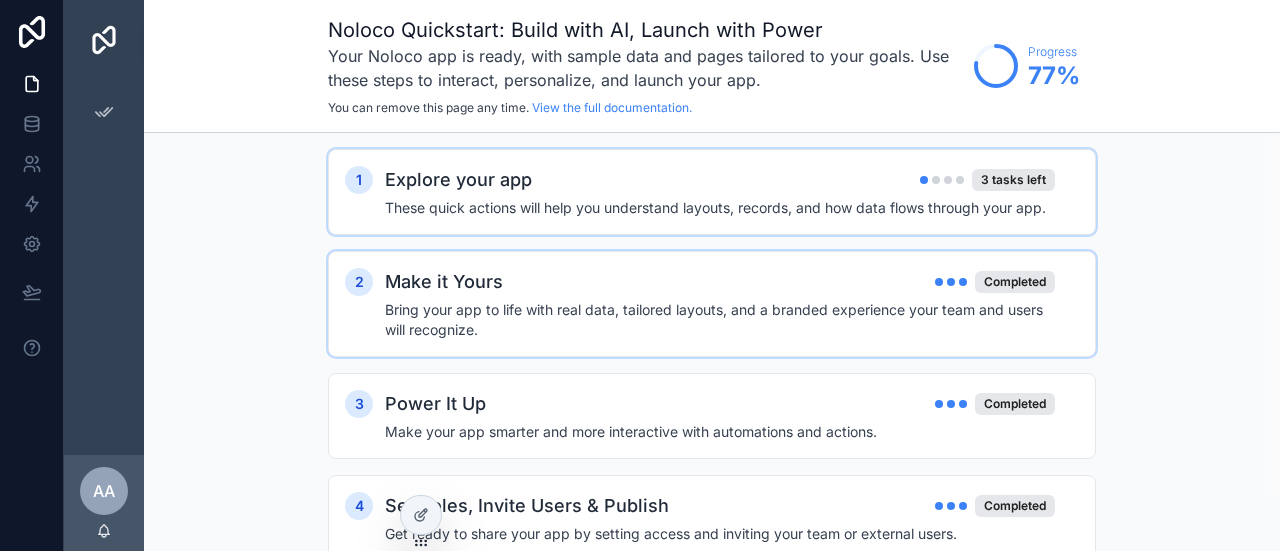 click on "Bring your app to life with real data, tailored layouts, and a branded experience your team and users will recognize." at bounding box center [720, 320] 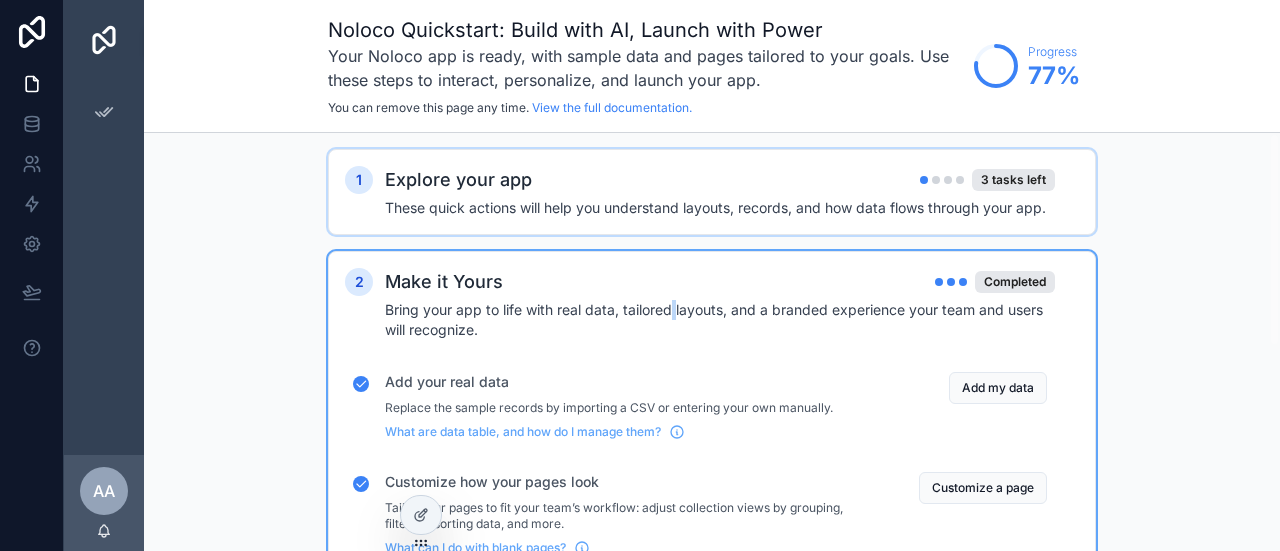 click on "Bring your app to life with real data, tailored layouts, and a branded experience your team and users will recognize." at bounding box center [720, 320] 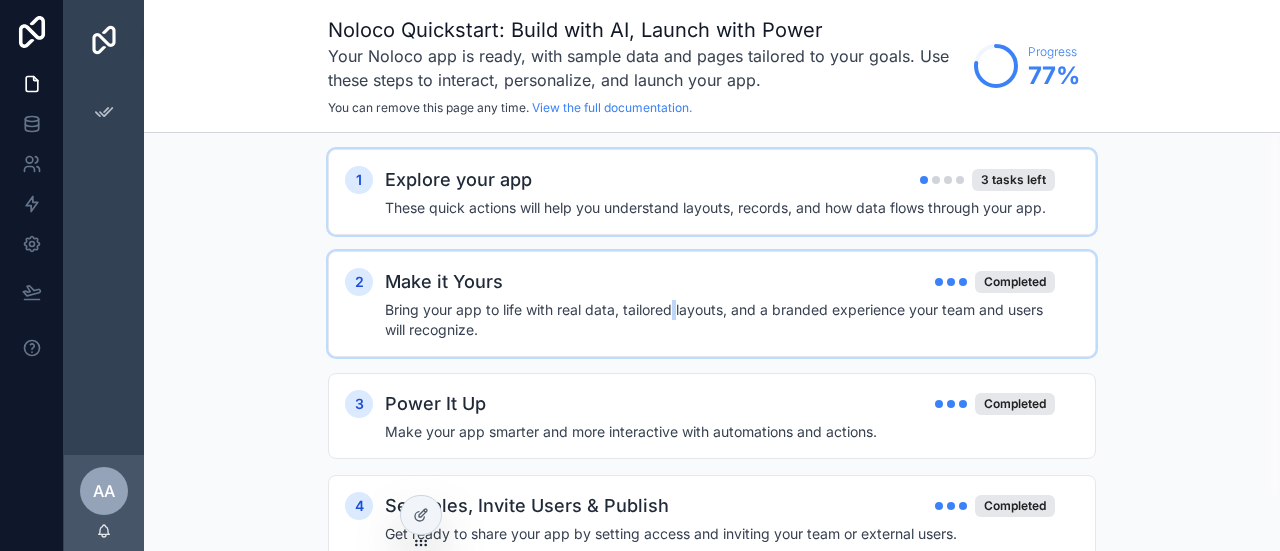 click on "Bring your app to life with real data, tailored layouts, and a branded experience your team and users will recognize." at bounding box center [720, 320] 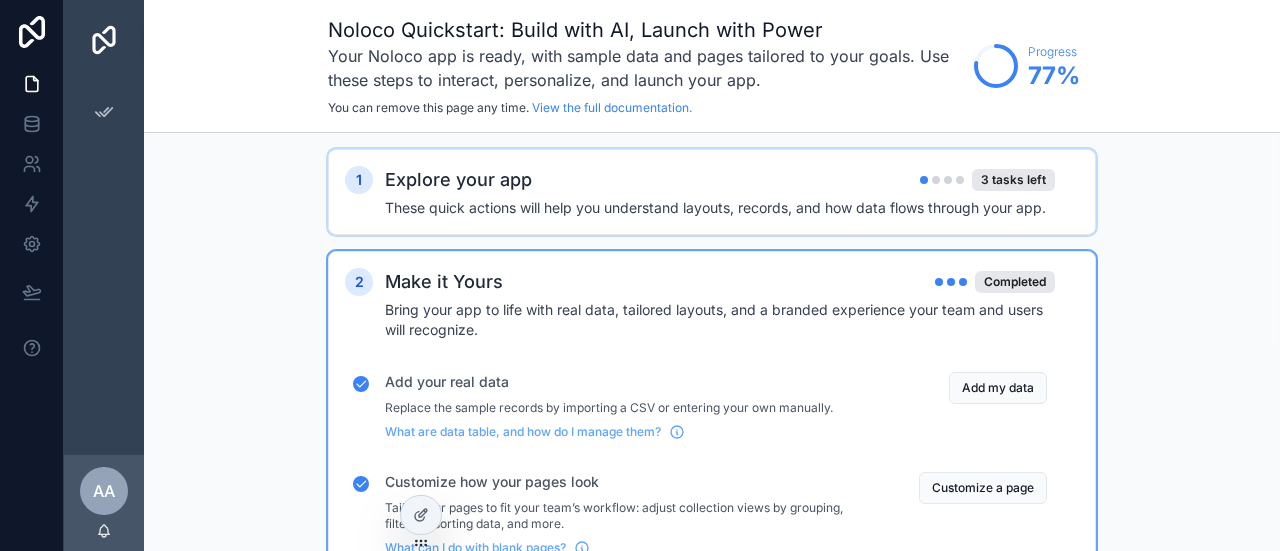 click on "Bring your app to life with real data, tailored layouts, and a branded experience your team and users will recognize." at bounding box center (720, 320) 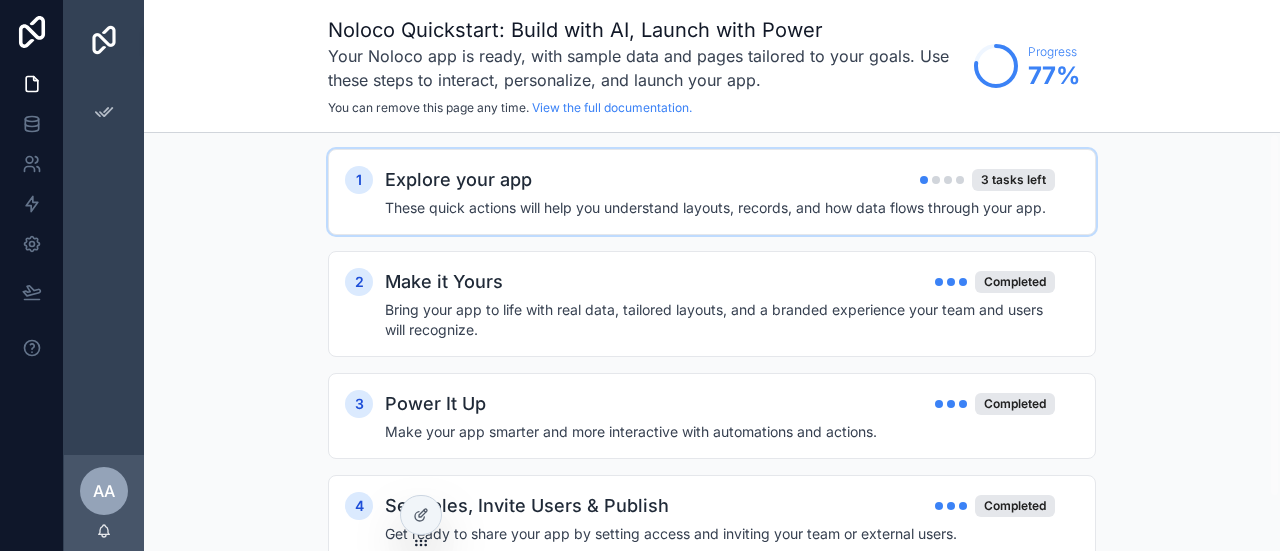 click on "Explore your app 3 tasks left" at bounding box center (720, 180) 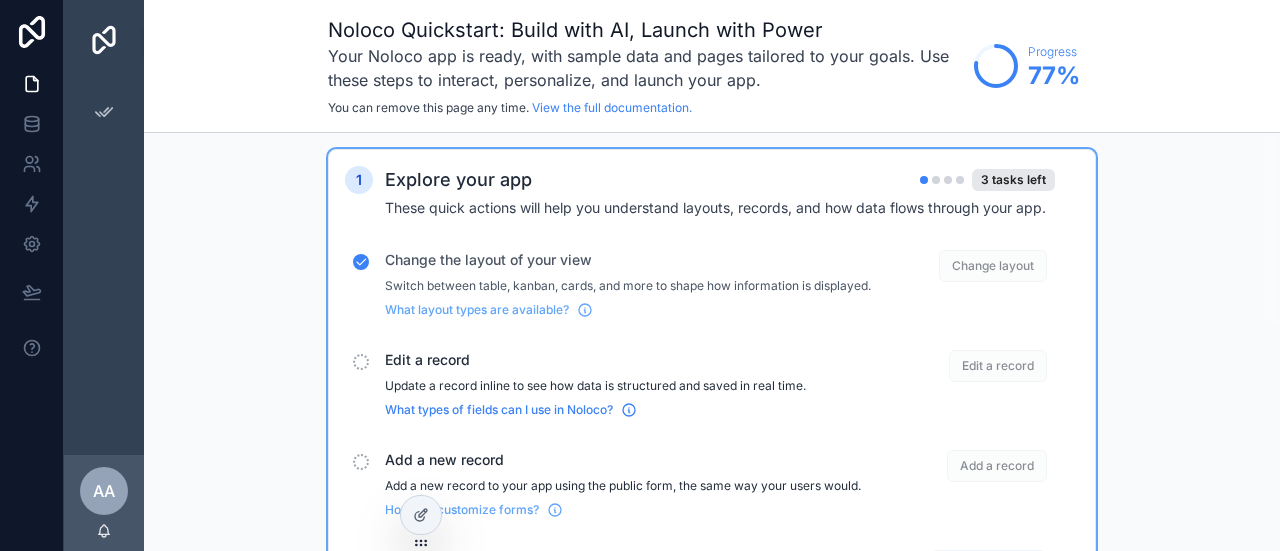 click on "What types of fields can I use in Noloco?" at bounding box center (499, 410) 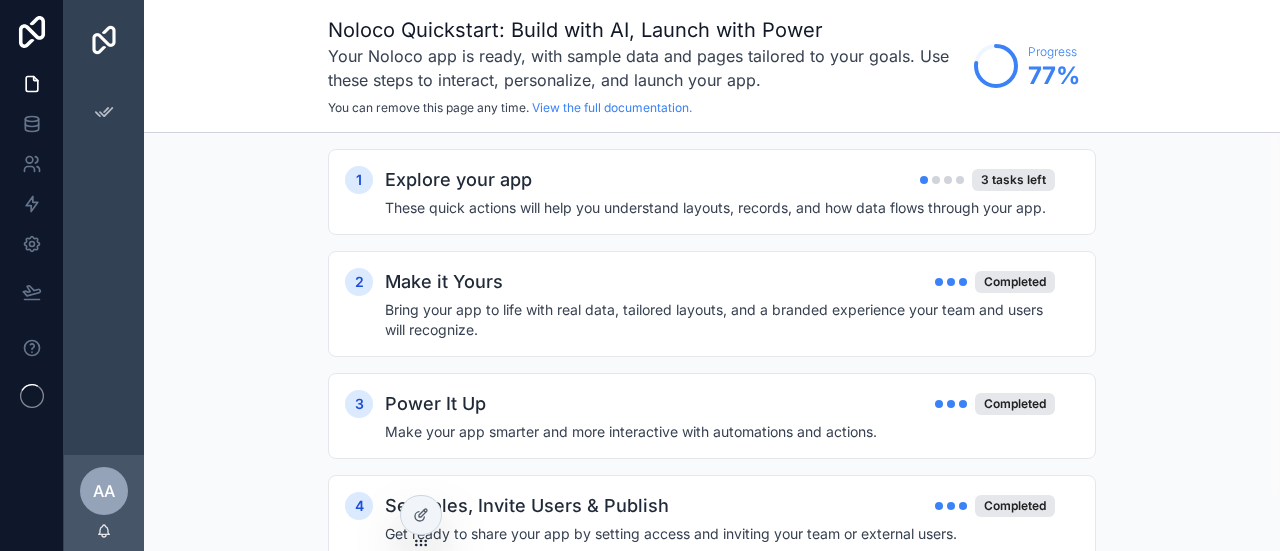 scroll, scrollTop: 0, scrollLeft: 0, axis: both 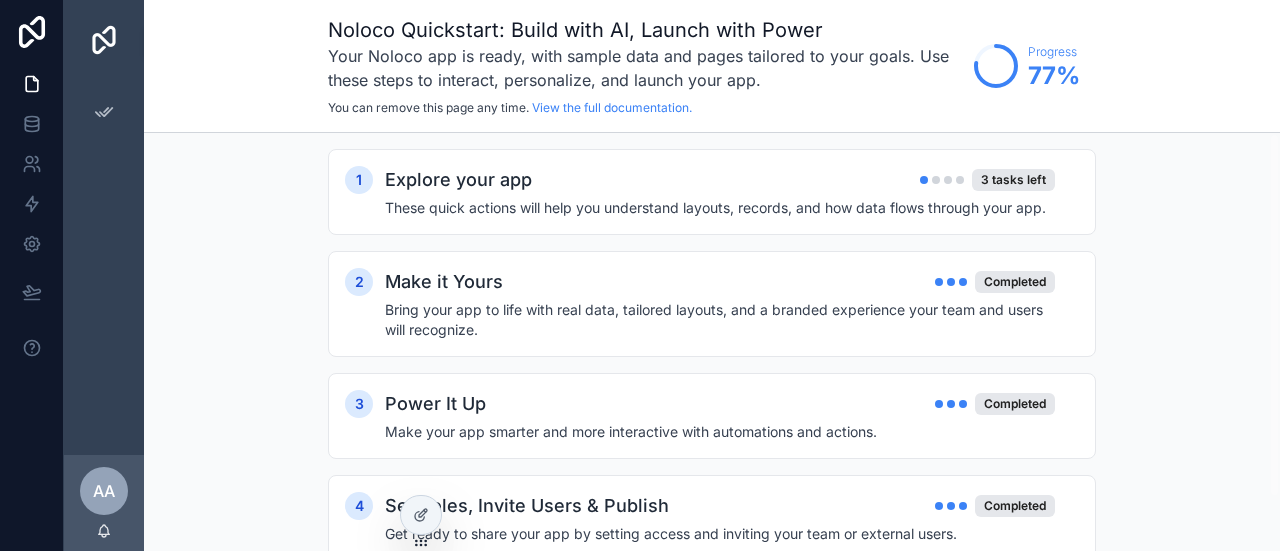 click 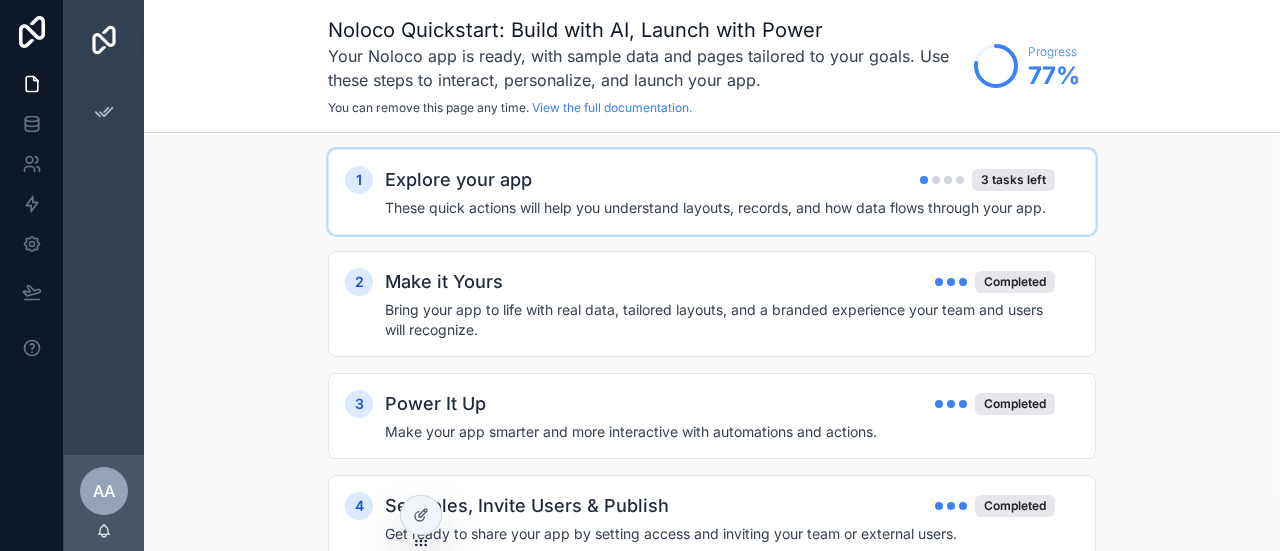 click on "These quick actions will help you understand layouts, records, and how data flows through your app." at bounding box center (720, 208) 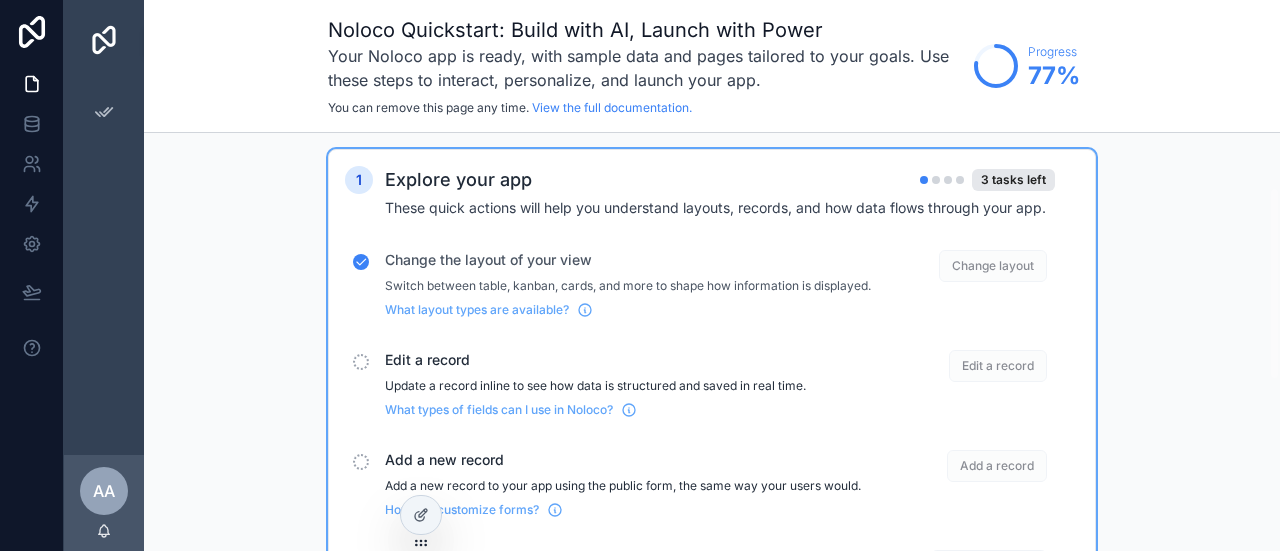 scroll, scrollTop: 119, scrollLeft: 0, axis: vertical 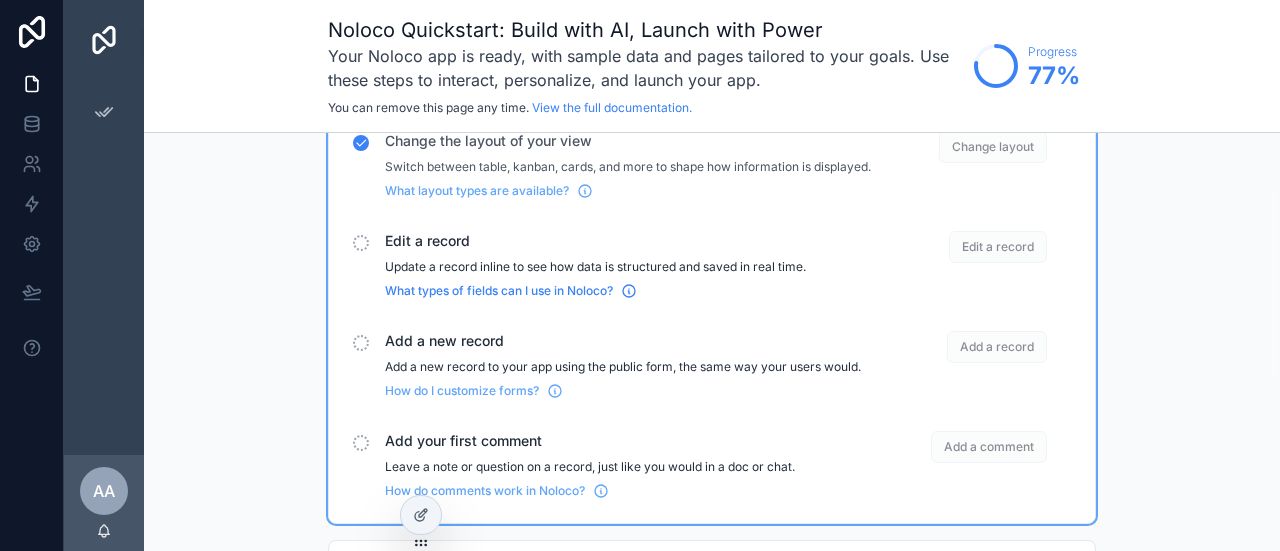 click on "What types of fields can I use in Noloco?" at bounding box center (499, 291) 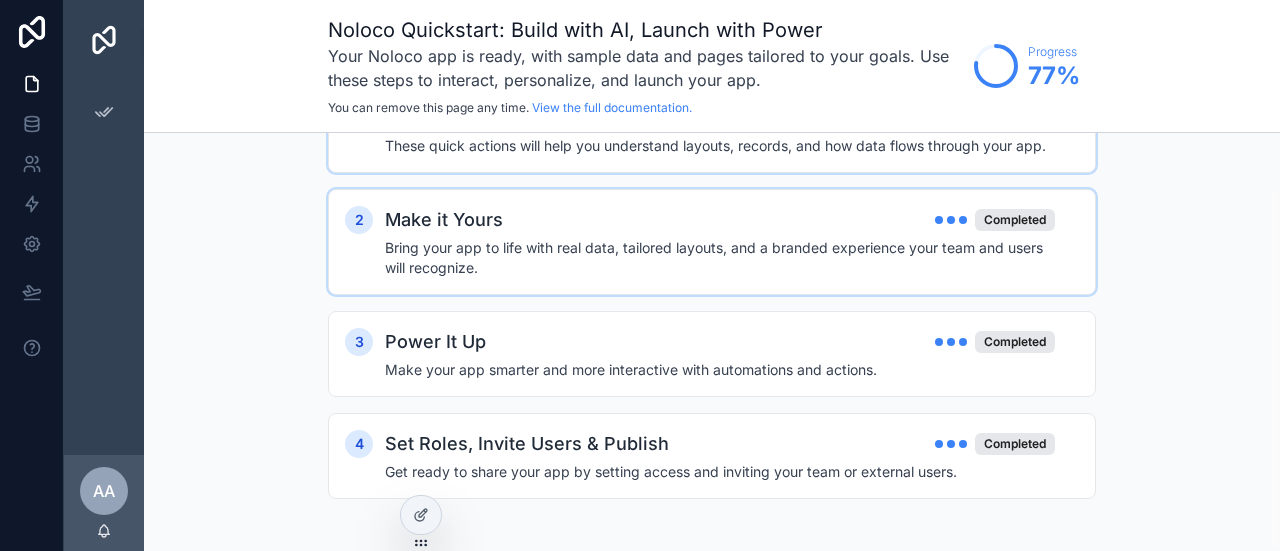 scroll, scrollTop: 0, scrollLeft: 0, axis: both 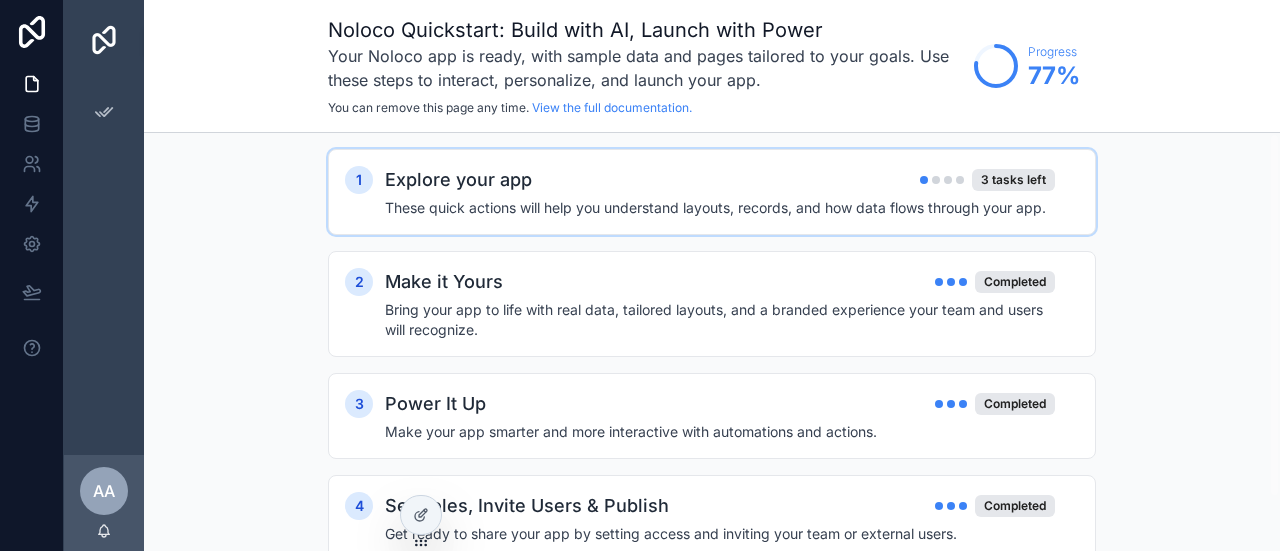 click on "1 Explore your app 3 tasks left These quick actions will help you understand layouts, records, and how data flows through your app. 2 Make it Yours Completed Bring your app to life with real data, tailored layouts, and a branded experience your team and users will recognize. 3 Power It Up Completed Make your app smarter and more interactive with automations and actions. 4 Set Roles, Invite Users & Publish Completed Get ready to share your app by setting access and inviting your team or external users." at bounding box center (712, 375) 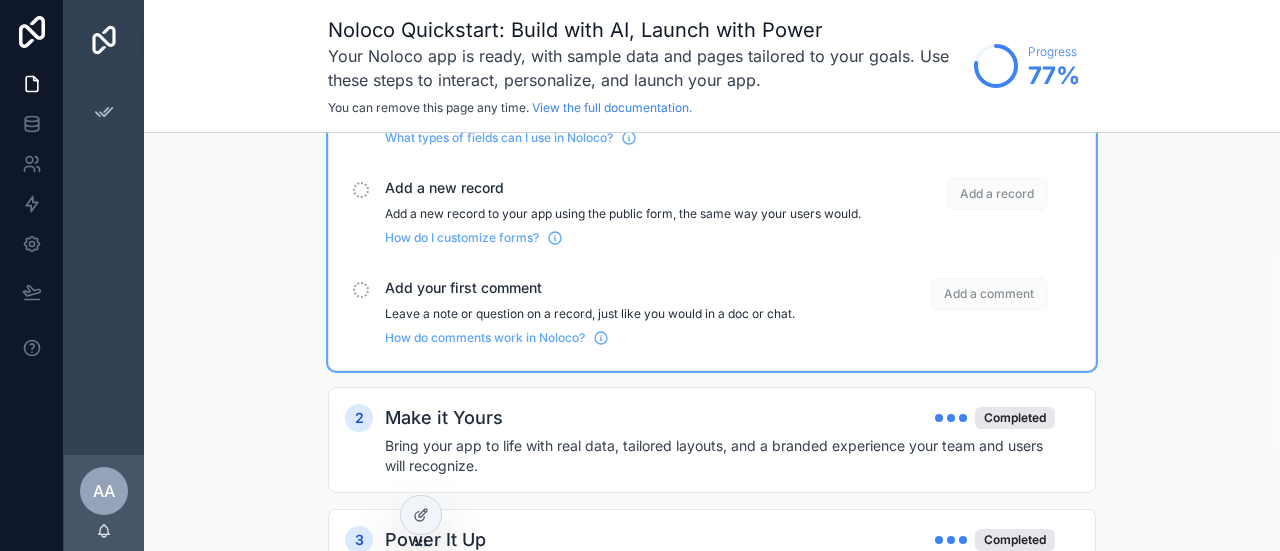 scroll, scrollTop: 273, scrollLeft: 0, axis: vertical 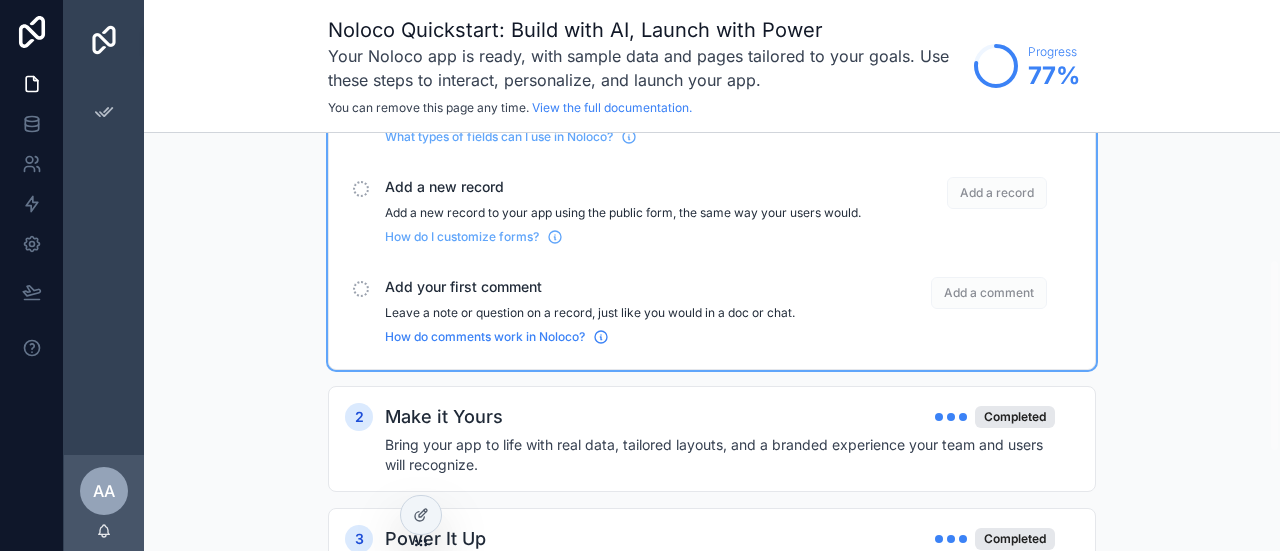 click on "How do comments work in Noloco?" at bounding box center [485, 337] 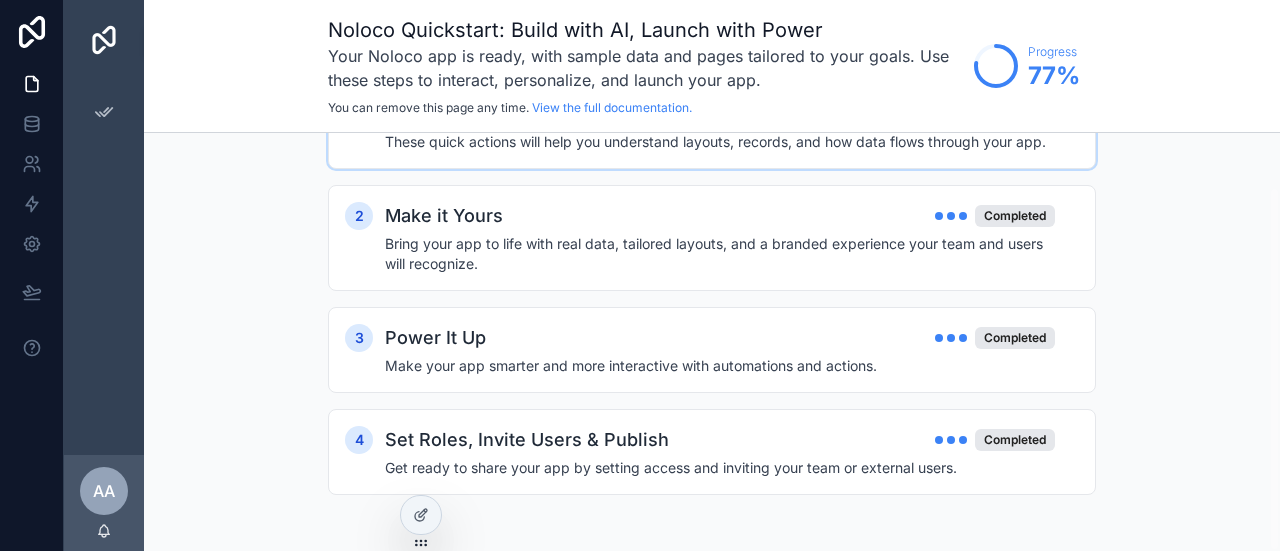 scroll, scrollTop: 62, scrollLeft: 0, axis: vertical 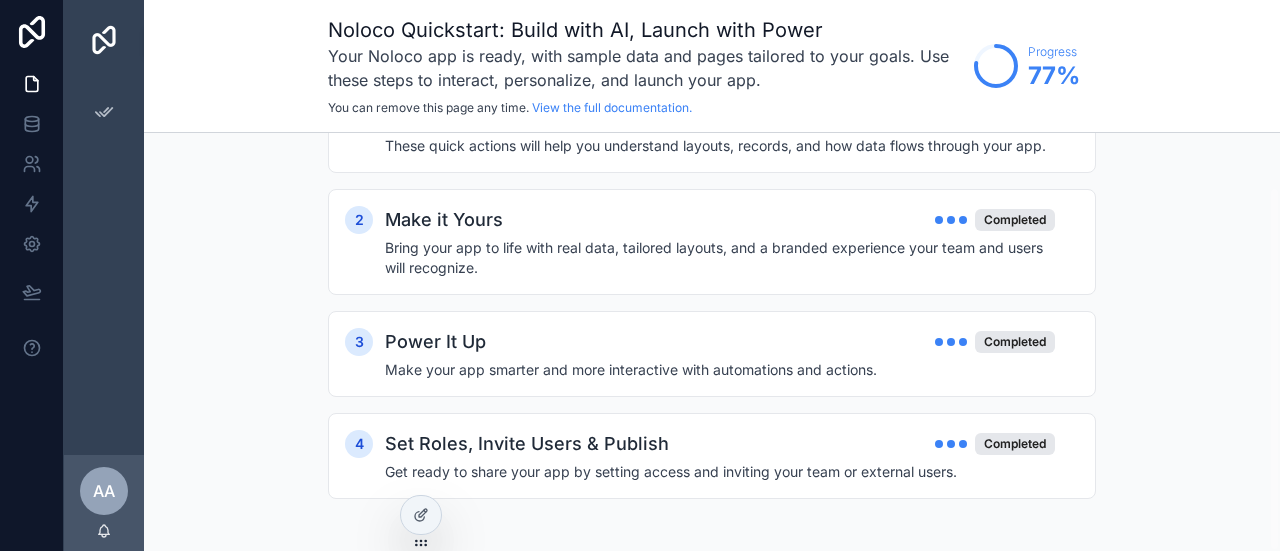 click on "AA" at bounding box center [104, 491] 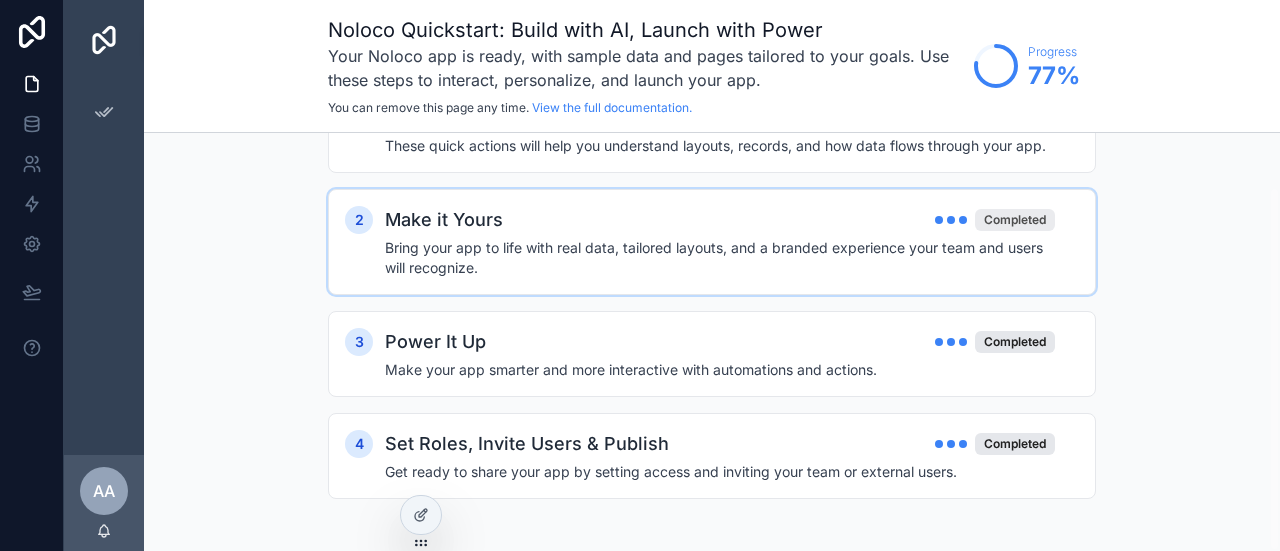 click on "Completed" at bounding box center (1015, 220) 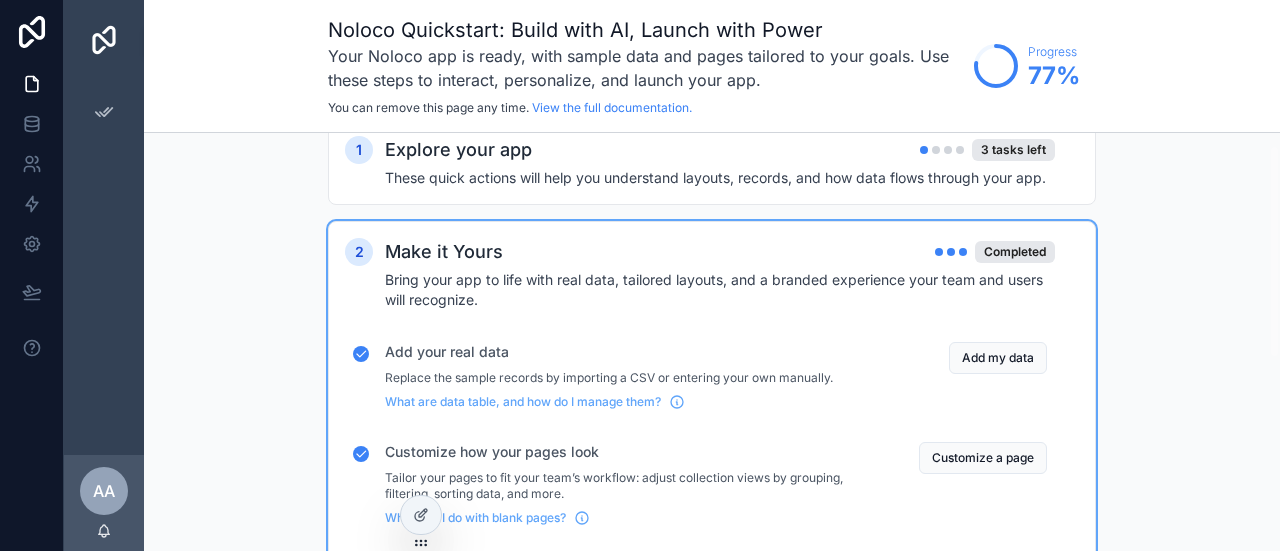scroll, scrollTop: 3, scrollLeft: 0, axis: vertical 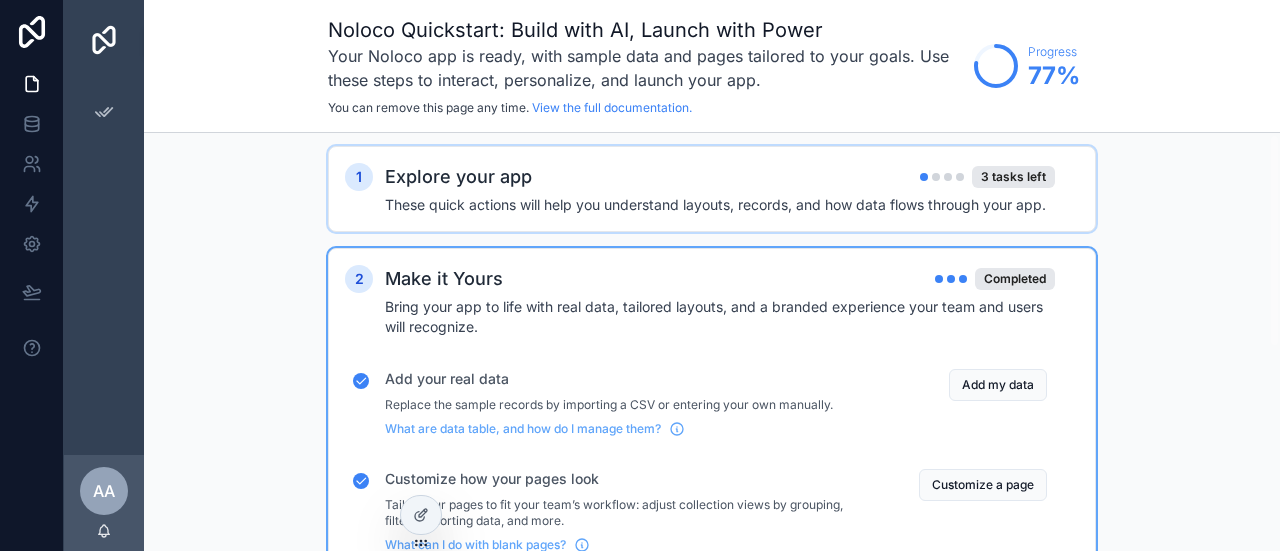 click on "These quick actions will help you understand layouts, records, and how data flows through your app." at bounding box center [720, 205] 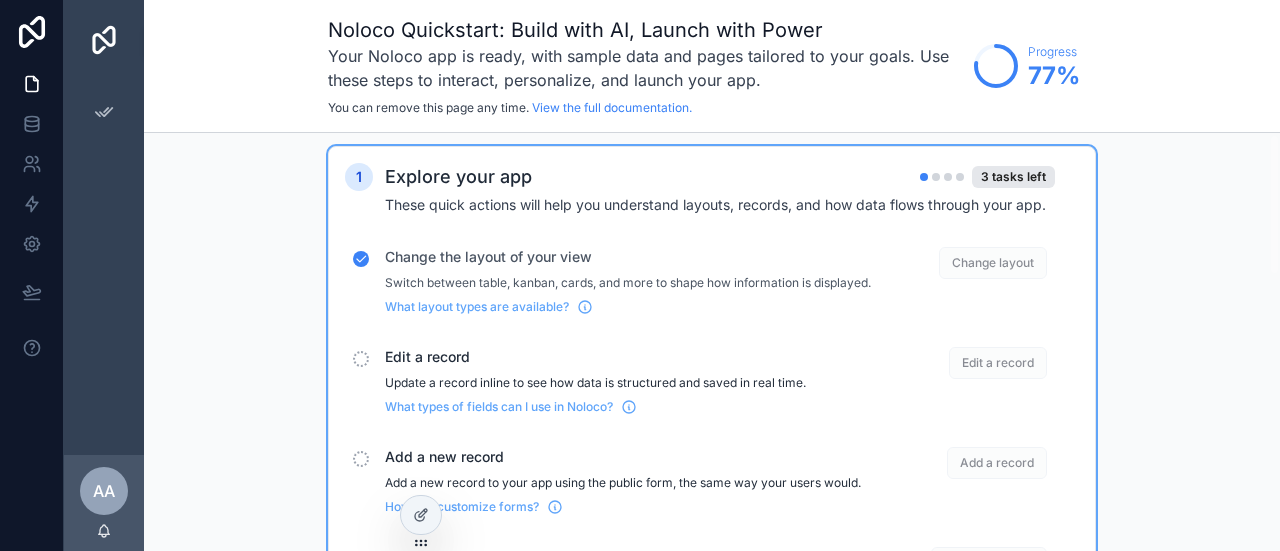 click on "Update a record inline to see how data is structured and saved in real time." at bounding box center (628, 383) 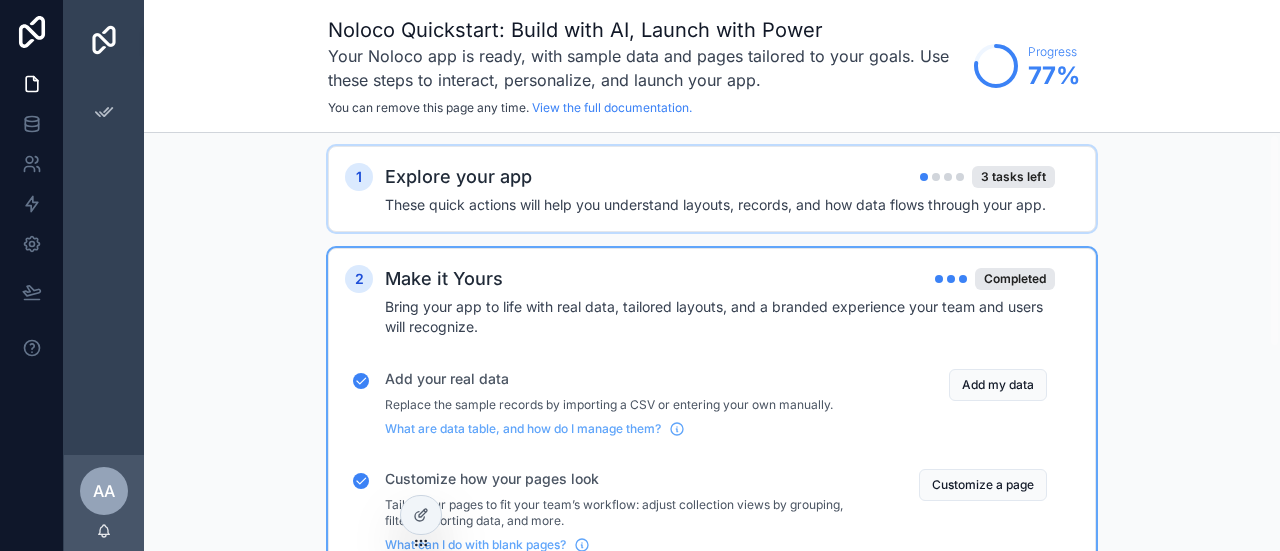 click on "1 Explore your app 3 tasks left These quick actions will help you understand layouts, records, and how data flows through your app." at bounding box center [712, 189] 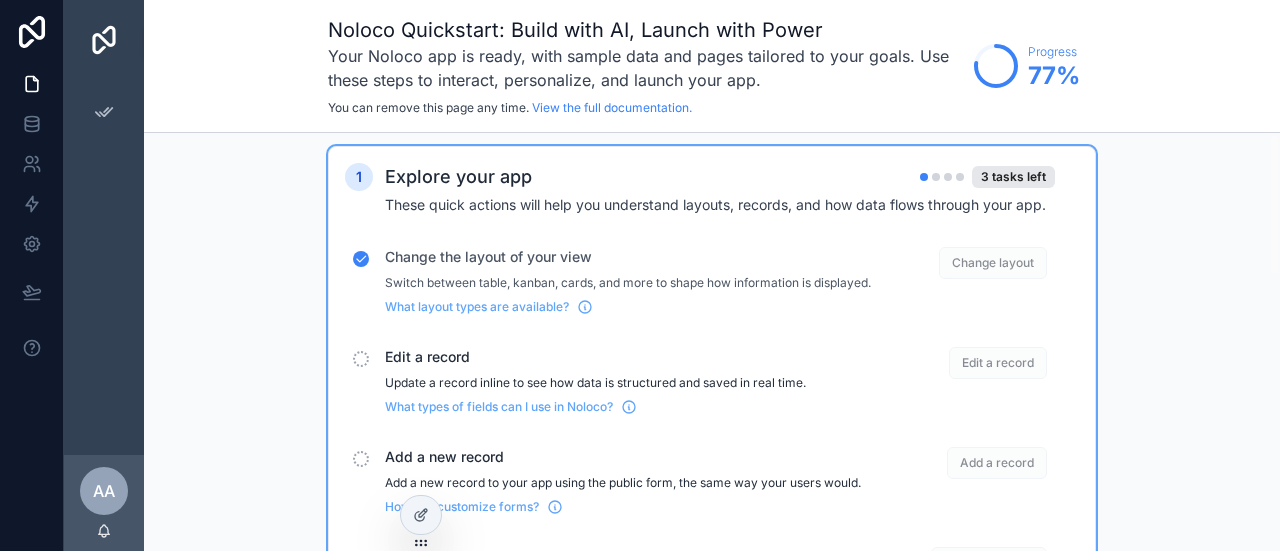 click on "Change the layout of your  view" at bounding box center [628, 257] 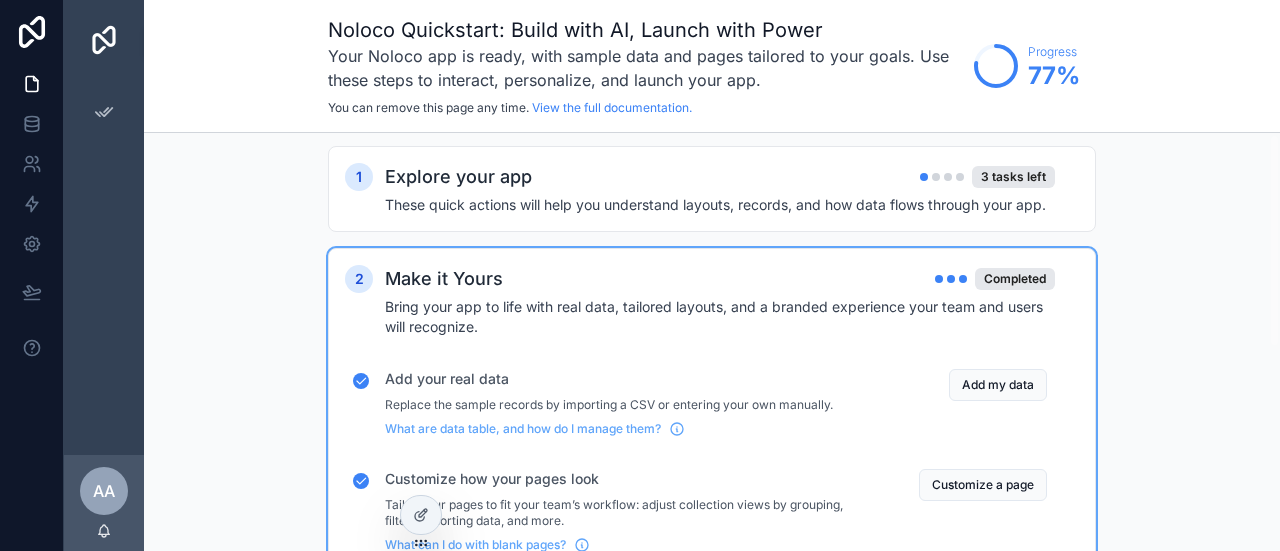 click on "Explore your app" at bounding box center [458, 177] 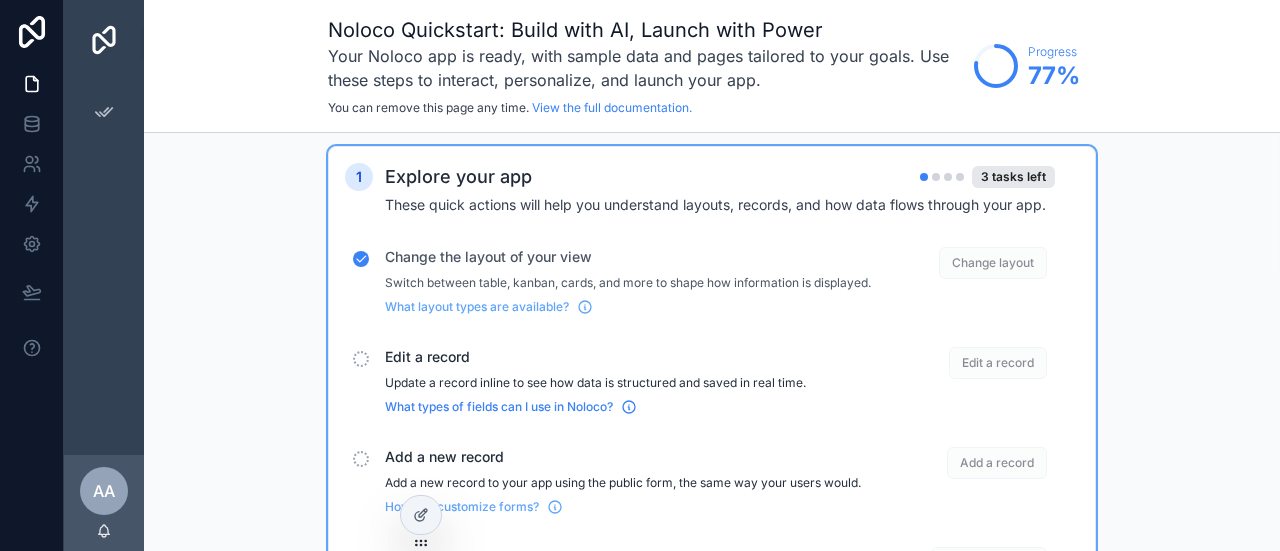 click on "What types of fields can I use in Noloco?" at bounding box center (499, 407) 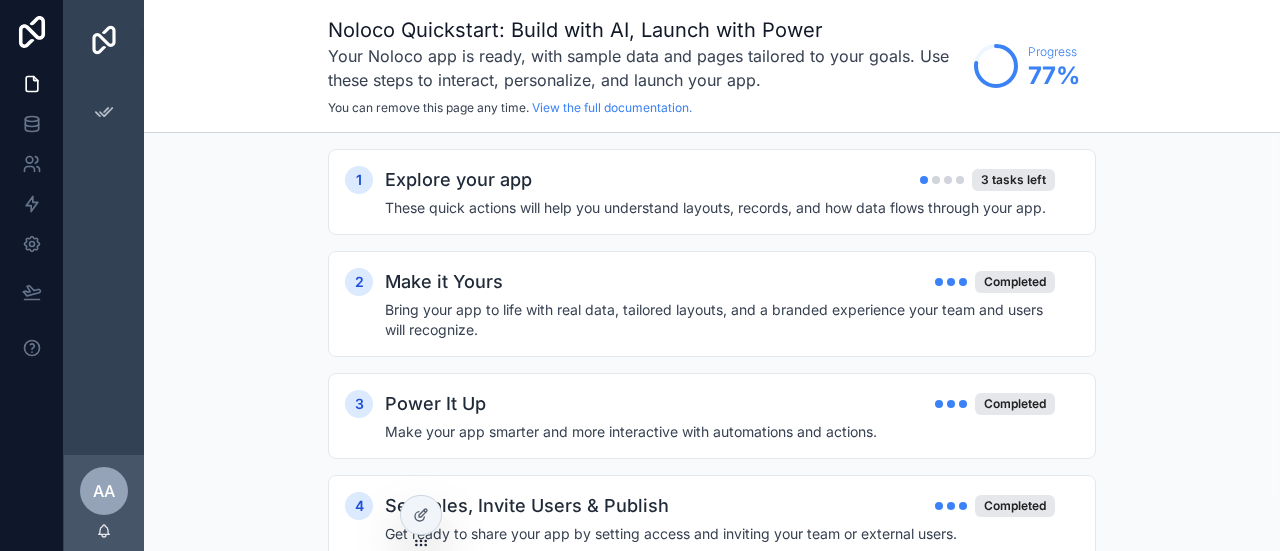 scroll, scrollTop: 0, scrollLeft: 0, axis: both 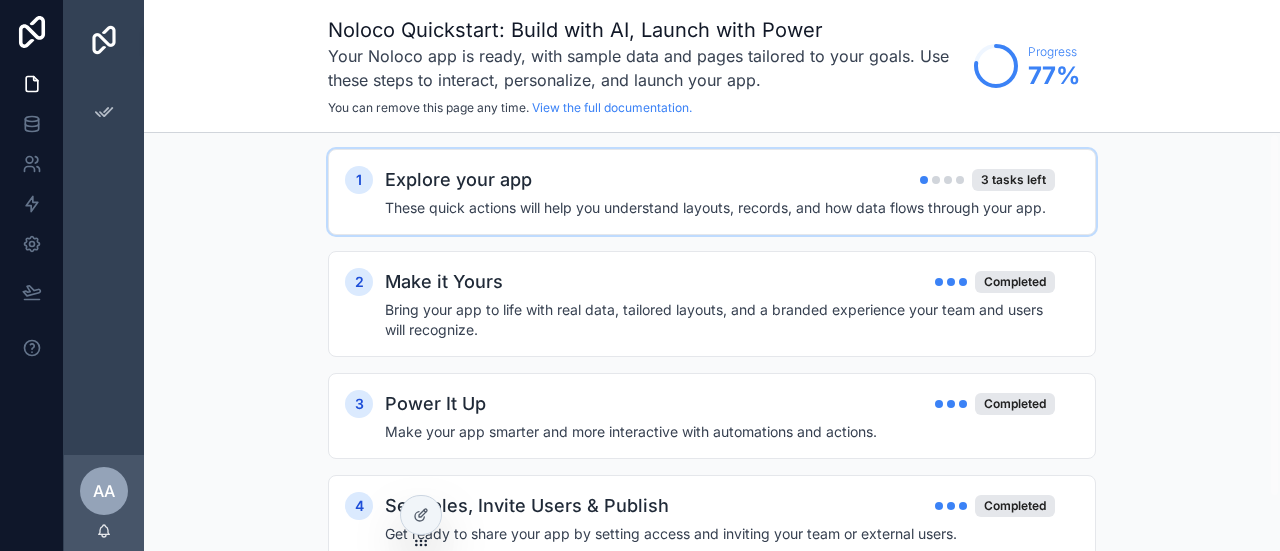 click on "Explore your app 3 tasks left" at bounding box center [720, 180] 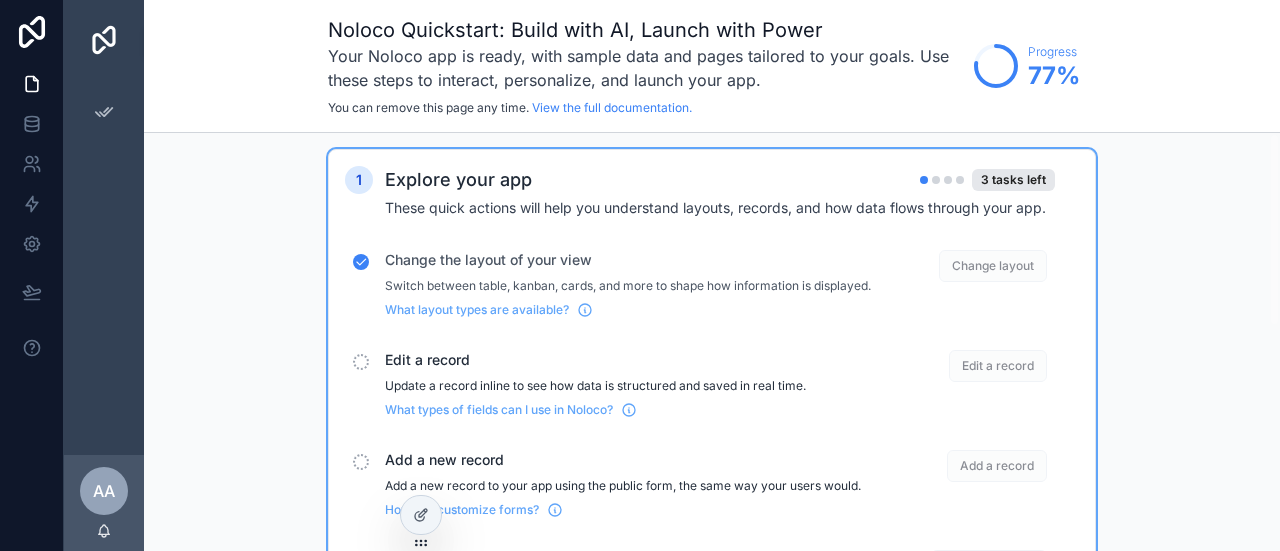 scroll, scrollTop: 65, scrollLeft: 0, axis: vertical 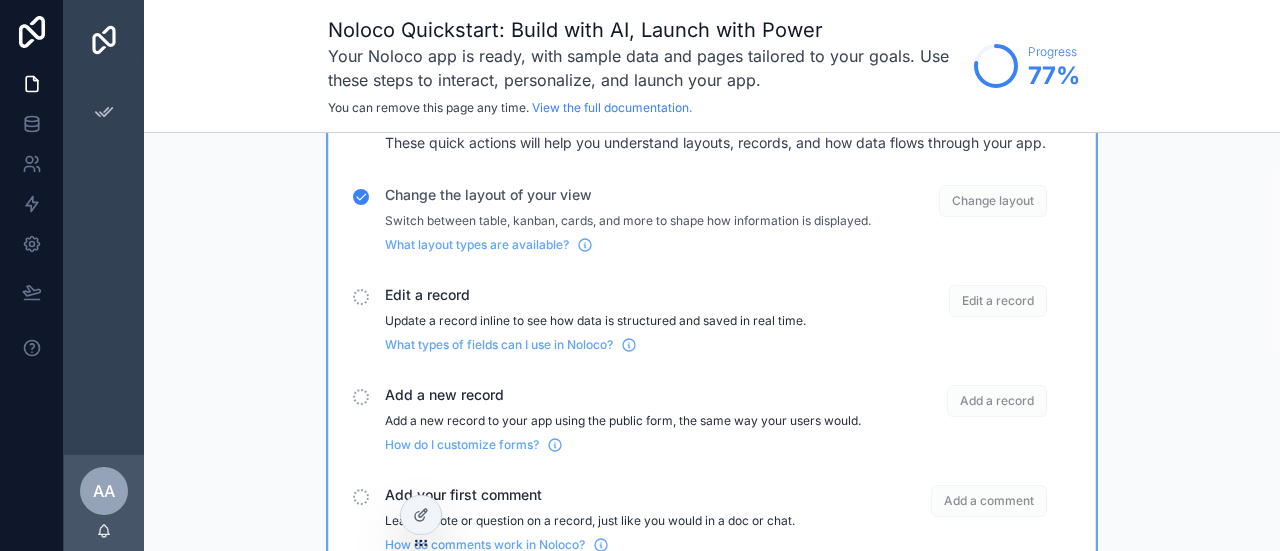 click 